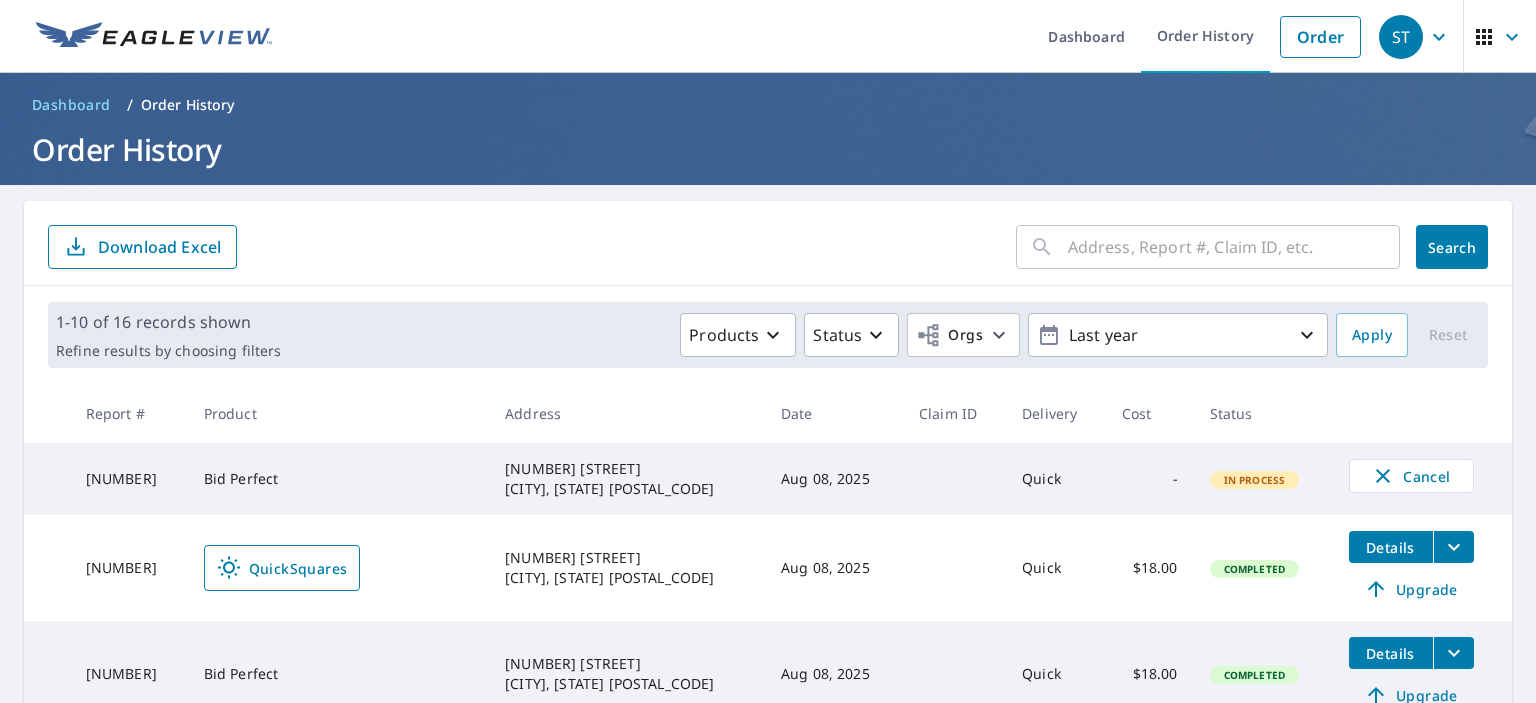 scroll, scrollTop: 0, scrollLeft: 0, axis: both 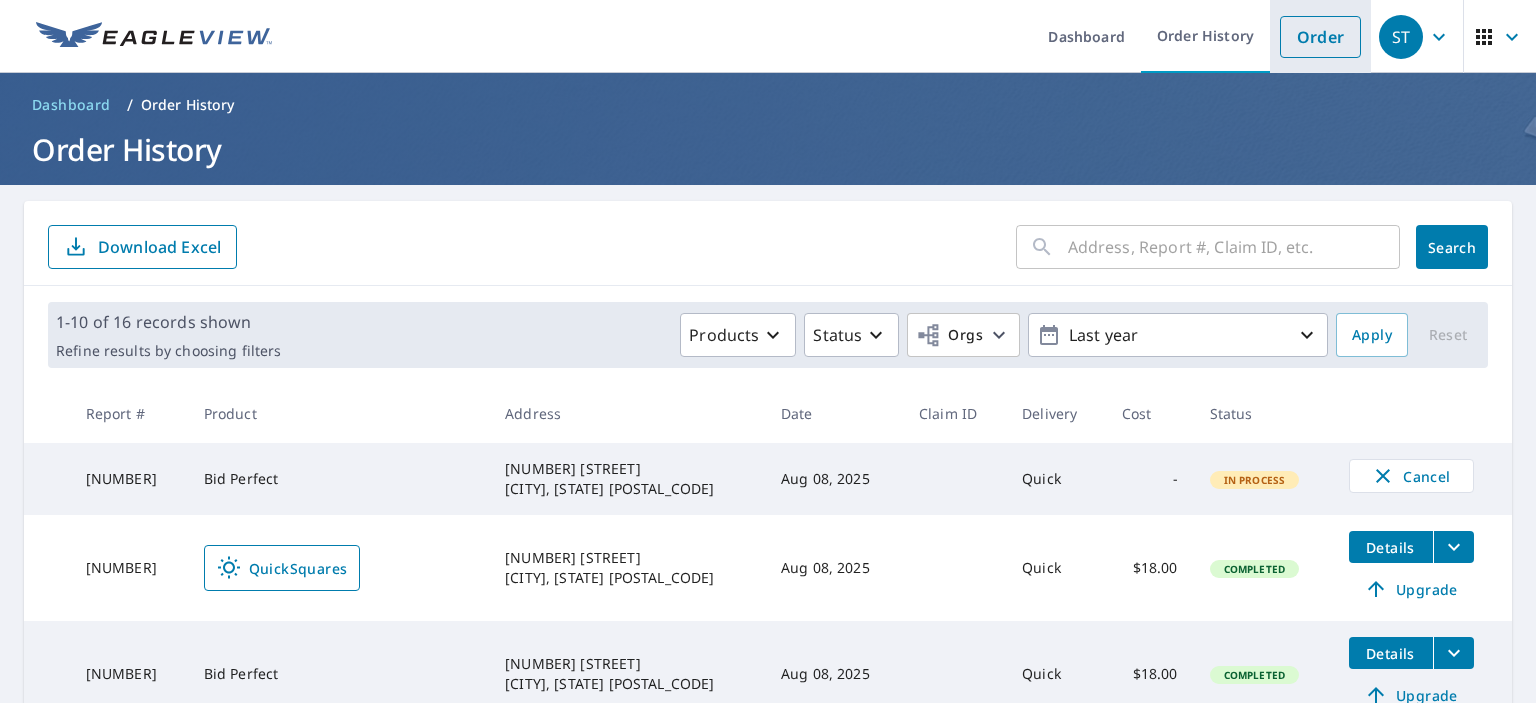 click on "Order" at bounding box center [1320, 37] 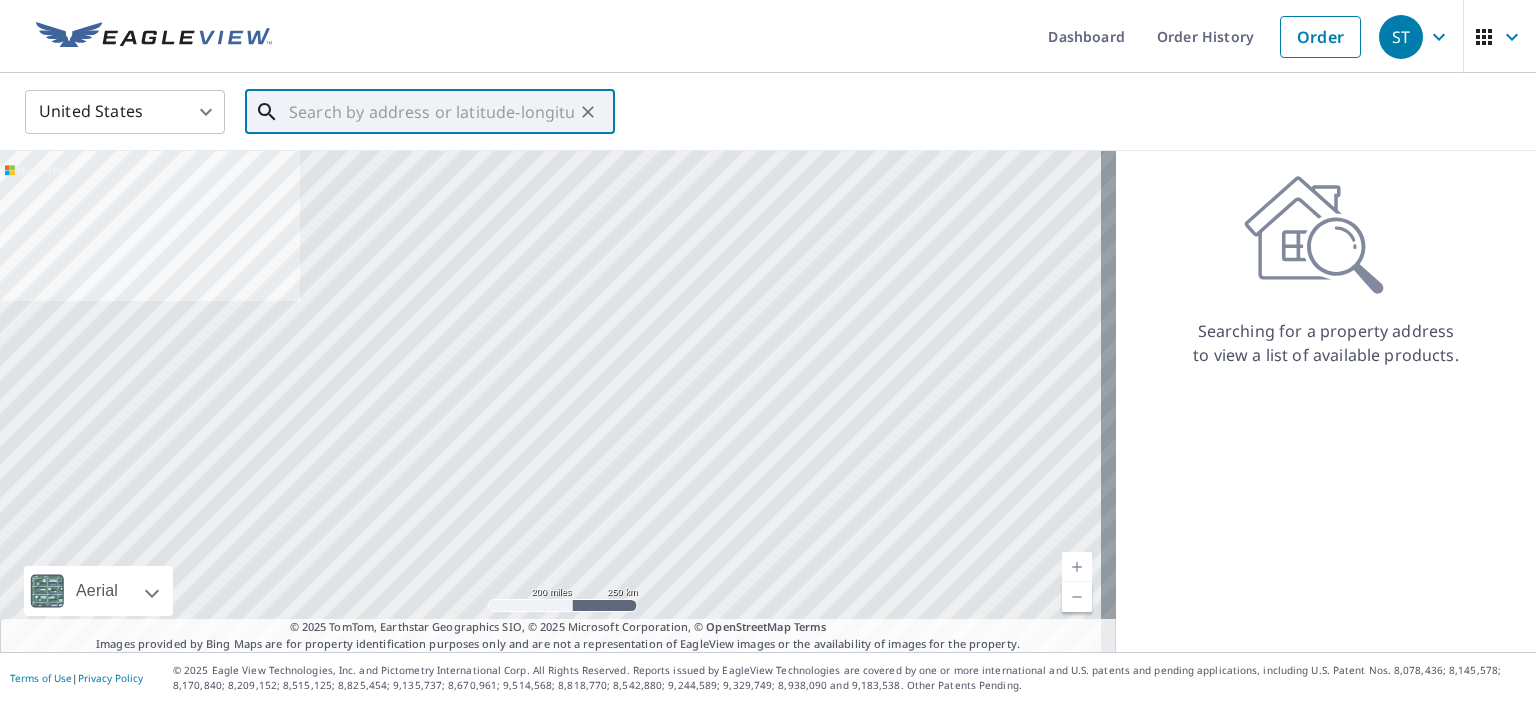 click at bounding box center [431, 112] 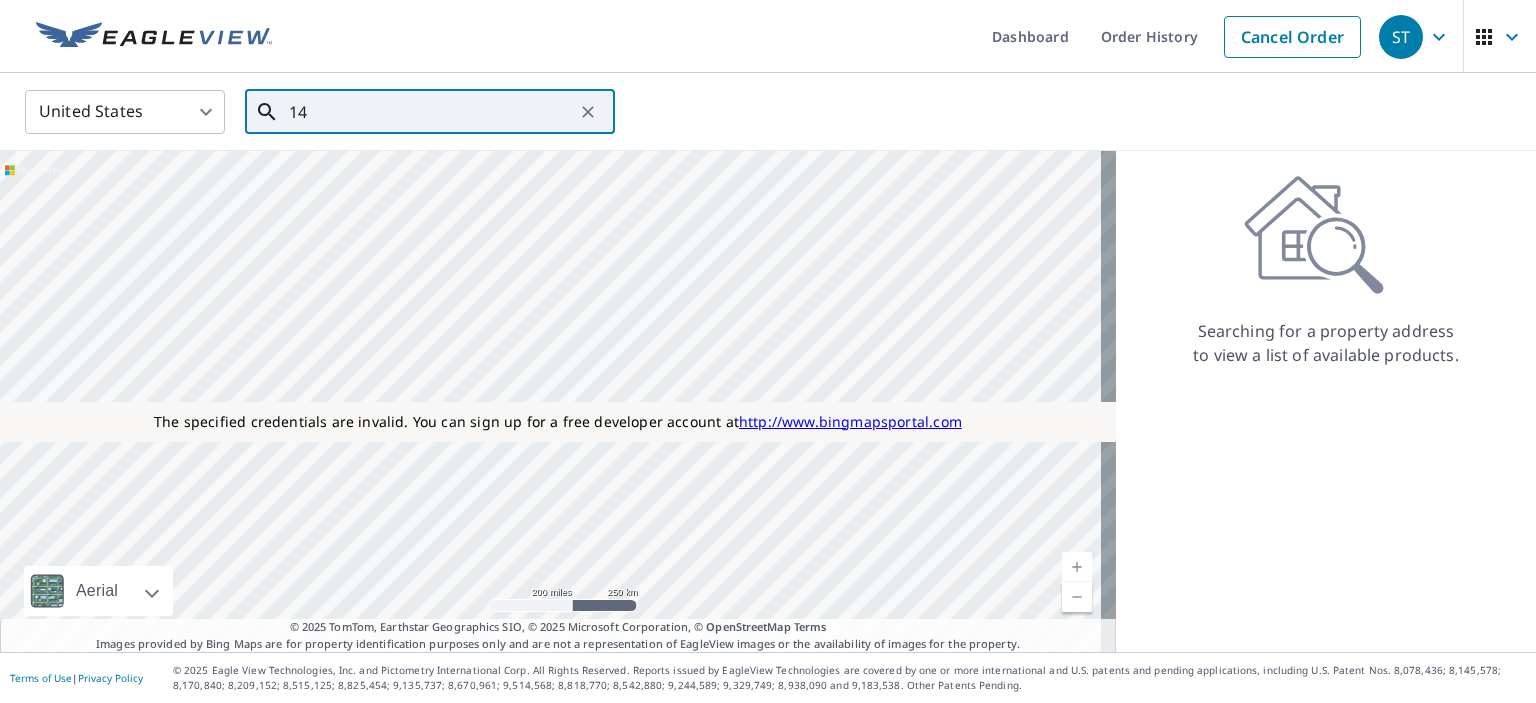 type on "142" 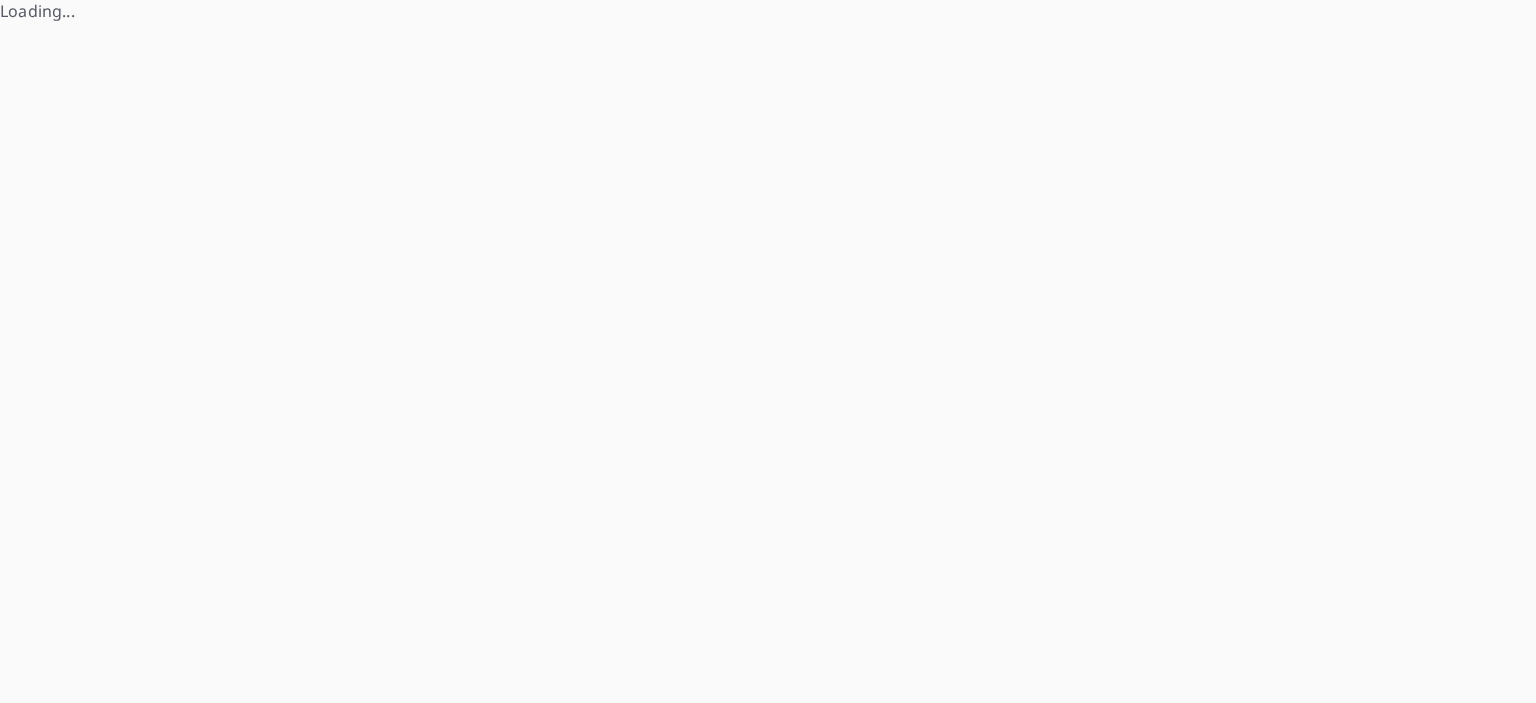 scroll, scrollTop: 0, scrollLeft: 0, axis: both 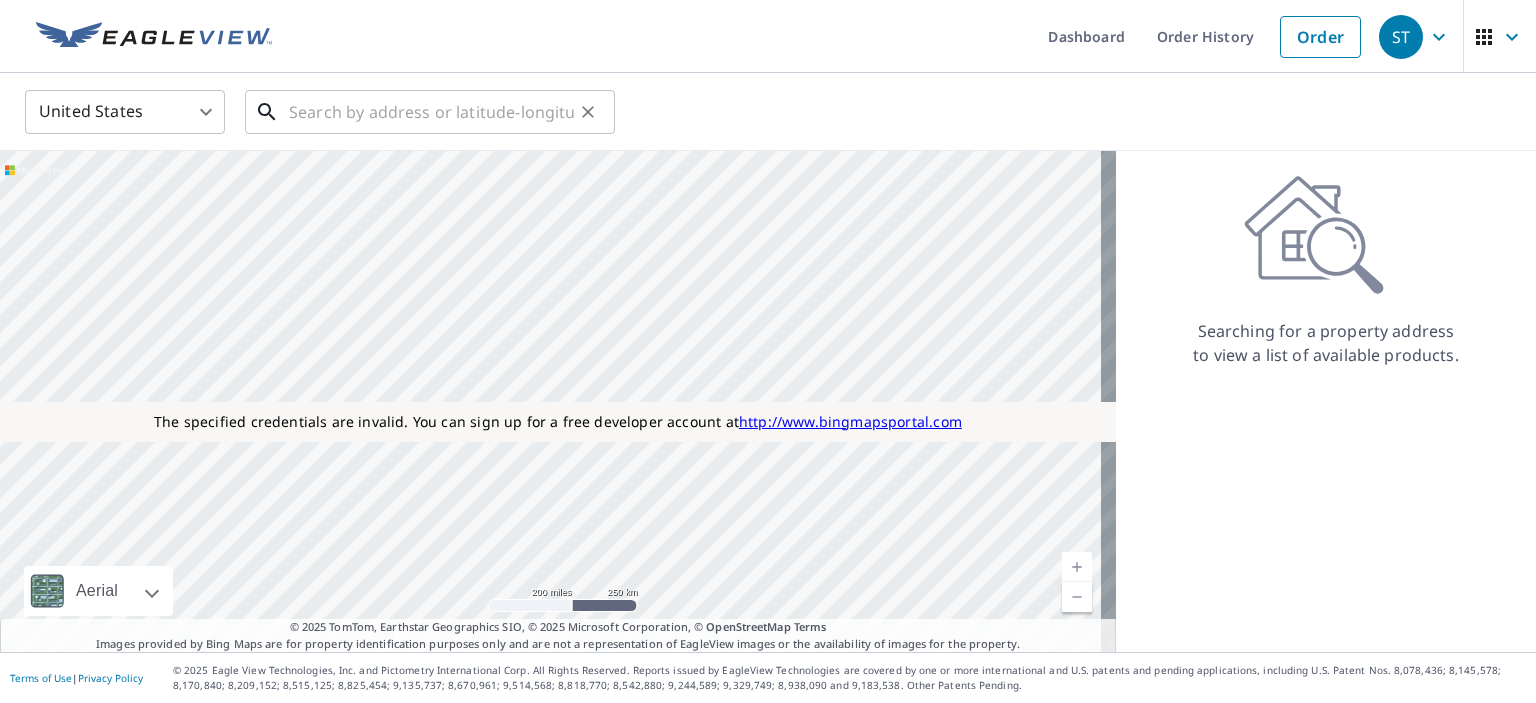 click at bounding box center [431, 112] 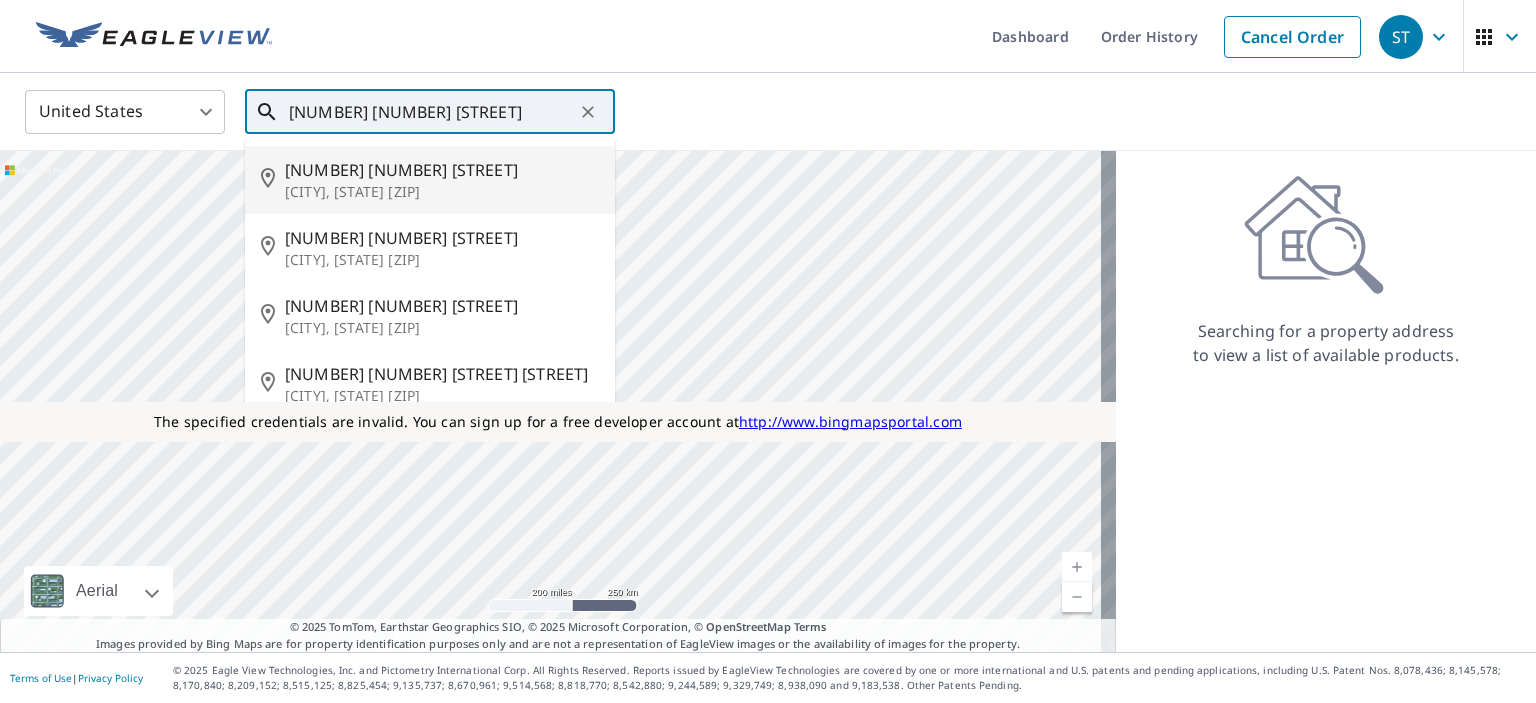 click on "[NUMBER] [NUMBER] [STREET]" at bounding box center (442, 170) 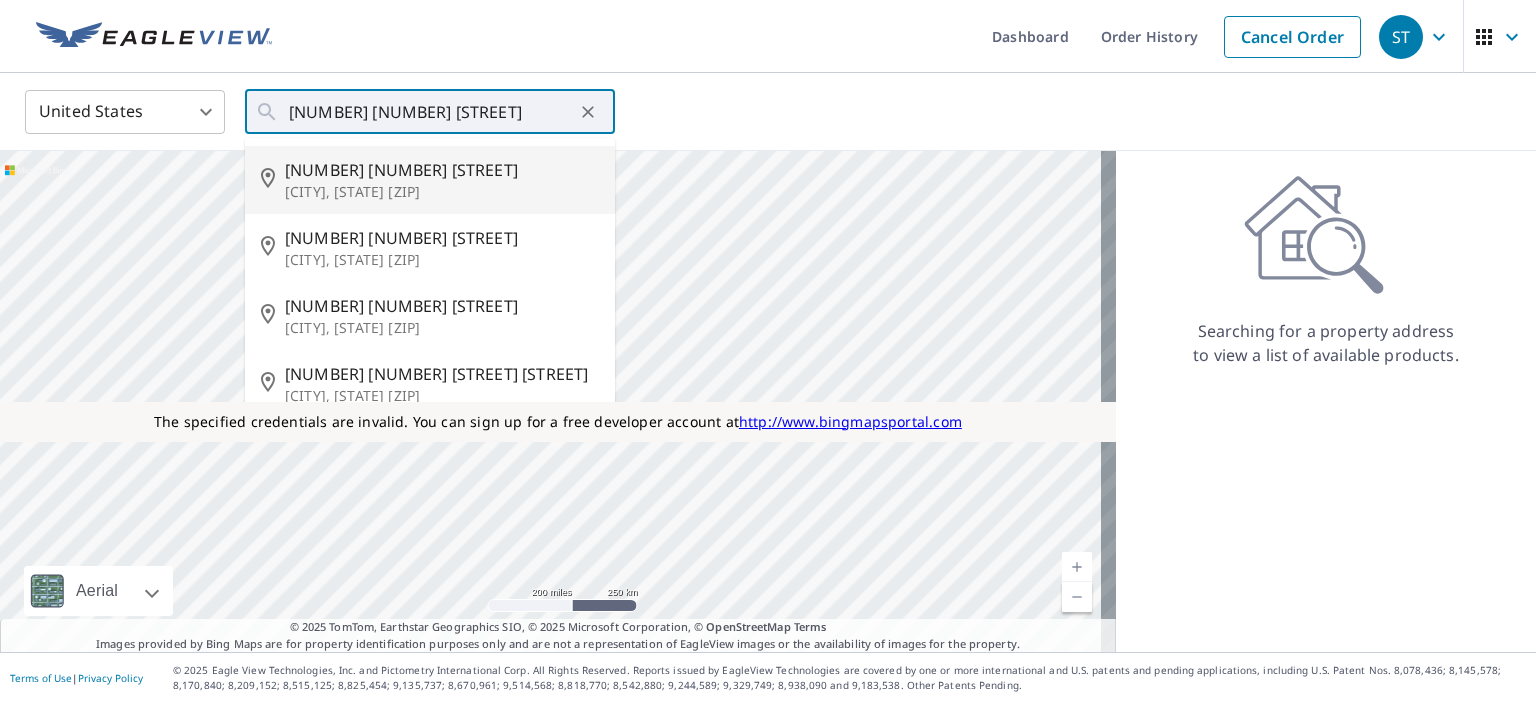 type on "[NUMBER] [NUMBER] [STREET] [CITY], [STATE] [ZIP]" 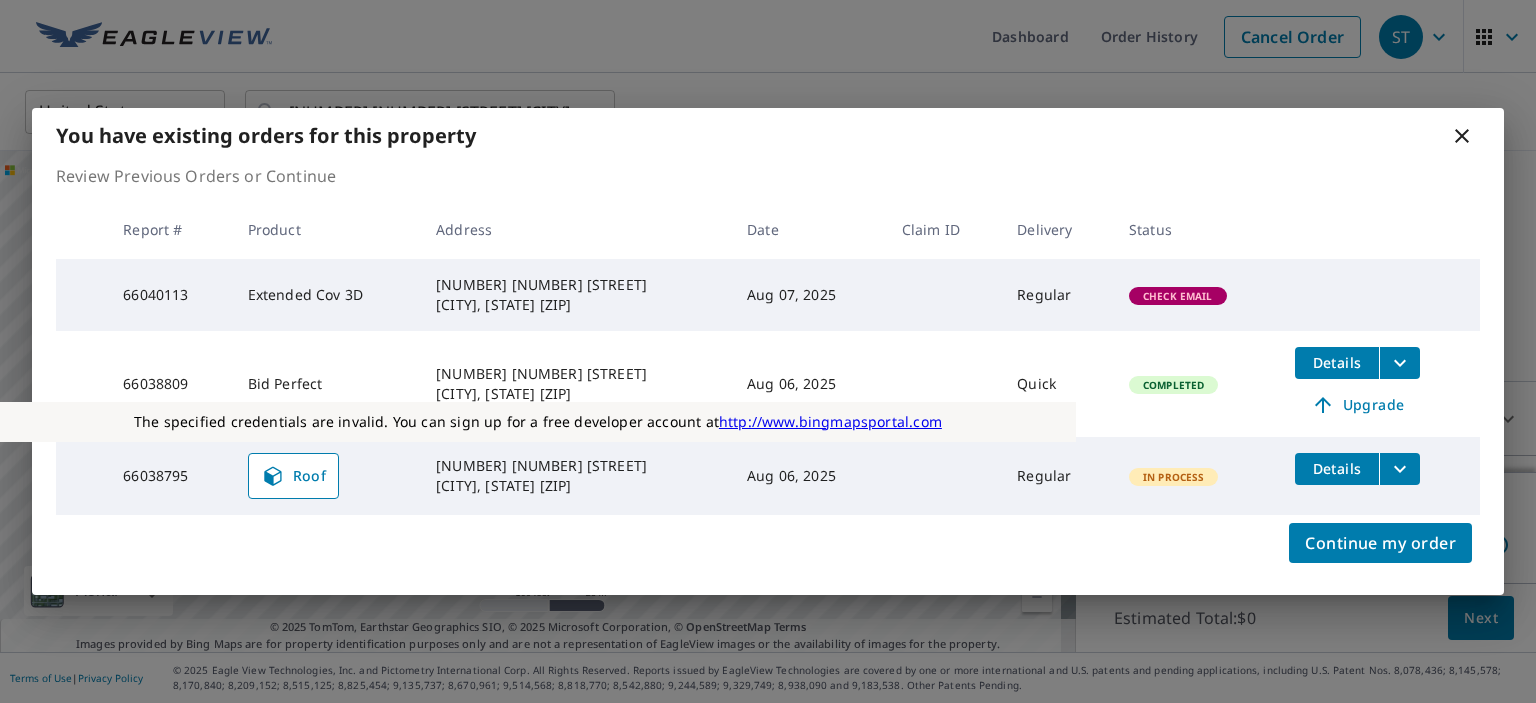 click 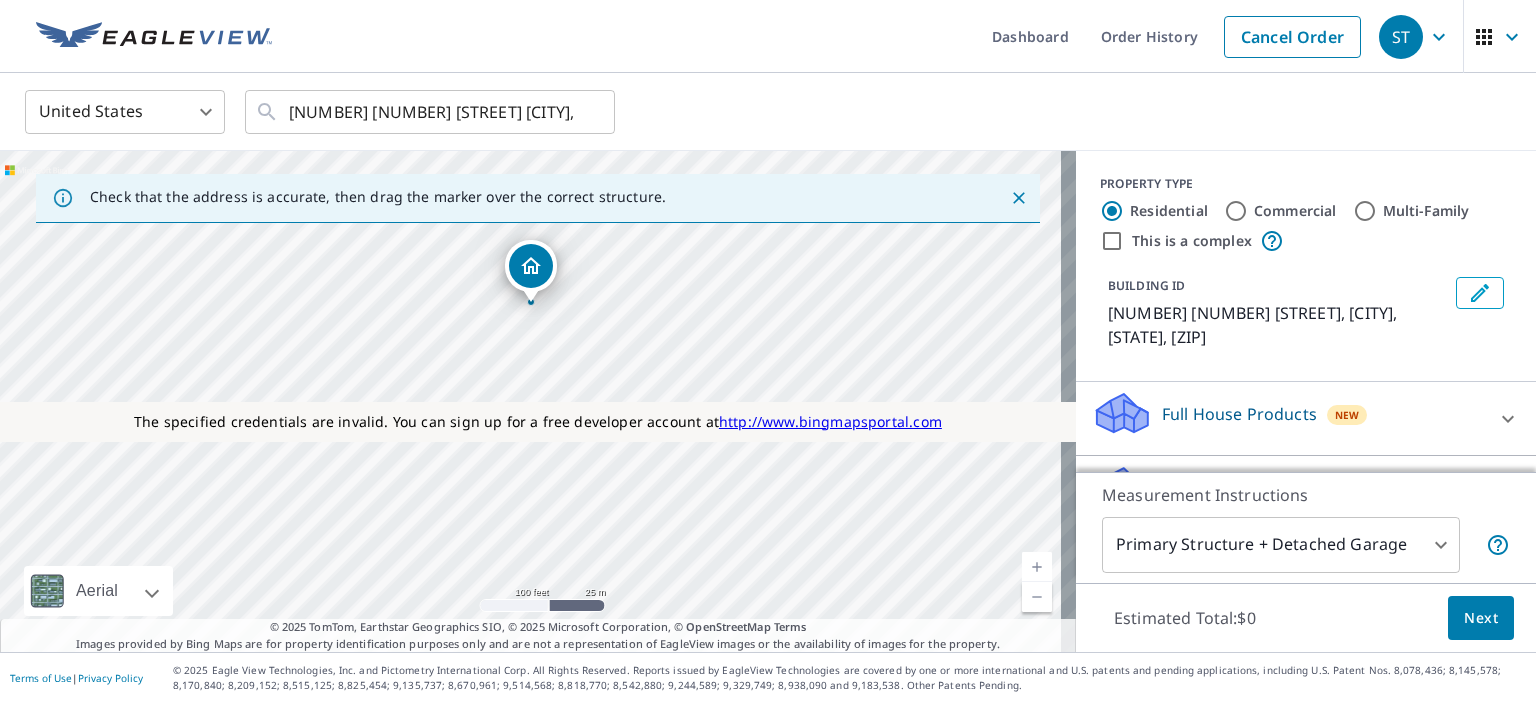 drag, startPoint x: 568, startPoint y: 355, endPoint x: 568, endPoint y: 259, distance: 96 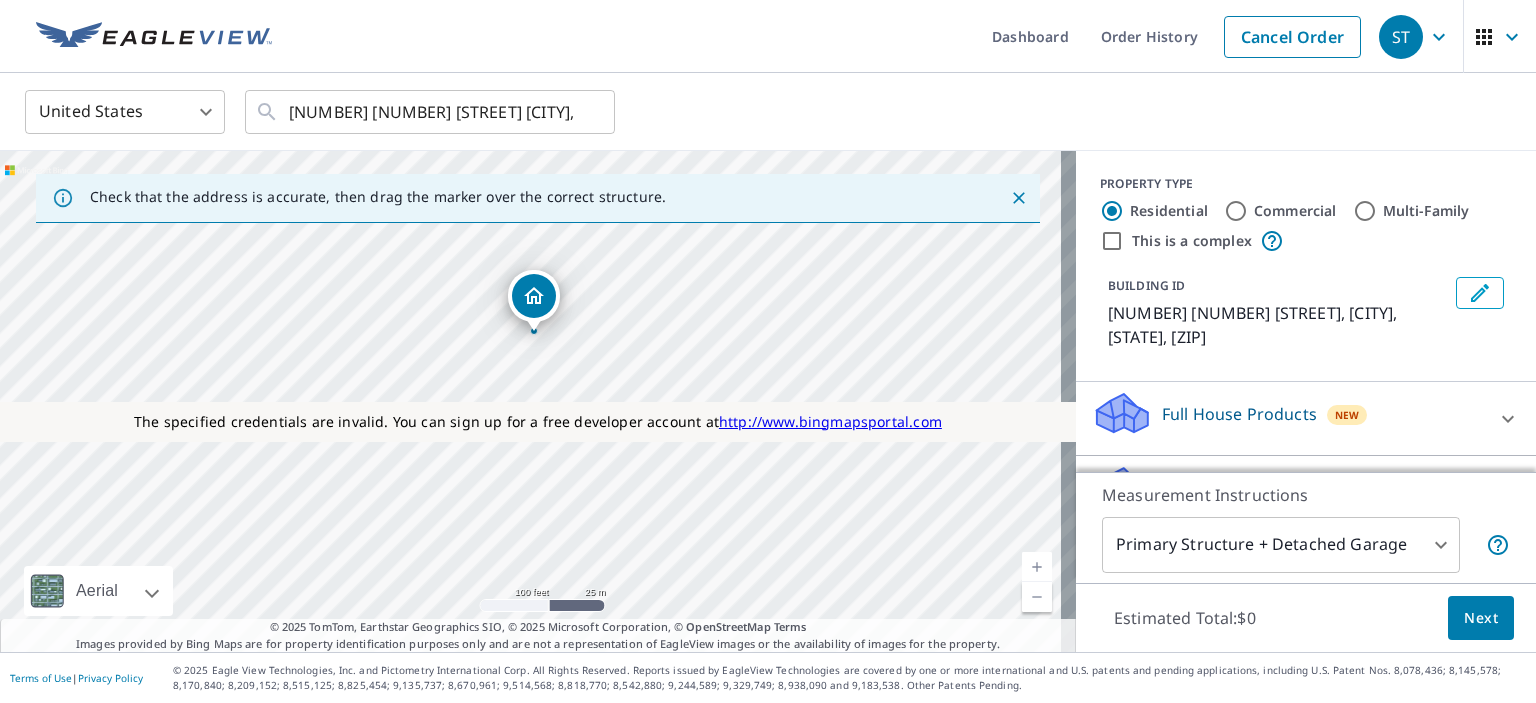 drag, startPoint x: 528, startPoint y: 256, endPoint x: 531, endPoint y: 284, distance: 28.160255 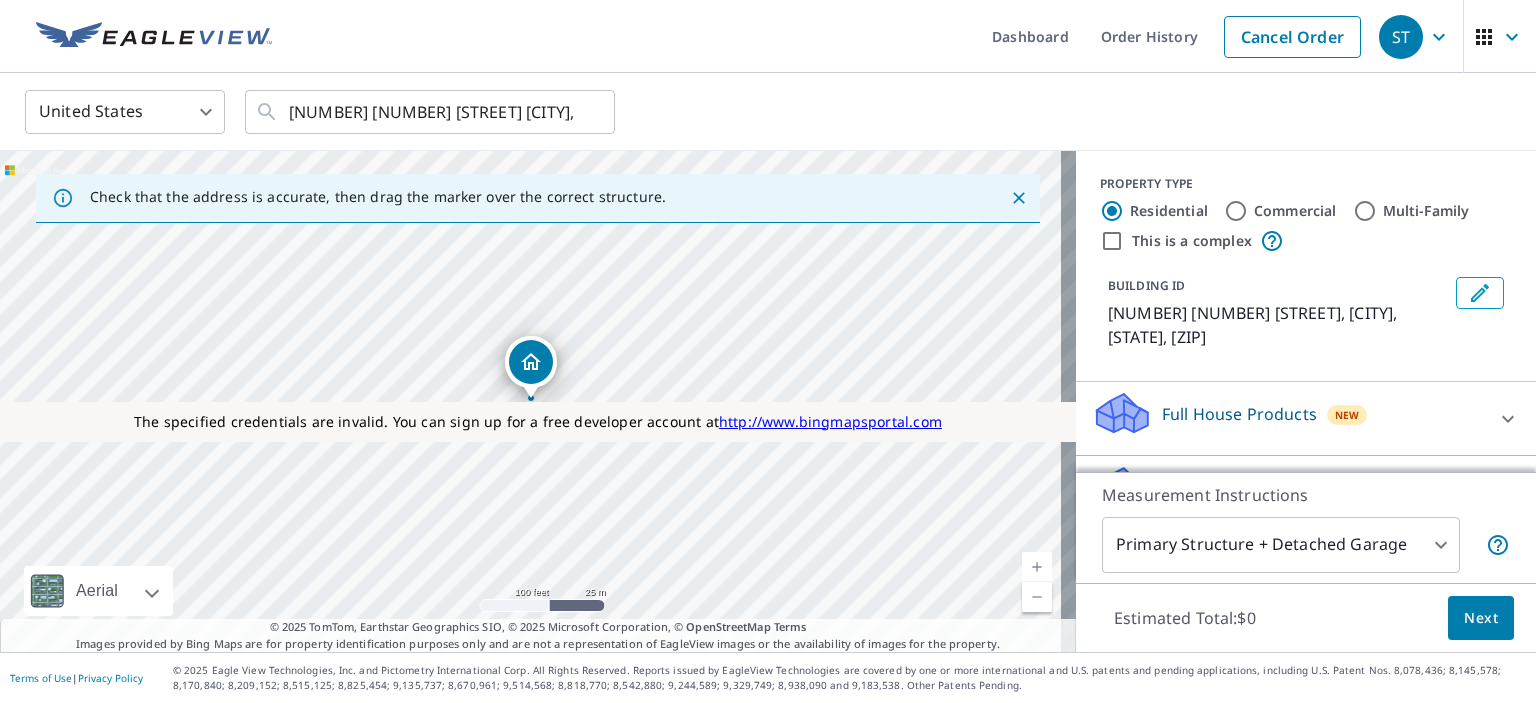 click on "Roof Products" at bounding box center [1217, 488] 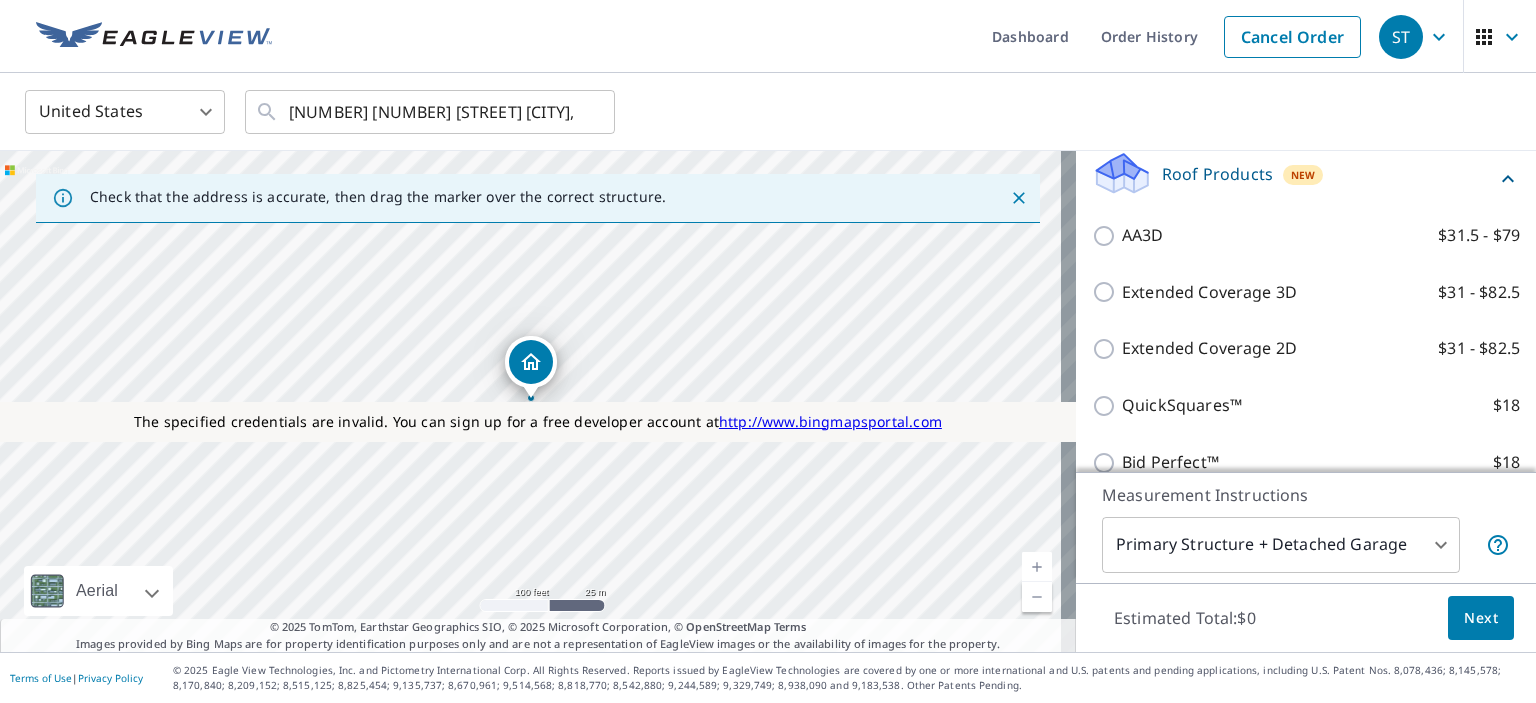scroll, scrollTop: 316, scrollLeft: 0, axis: vertical 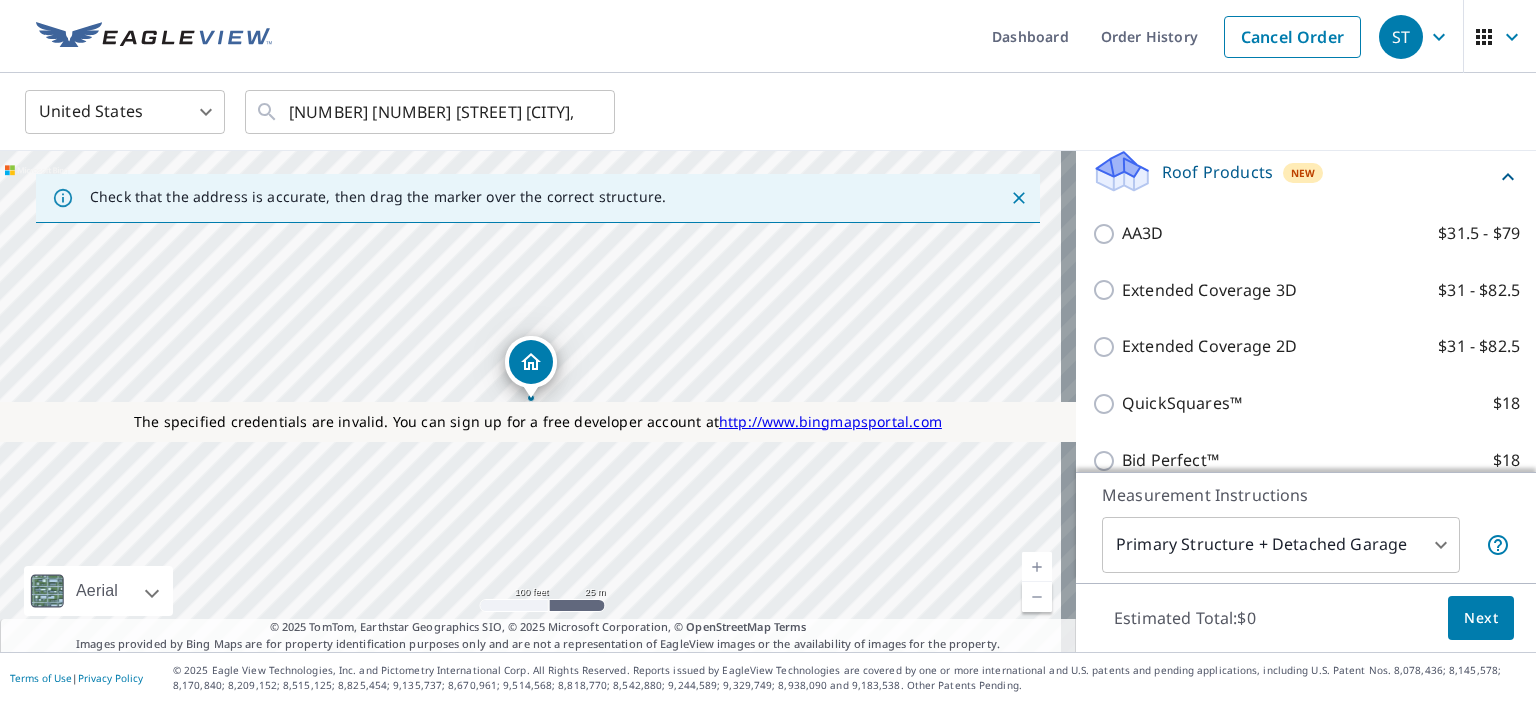 click on "Extended Coverage 2D" at bounding box center (1209, 346) 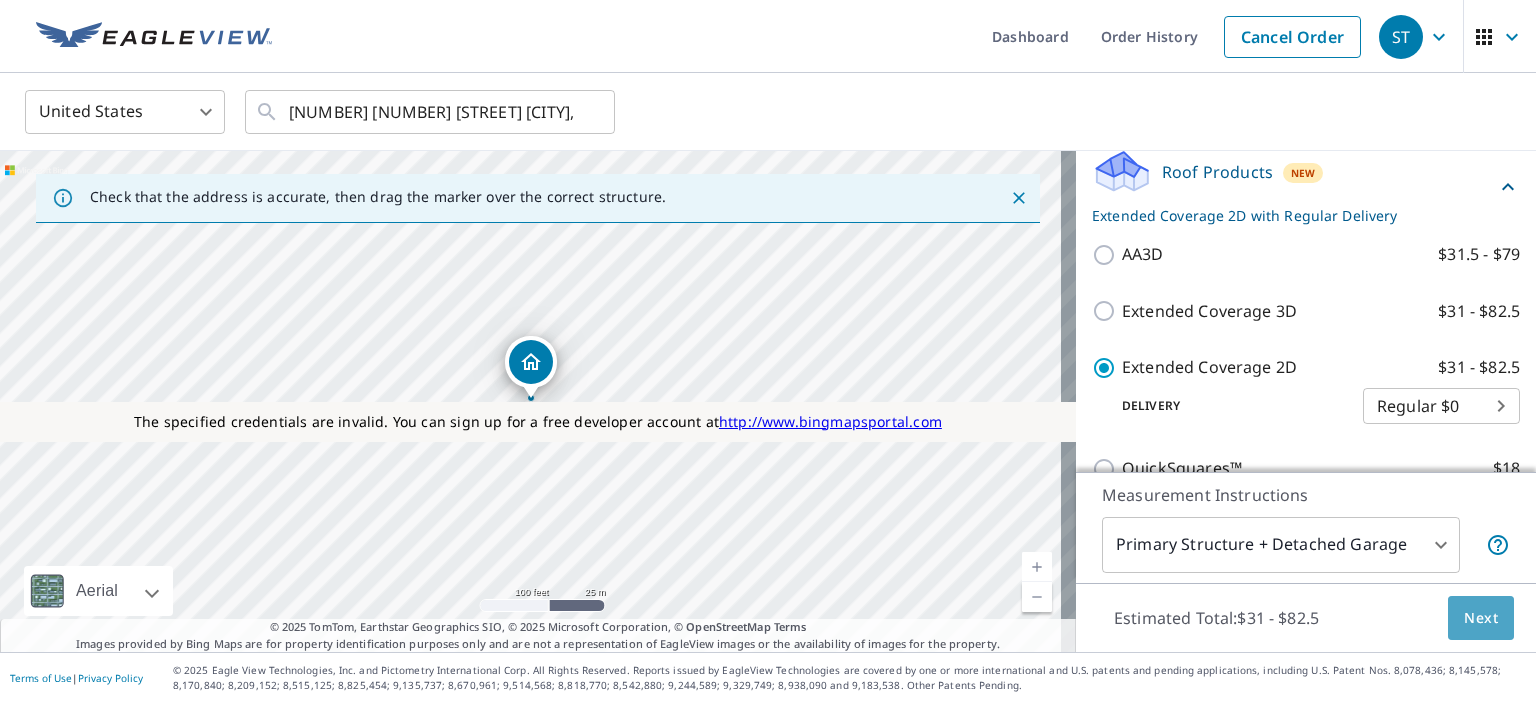 click on "Next" at bounding box center (1481, 618) 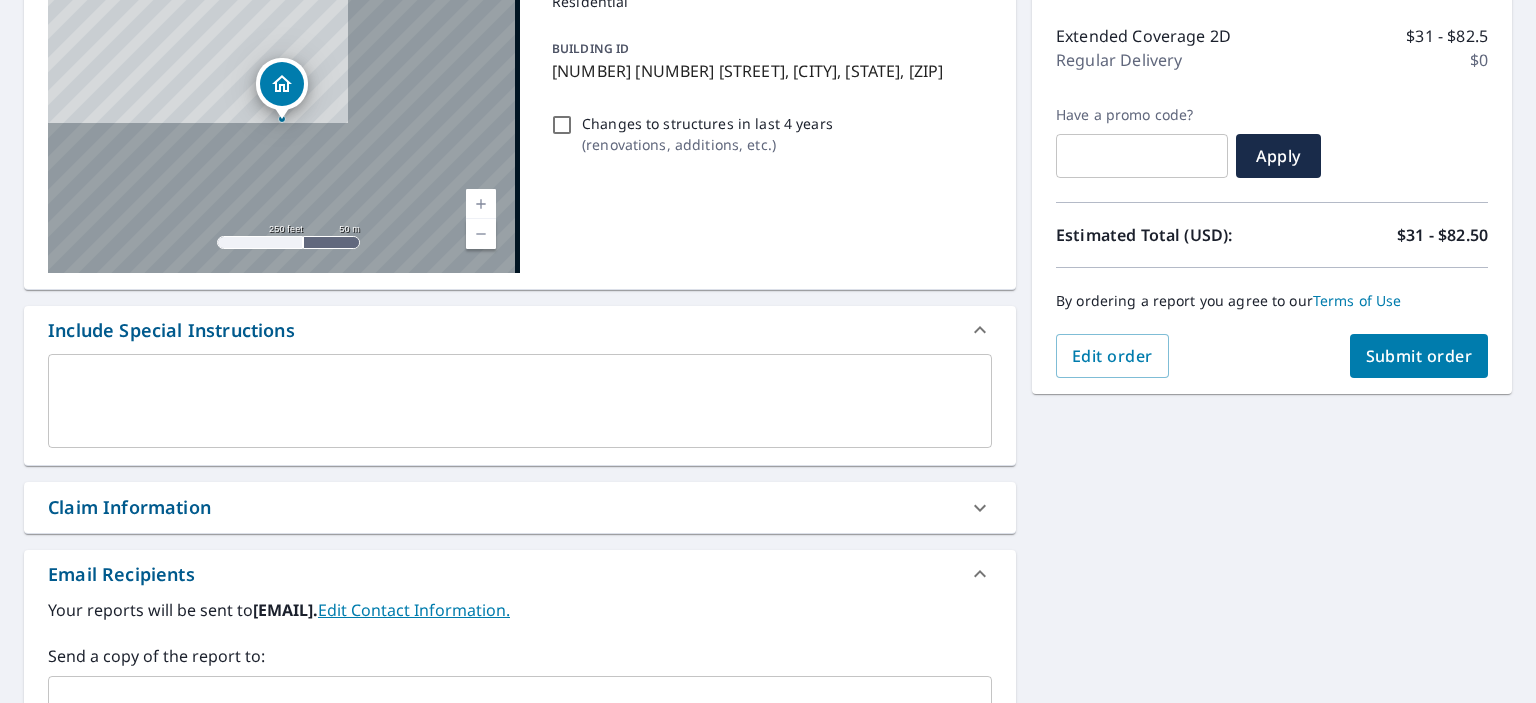 scroll, scrollTop: 258, scrollLeft: 0, axis: vertical 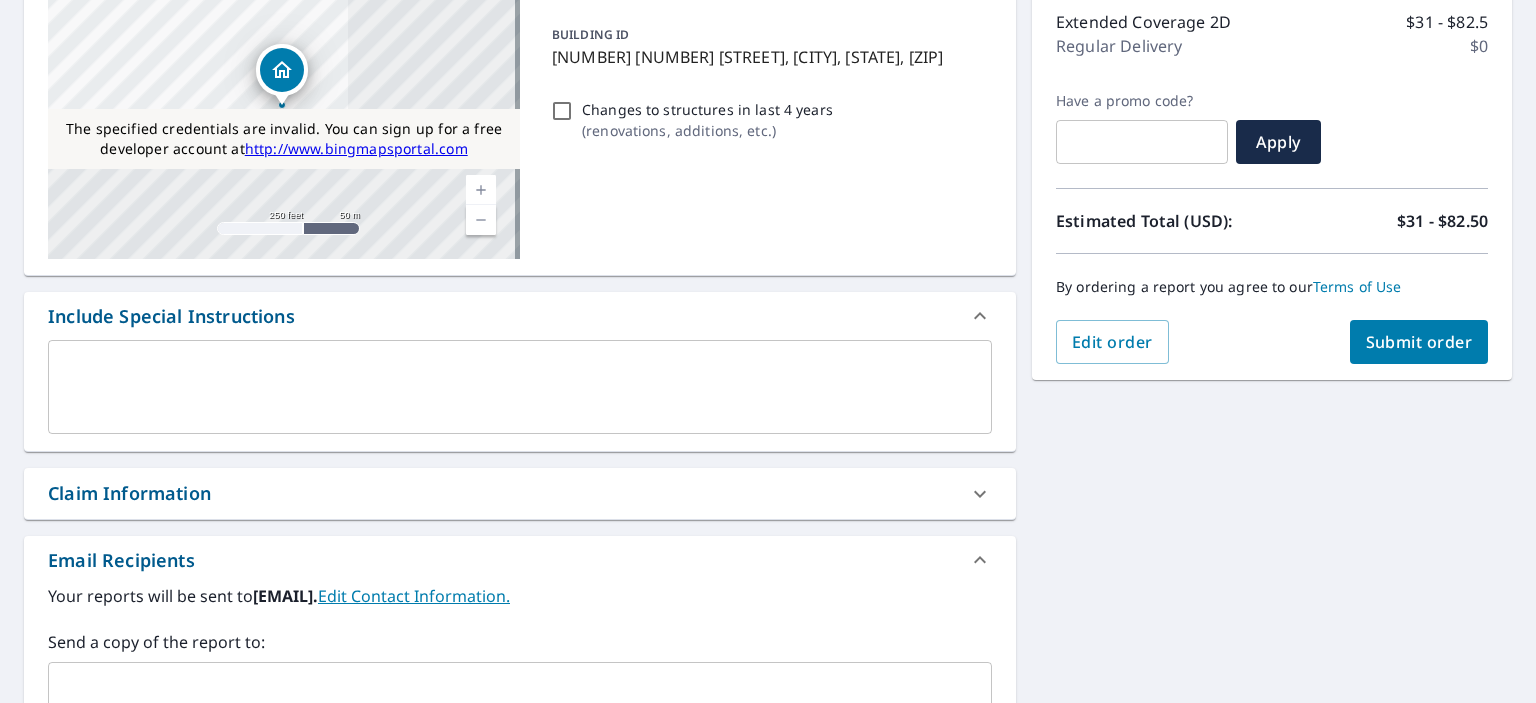 click at bounding box center [520, 387] 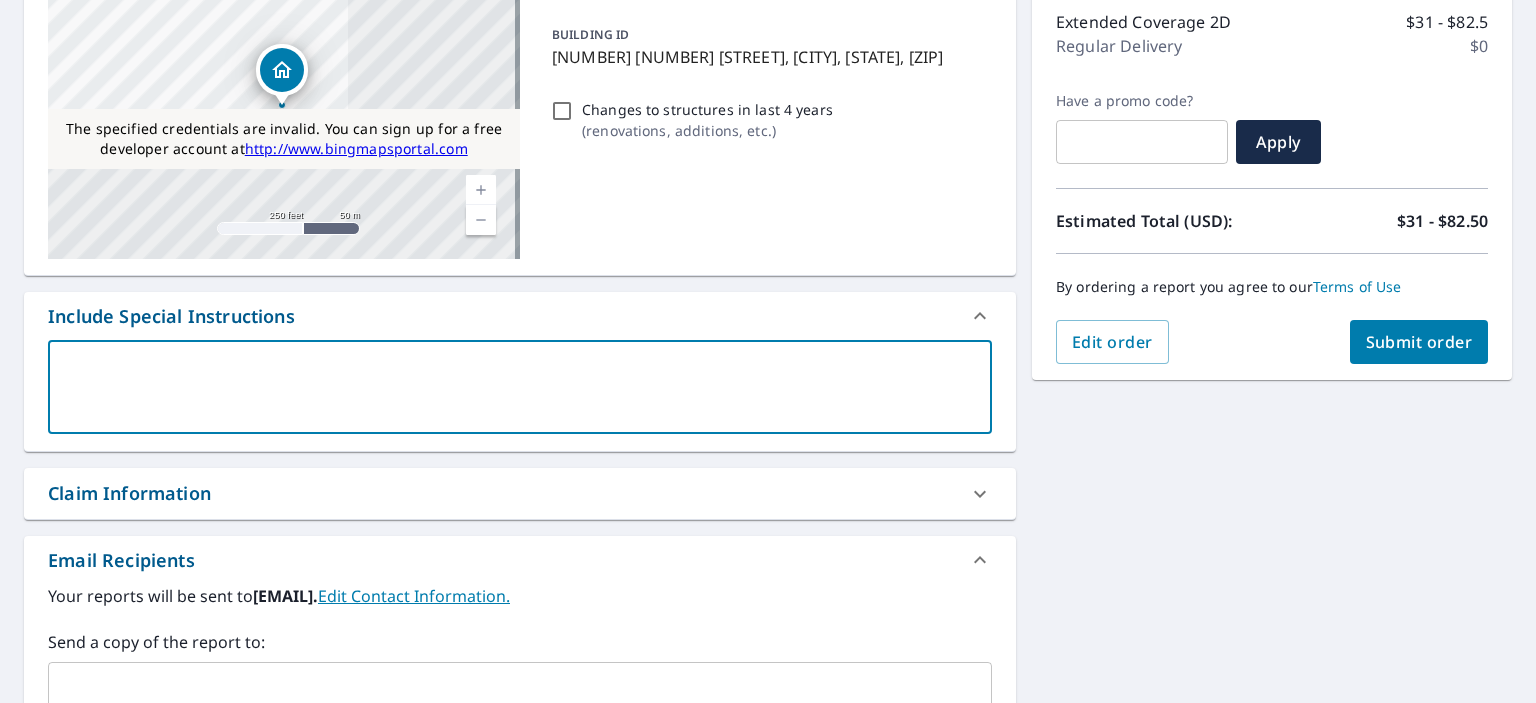 type on "t" 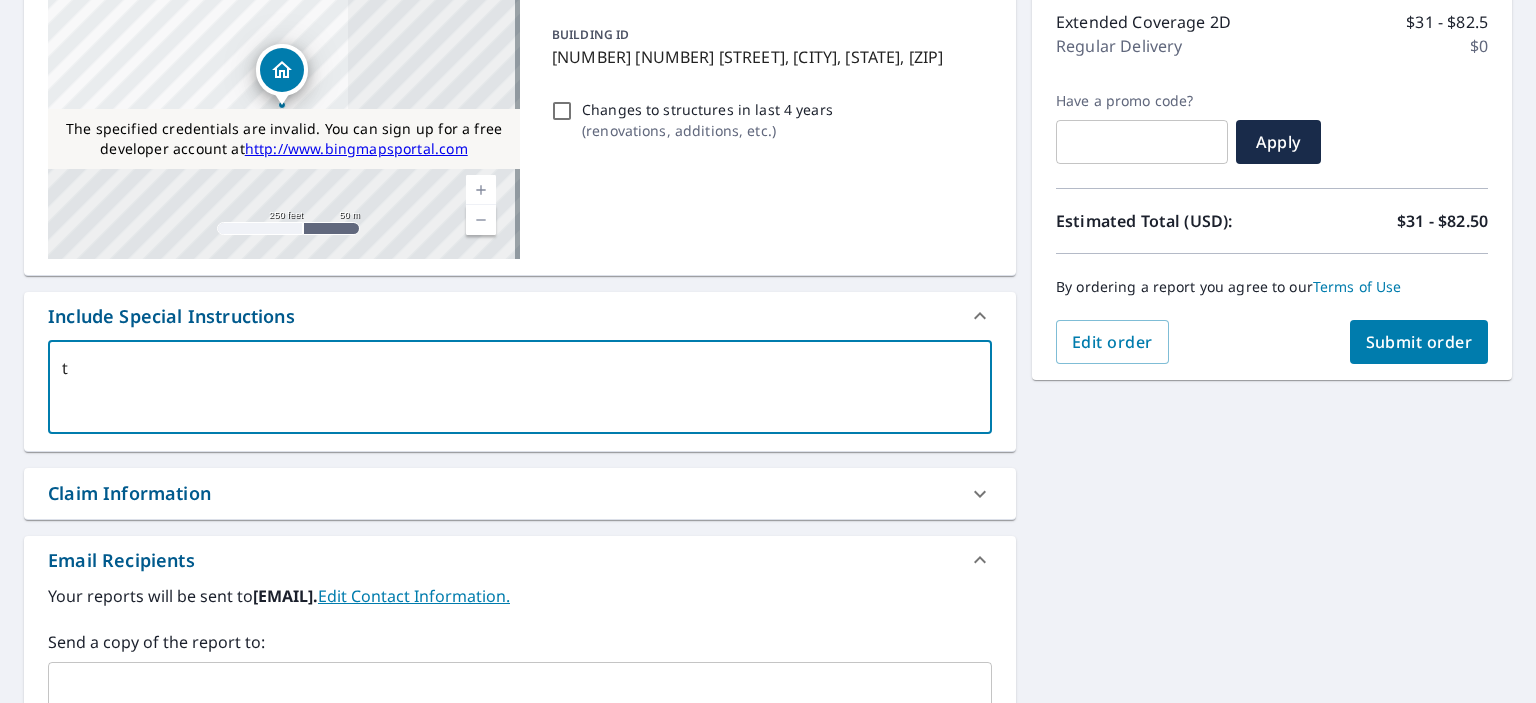 type on "te" 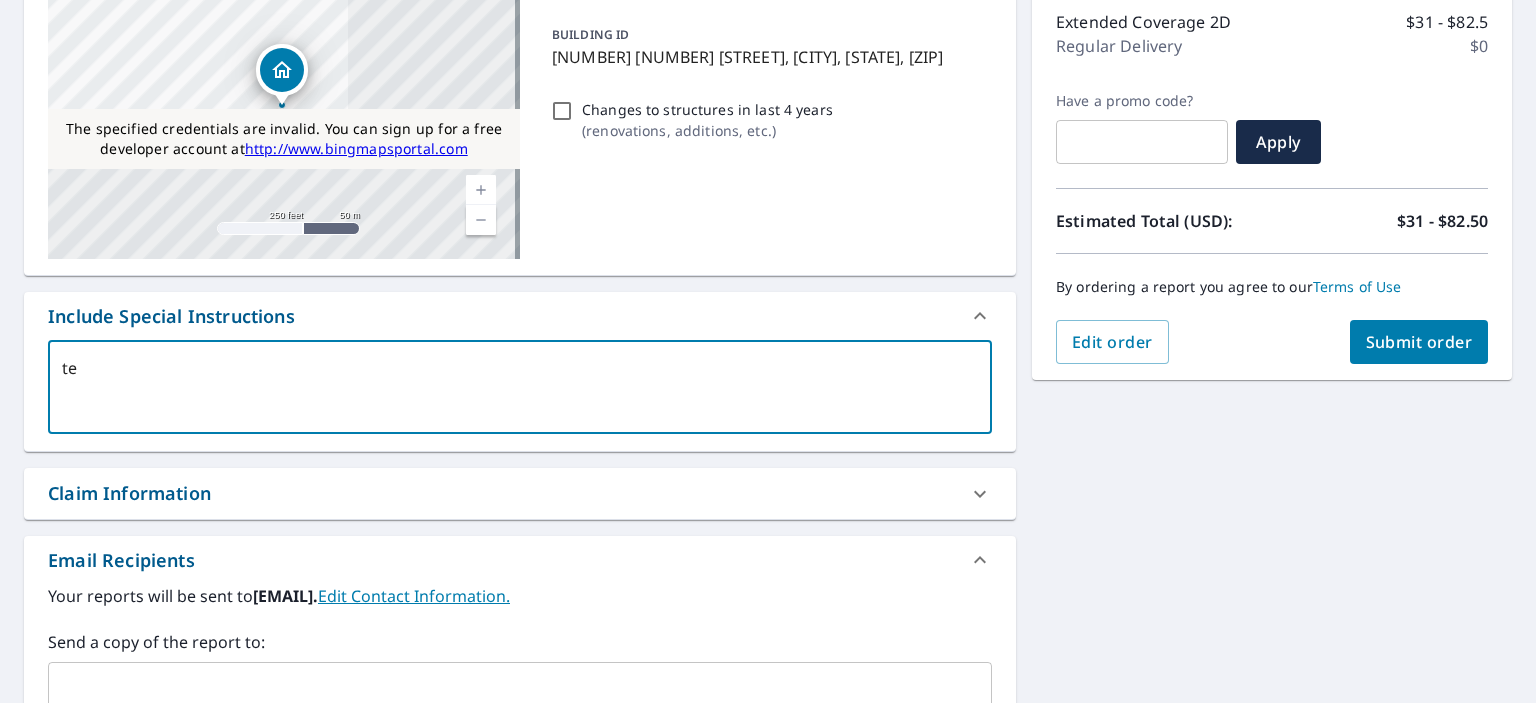 type on "tes" 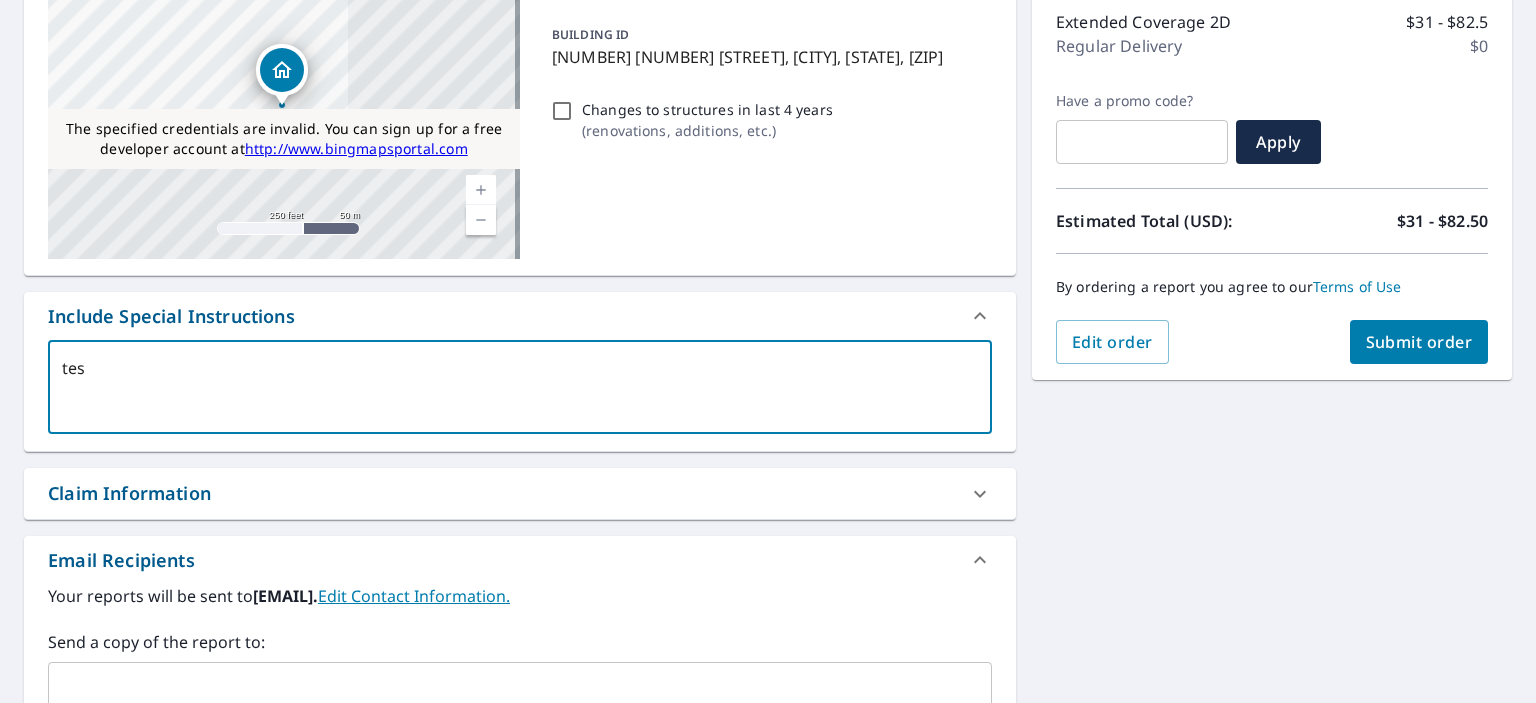 type on "test" 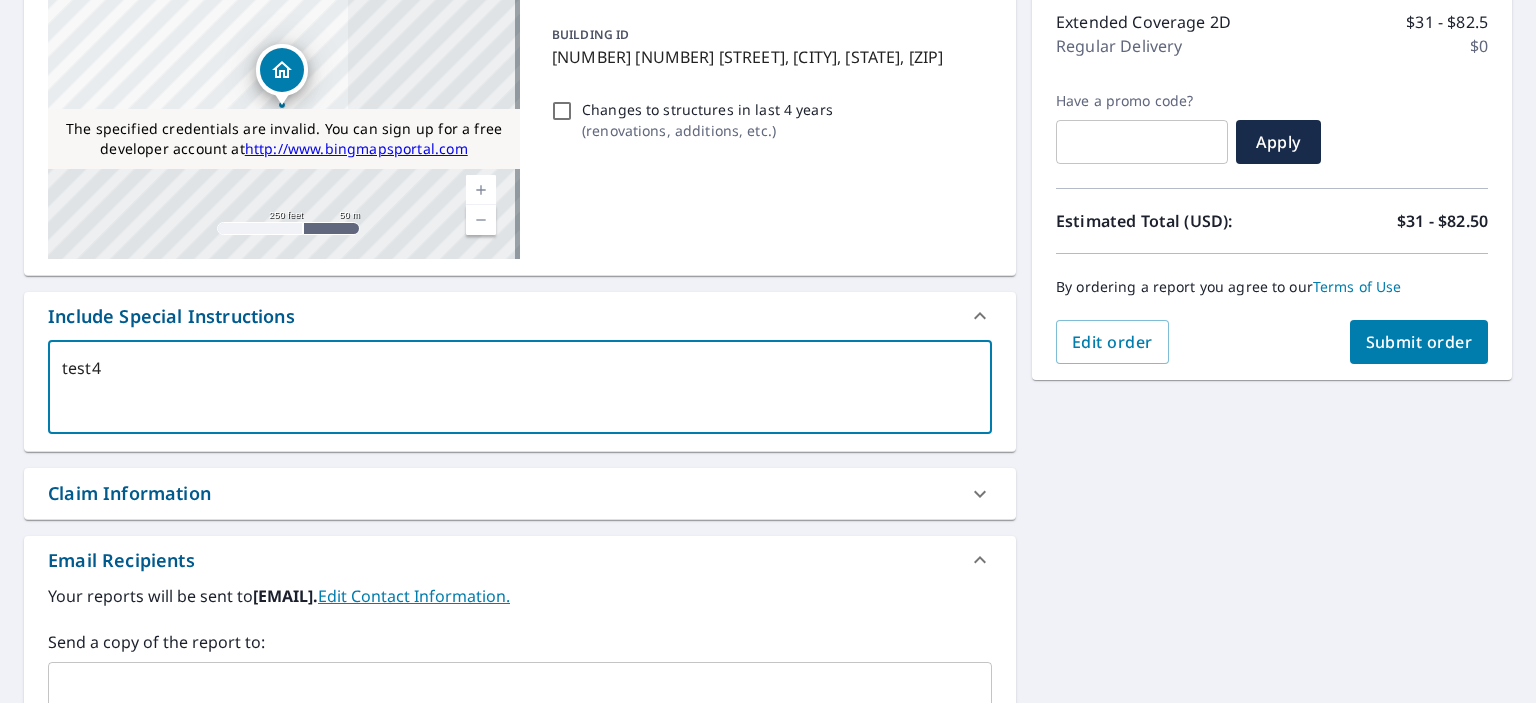 type on "test43" 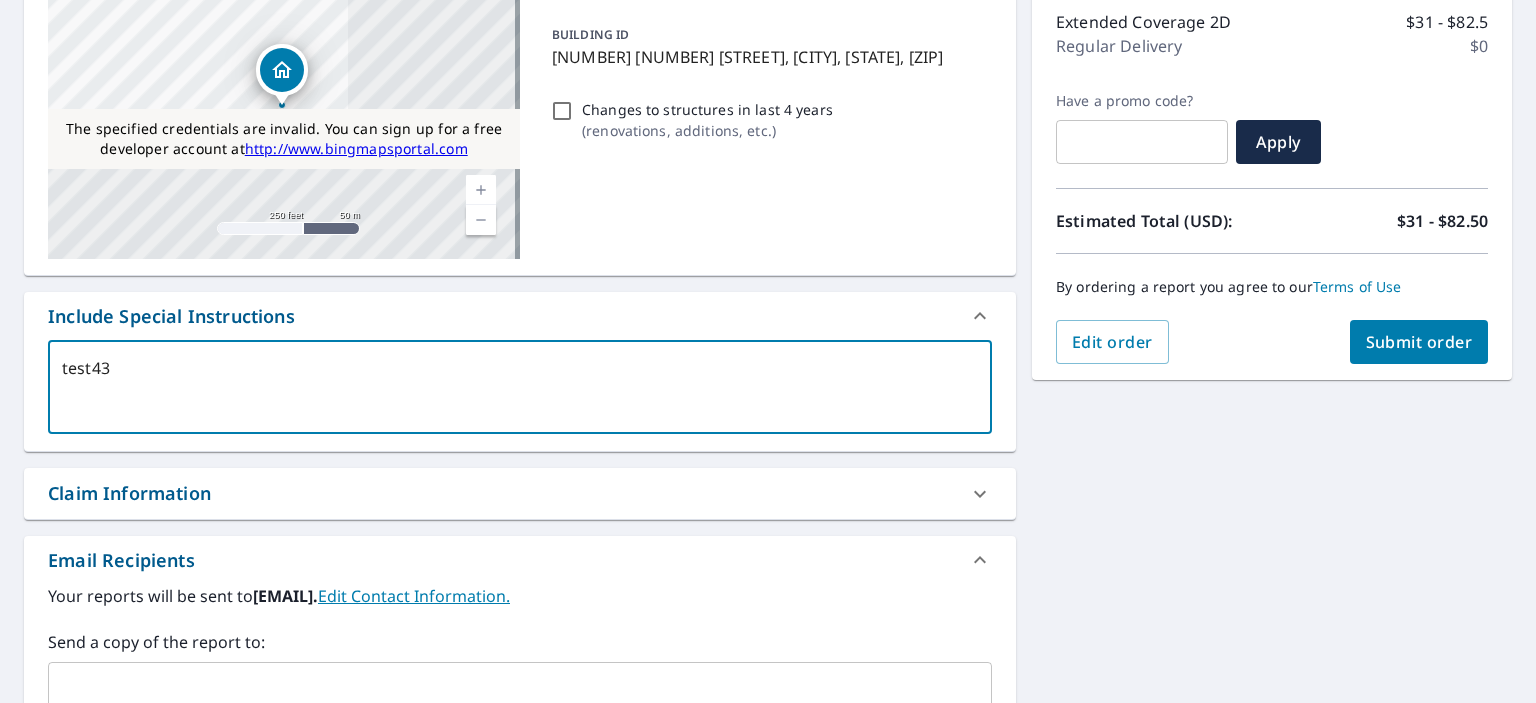 type on "test435" 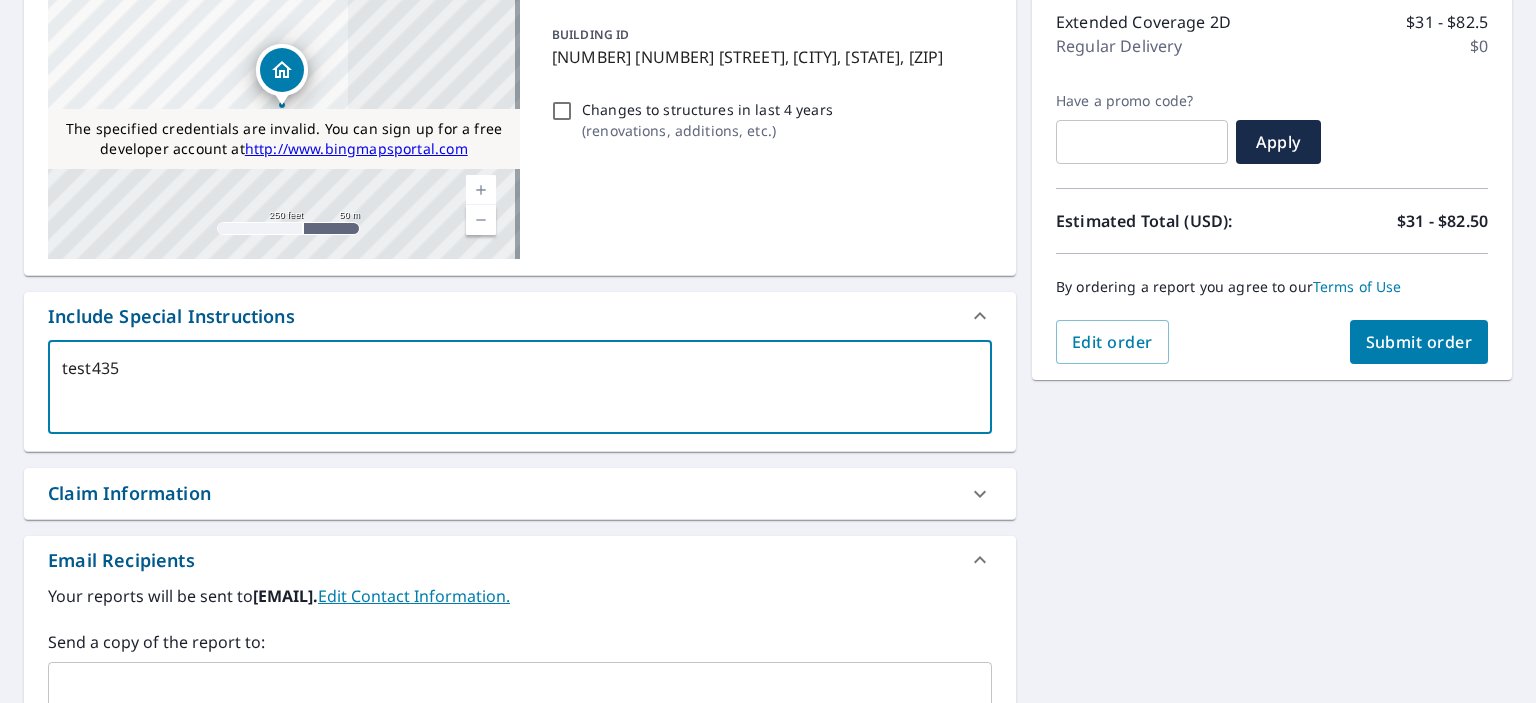type on "test4356" 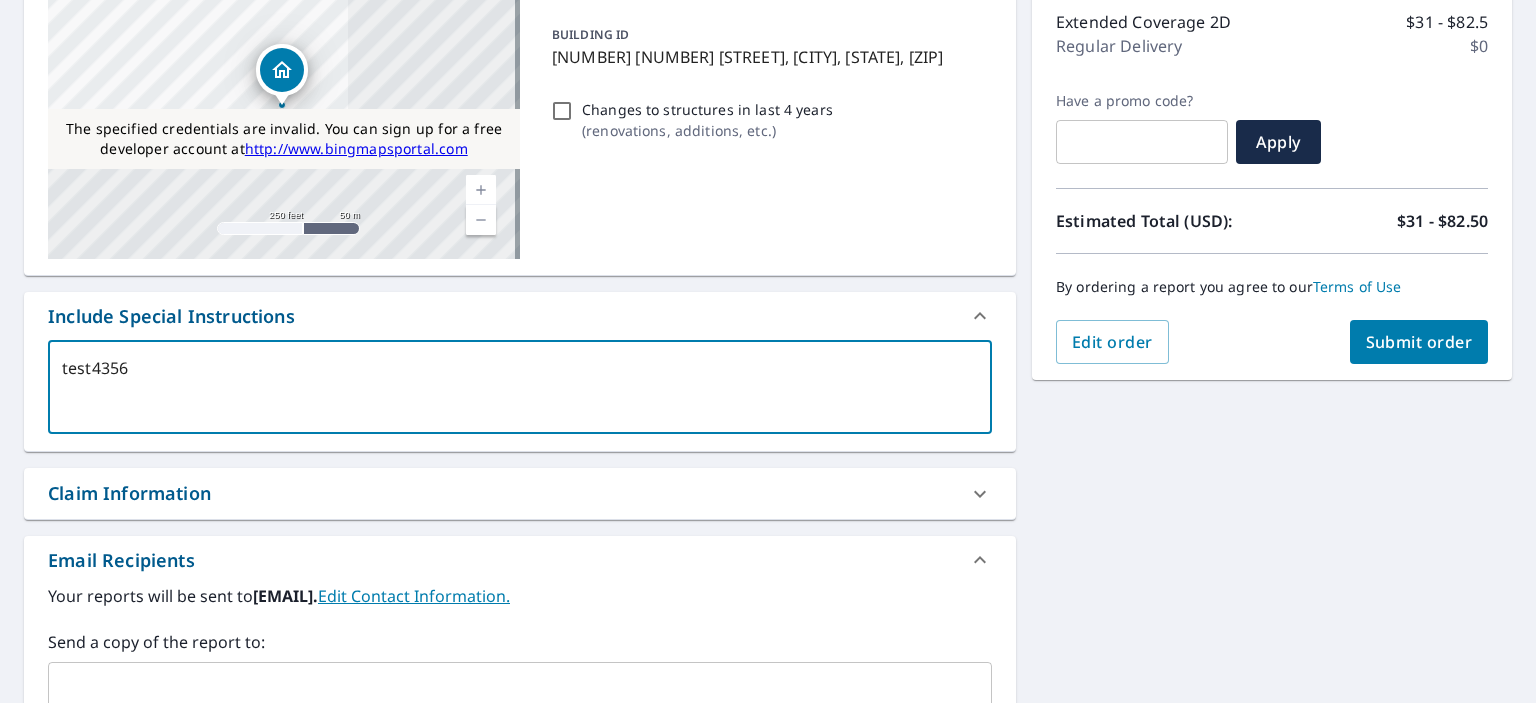 type on "test4356" 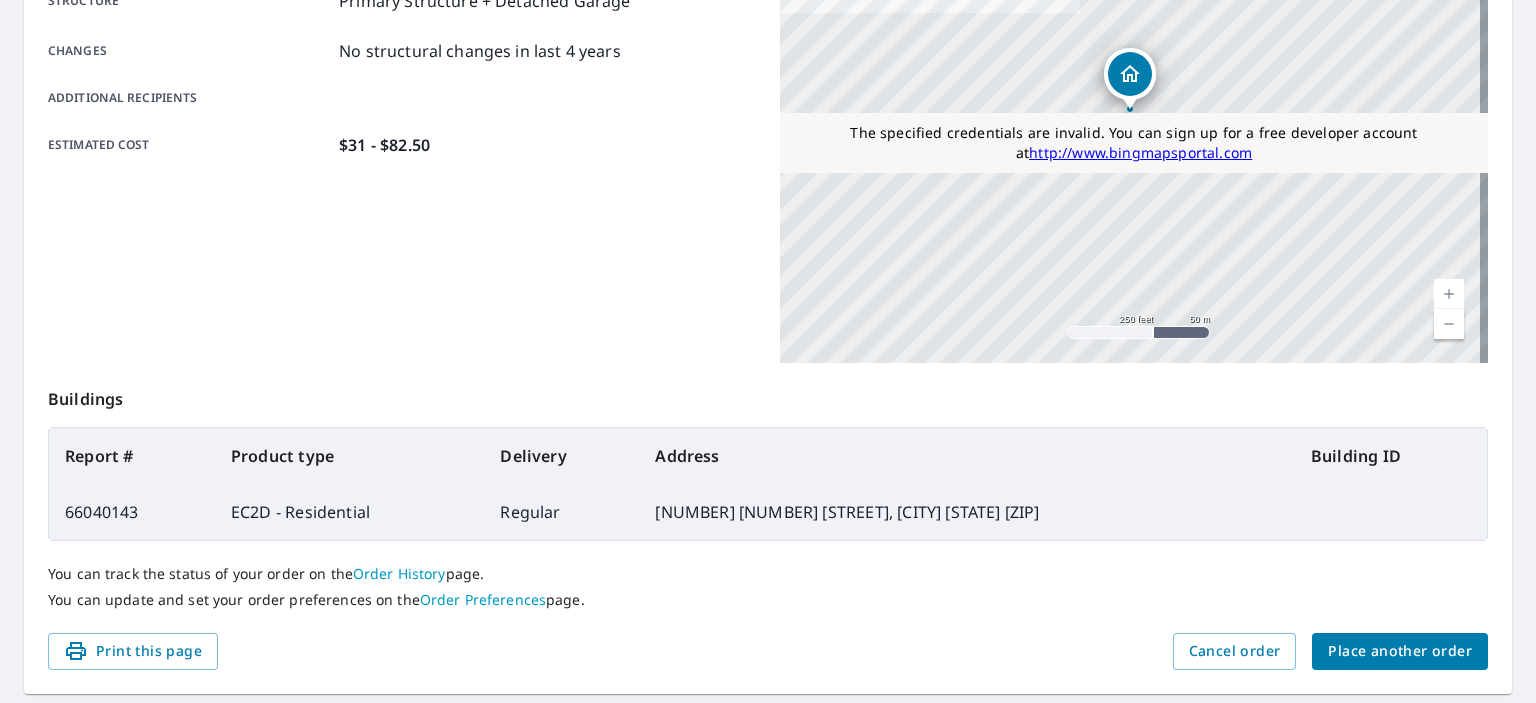 scroll, scrollTop: 416, scrollLeft: 0, axis: vertical 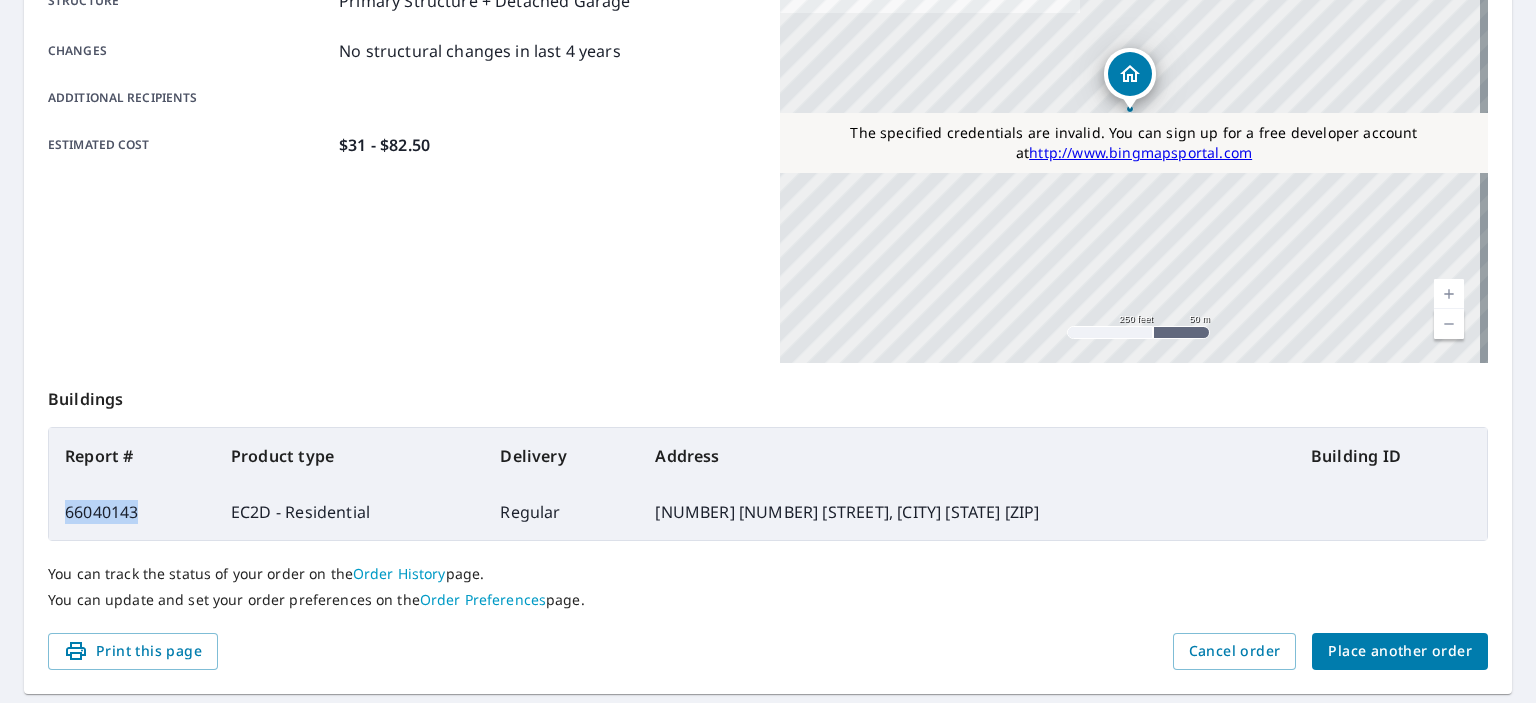 click on "66040143" at bounding box center (132, 512) 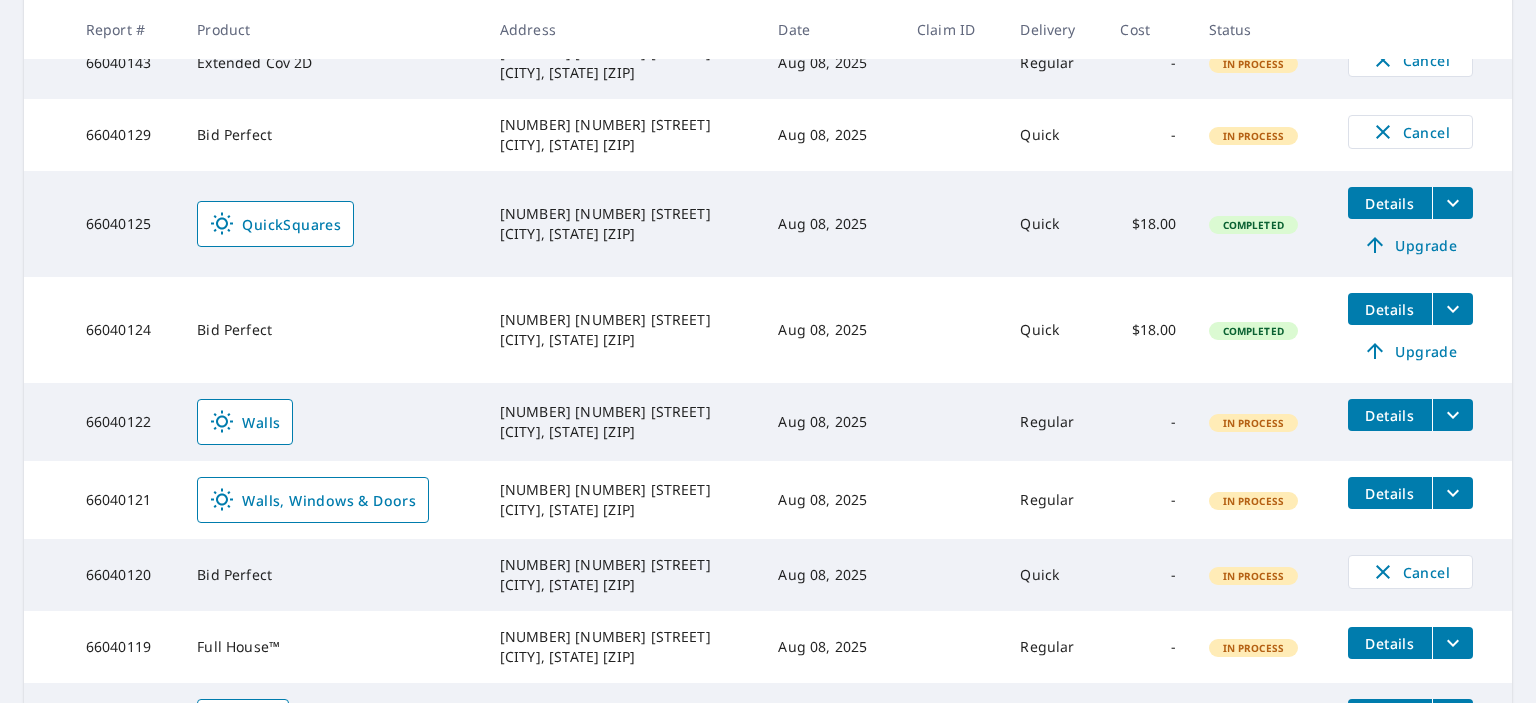 scroll, scrollTop: 0, scrollLeft: 0, axis: both 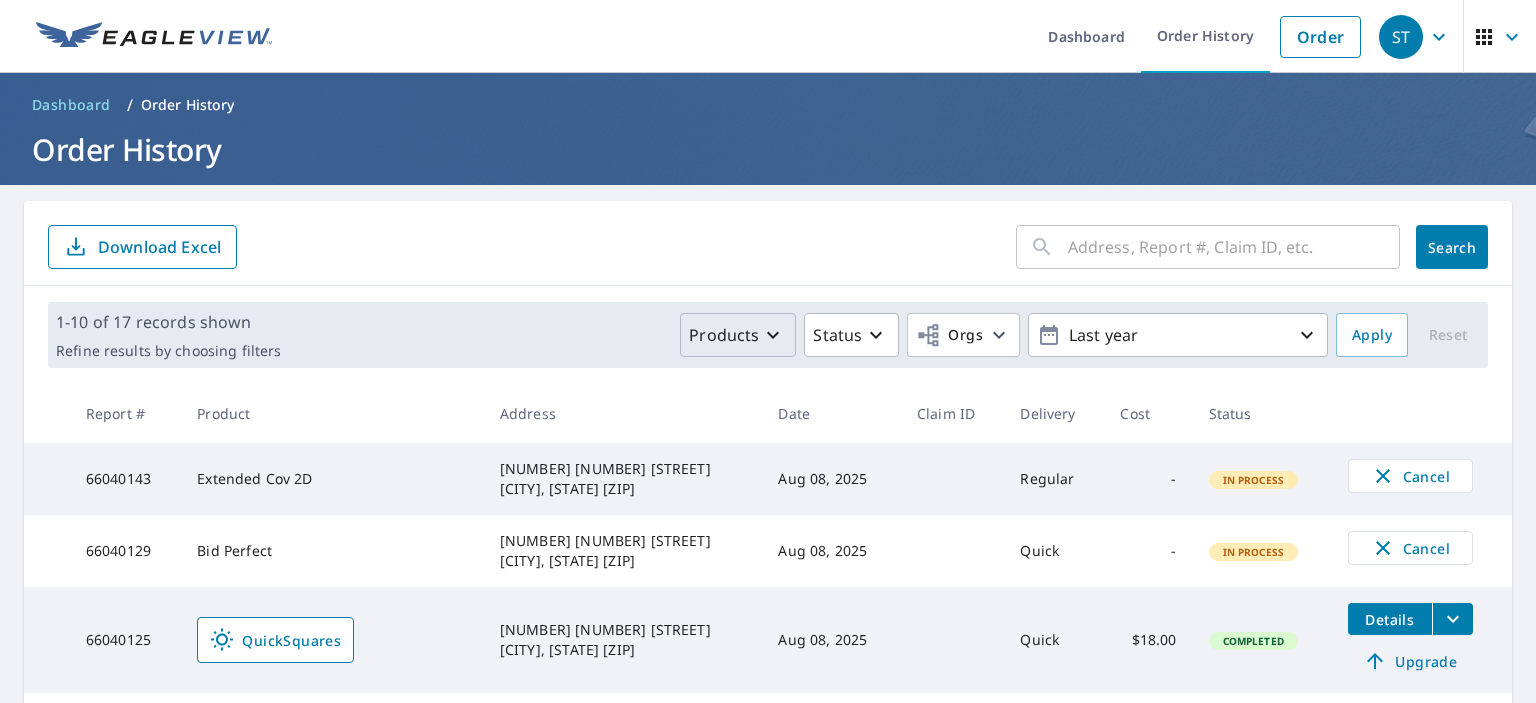 click on "Products" at bounding box center (738, 335) 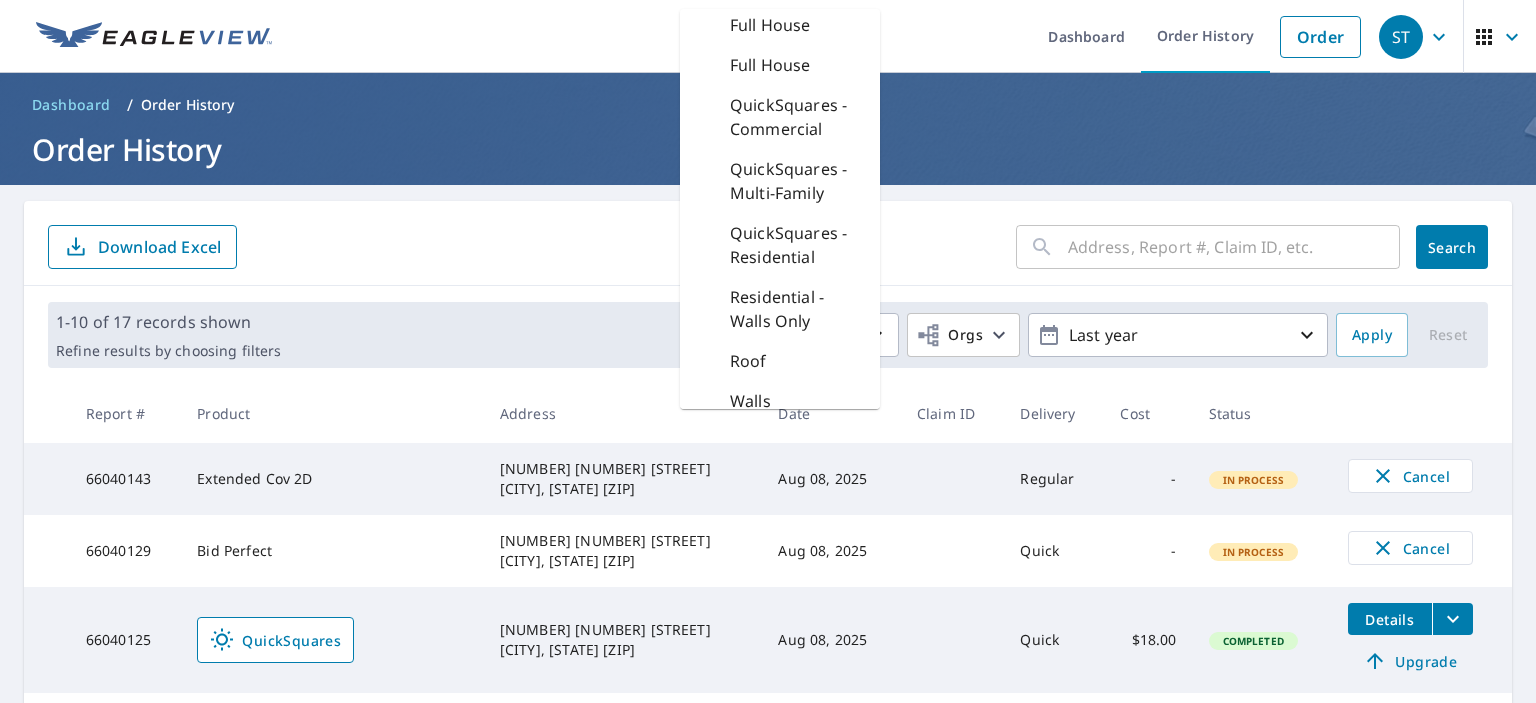 scroll, scrollTop: 496, scrollLeft: 0, axis: vertical 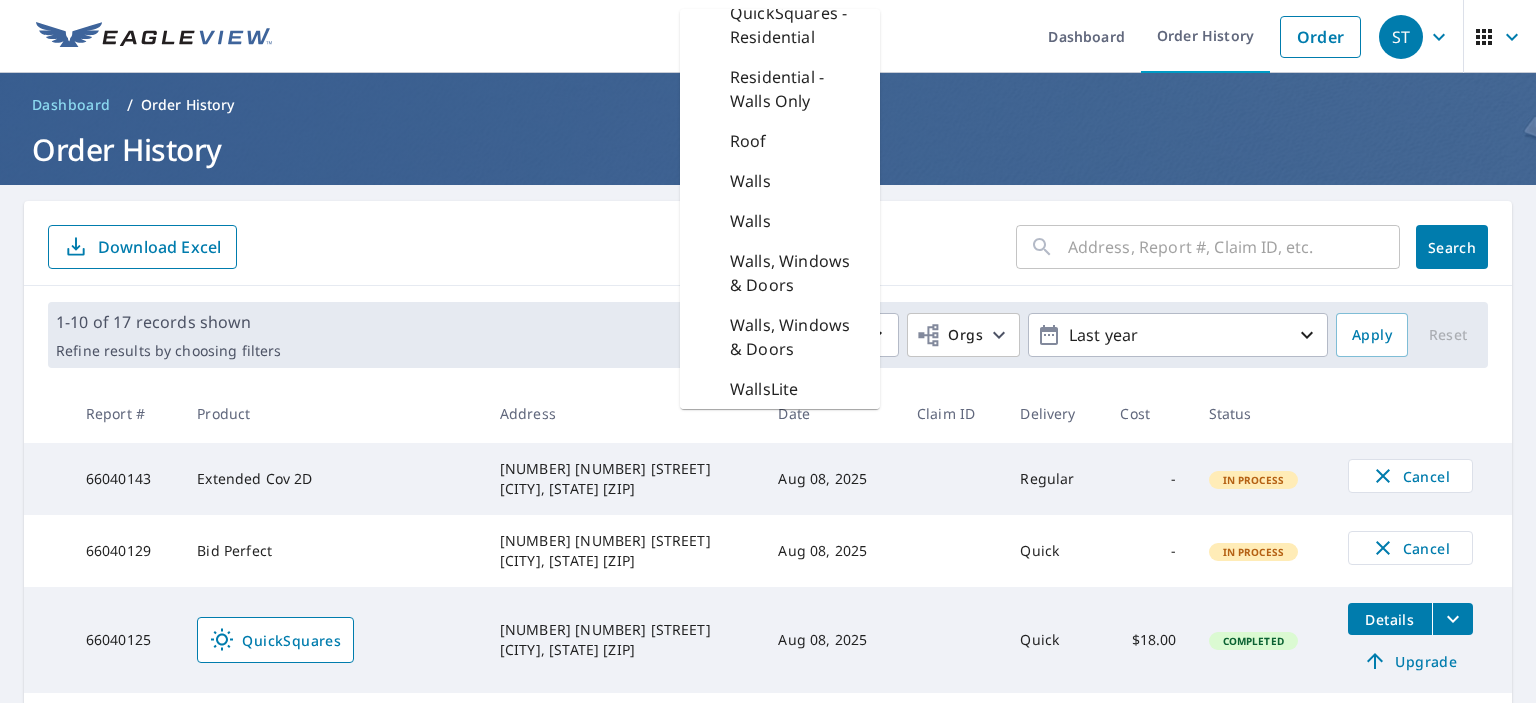 click on "Products AA3D - Residential Bid Perfect Bid Perfect EC2D - Residential EC3D - Residential Full House Full House QuickSquares - Commercial QuickSquares - Multi-Family QuickSquares - Residential Residential - Walls Only Roof Walls Walls Walls, Windows & Doors Walls, Windows & Doors WallsLite Status Orgs Last year" at bounding box center (808, 335) 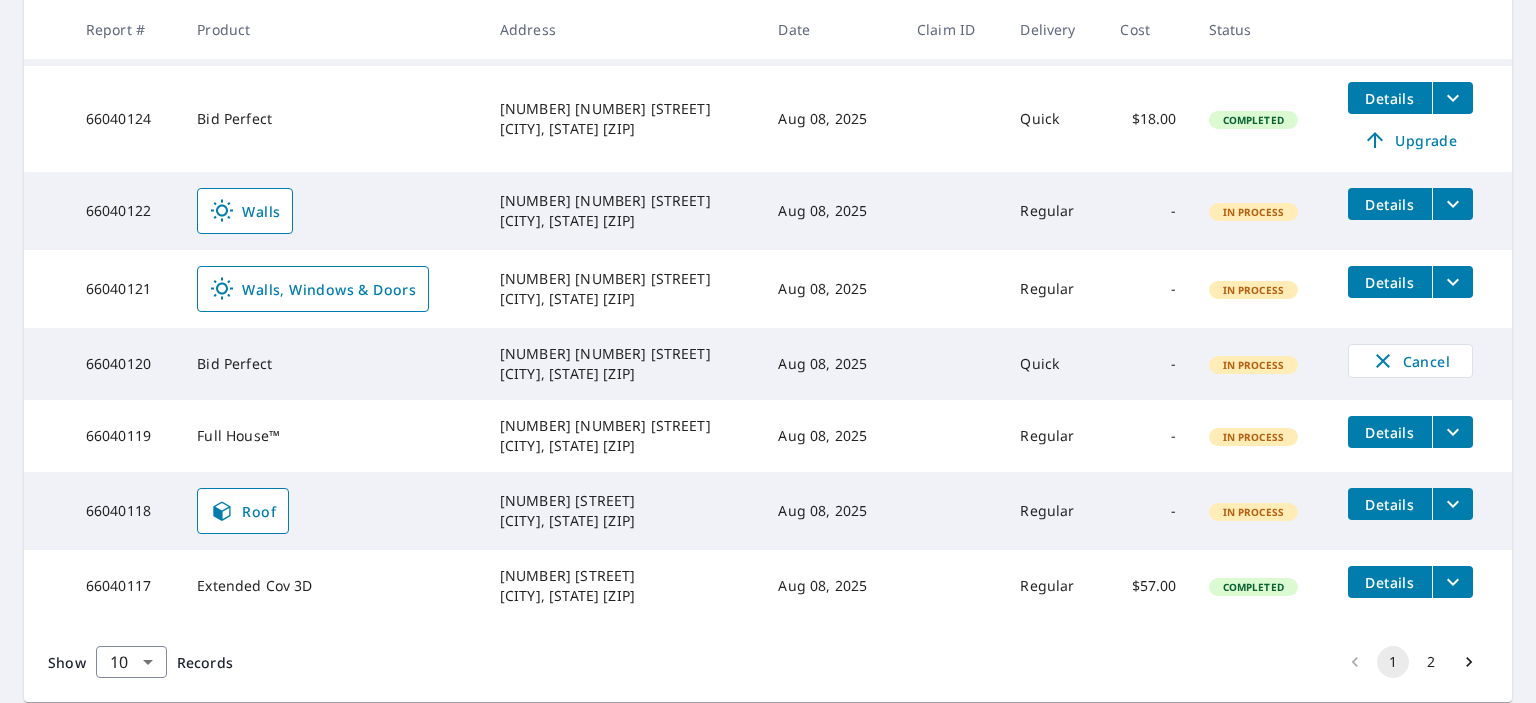 scroll, scrollTop: 628, scrollLeft: 0, axis: vertical 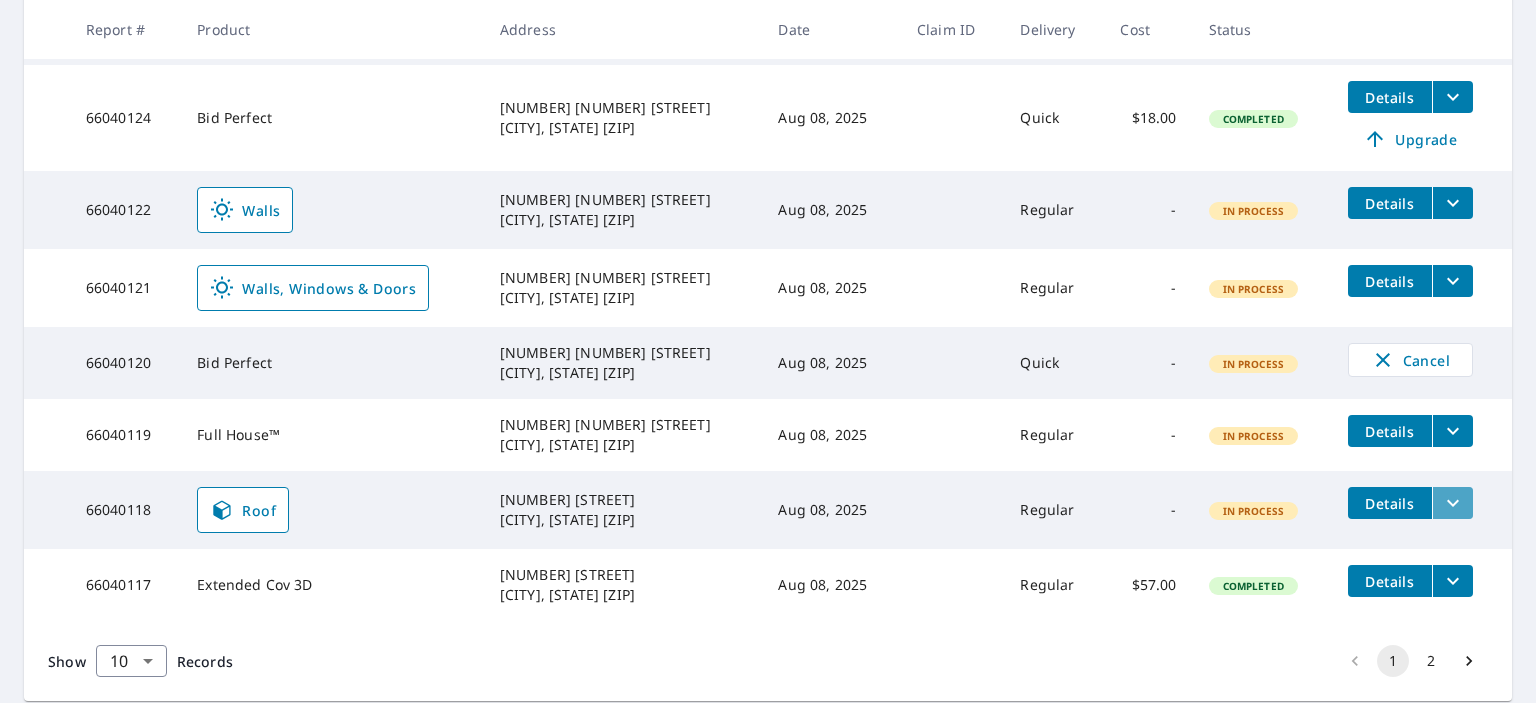 click 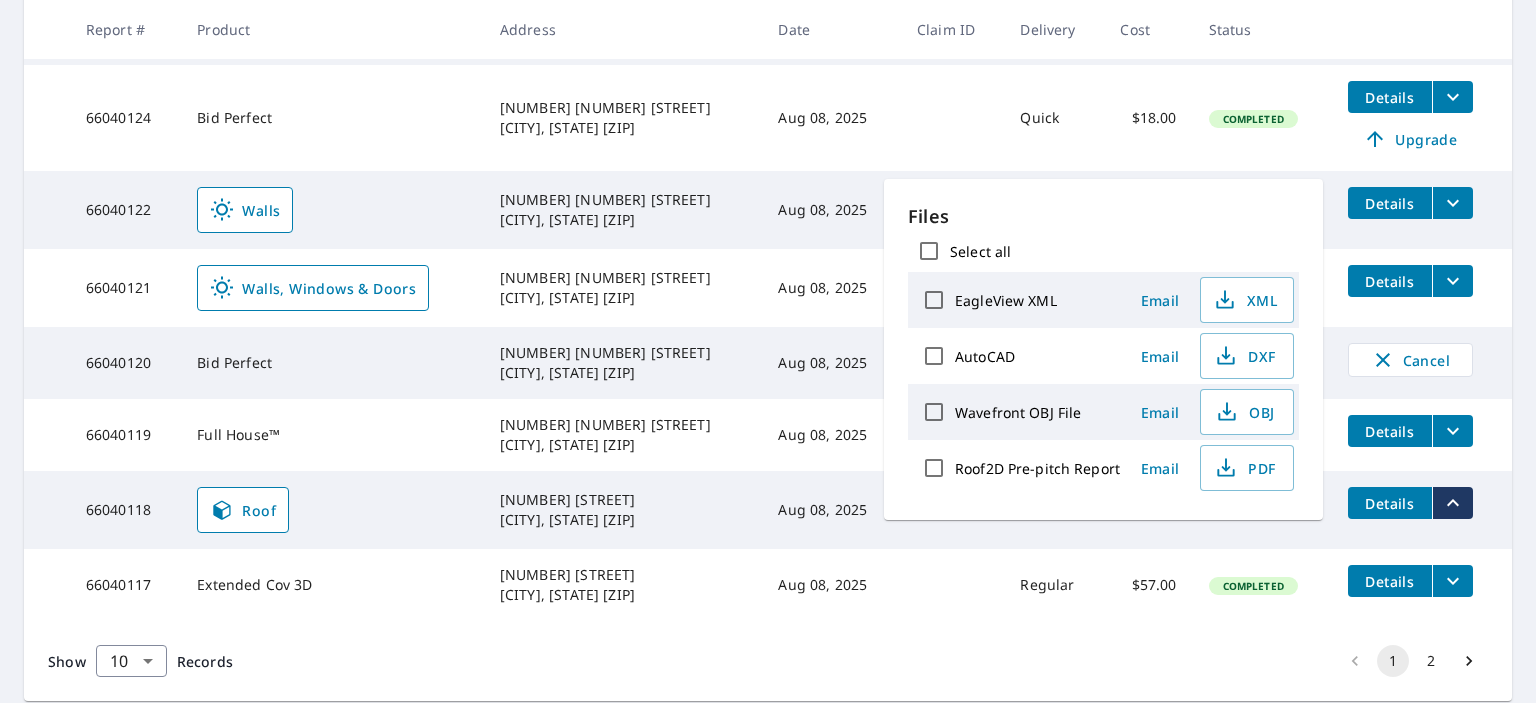 click on "66040118" at bounding box center [125, 510] 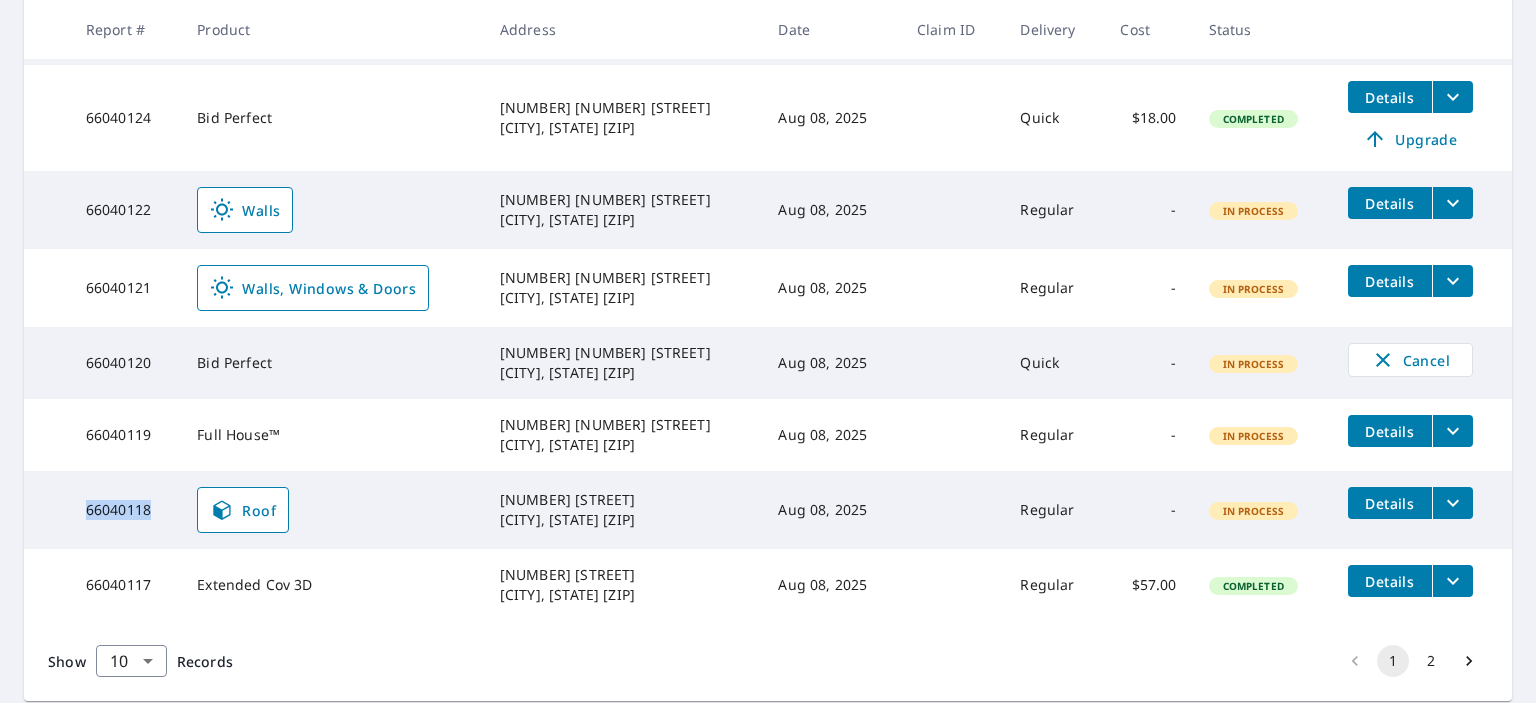 click on "66040118" at bounding box center (125, 510) 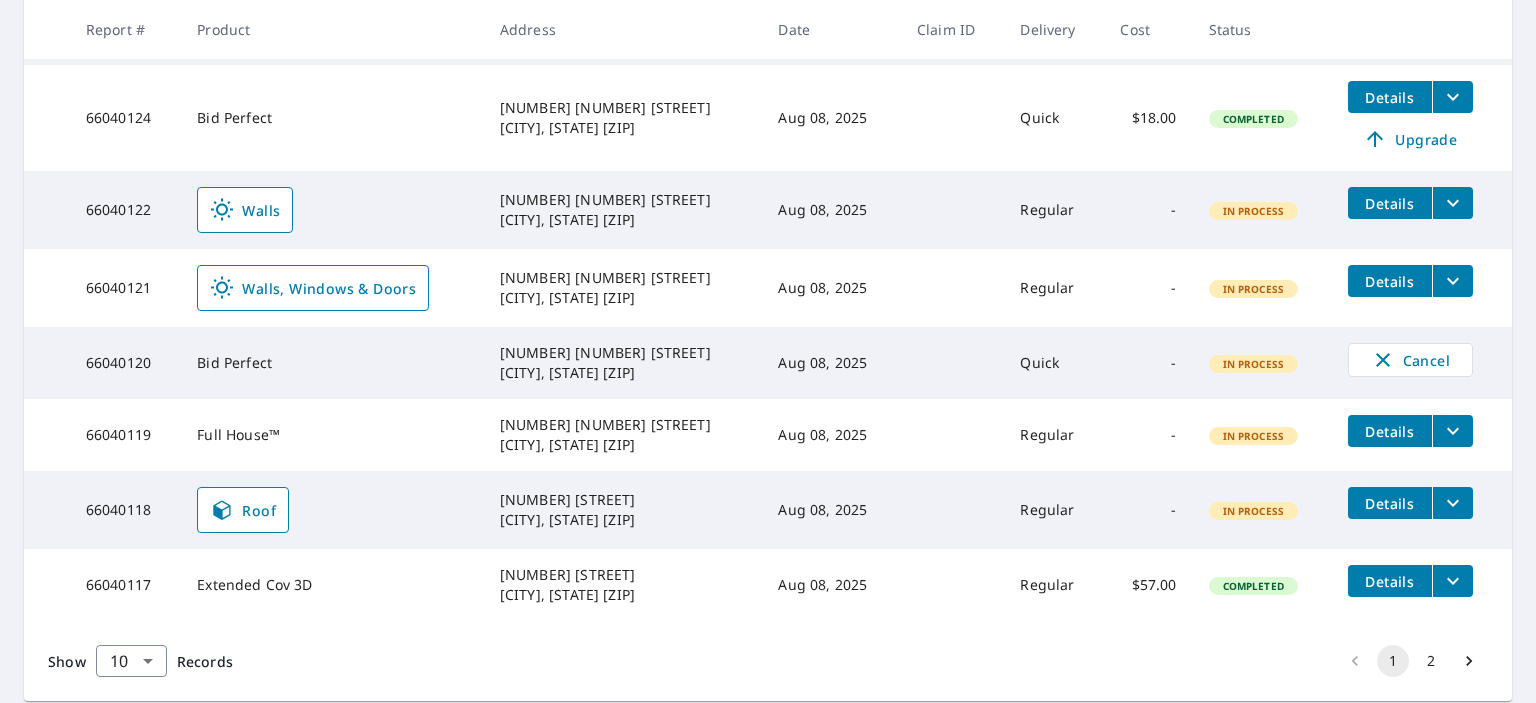 click on "[NUMBER] [STREET]
[CITY], [STATE] [POSTAL_CODE]" at bounding box center (623, 510) 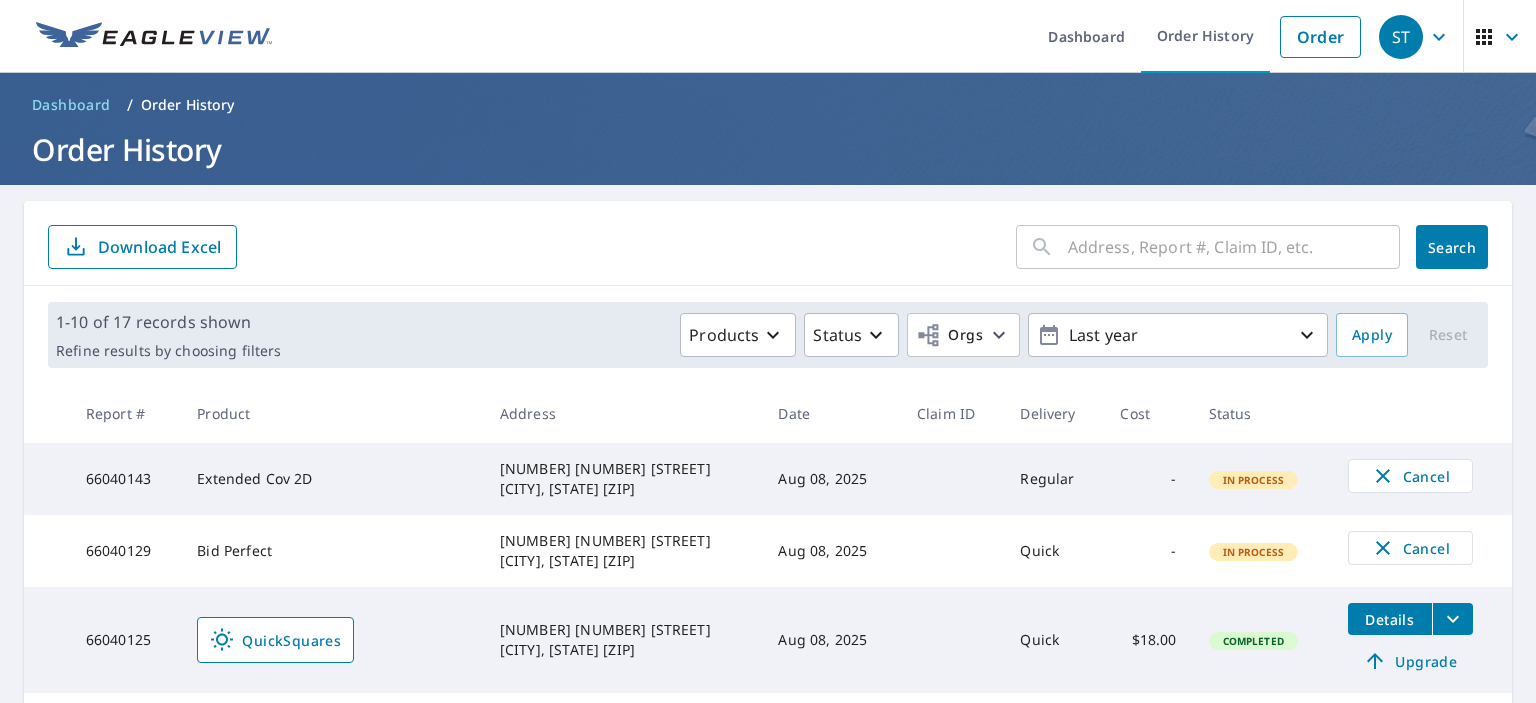 click on "Search" at bounding box center [1452, 247] 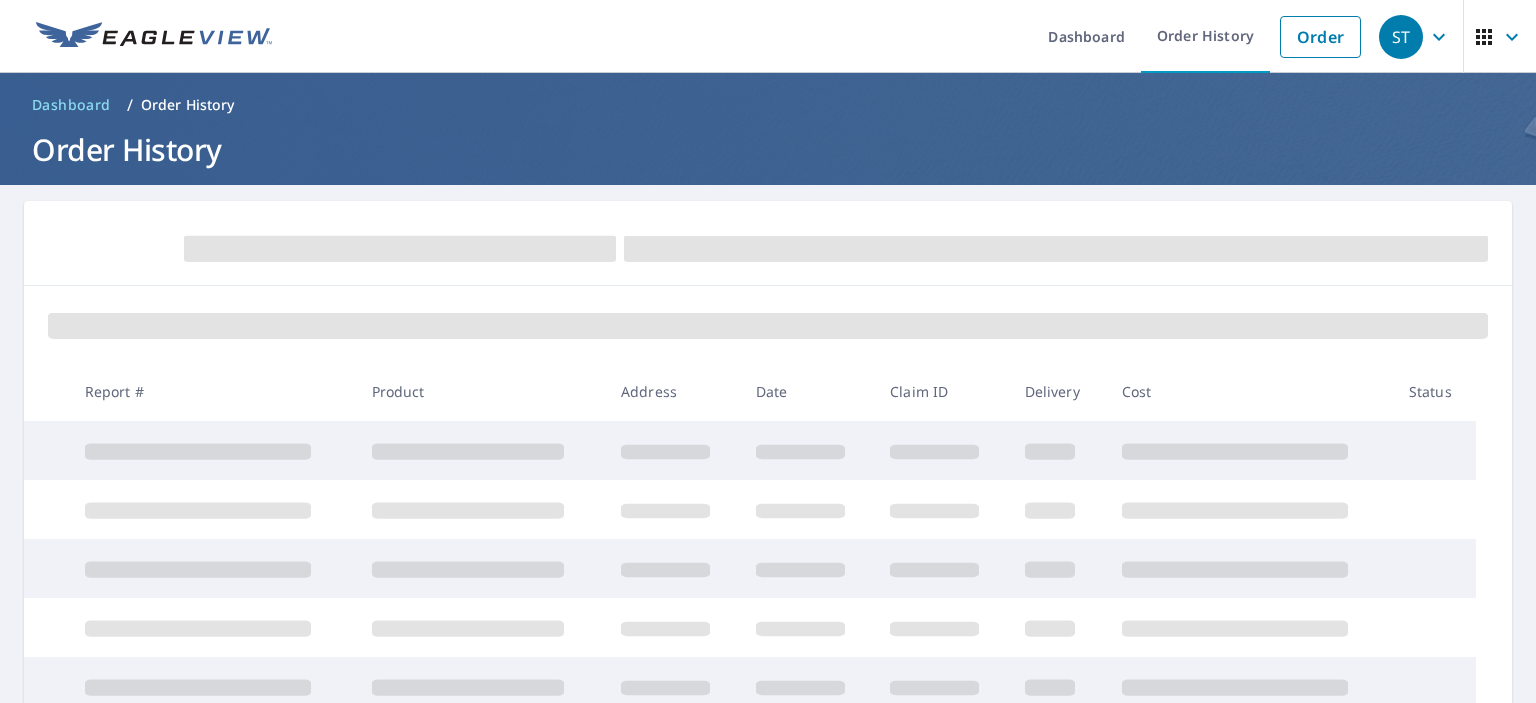 scroll, scrollTop: 167, scrollLeft: 0, axis: vertical 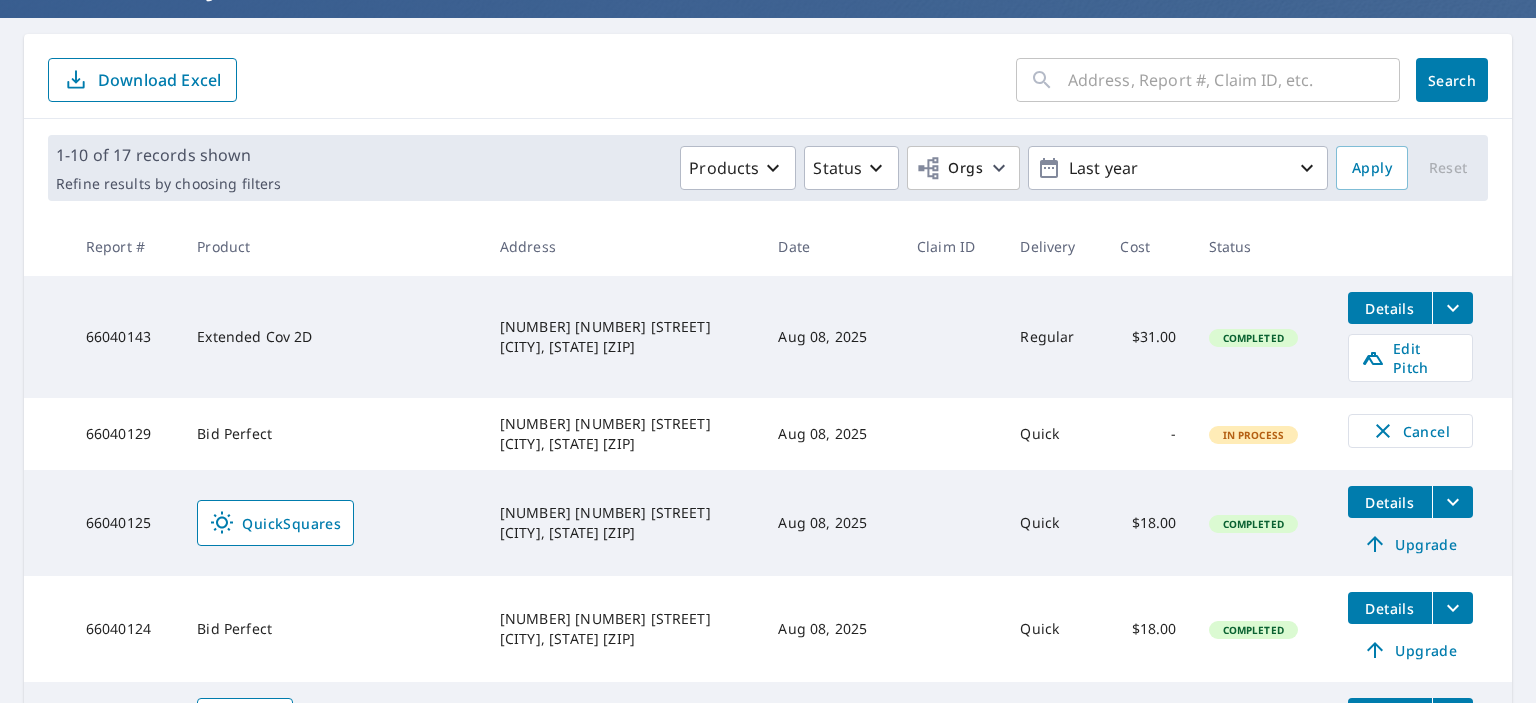 click on "66040143" at bounding box center (125, 337) 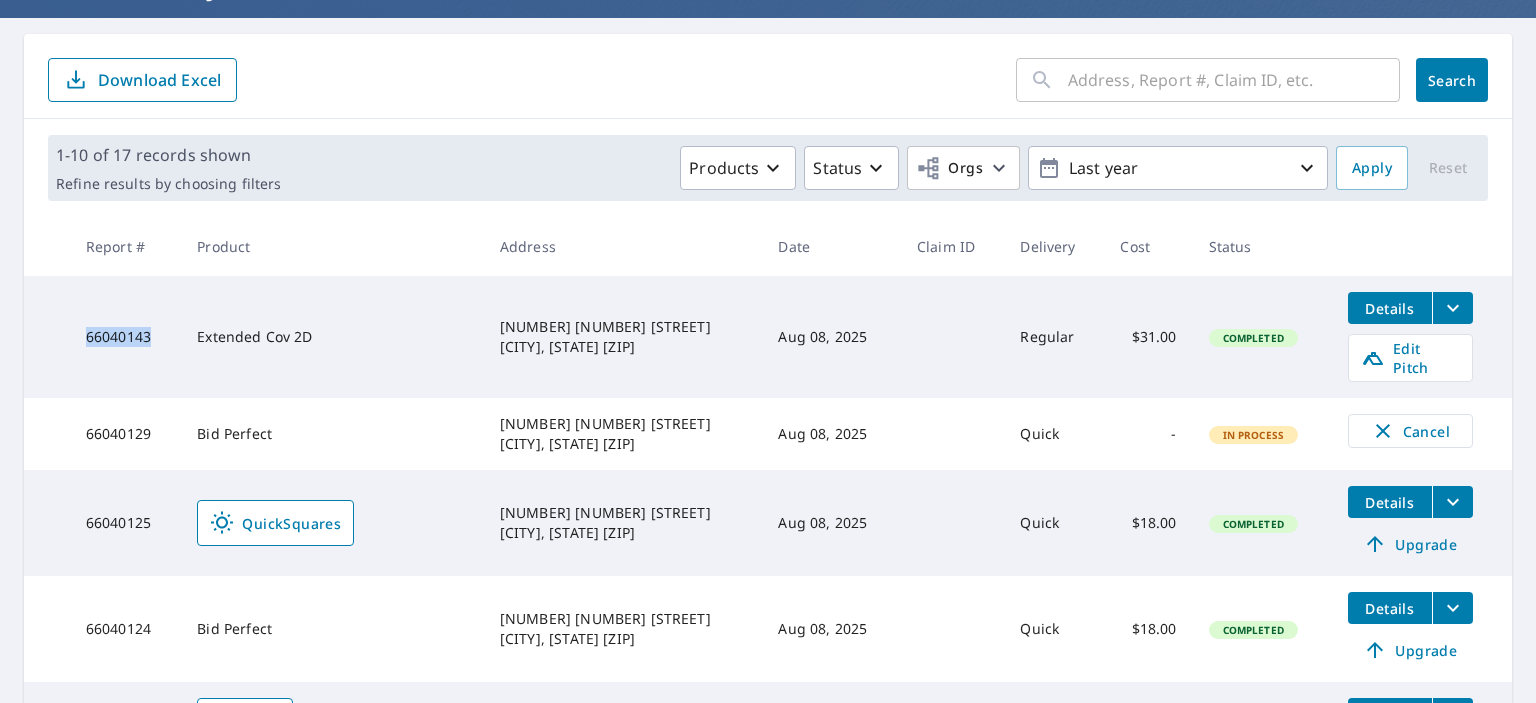 click on "66040143" at bounding box center [125, 337] 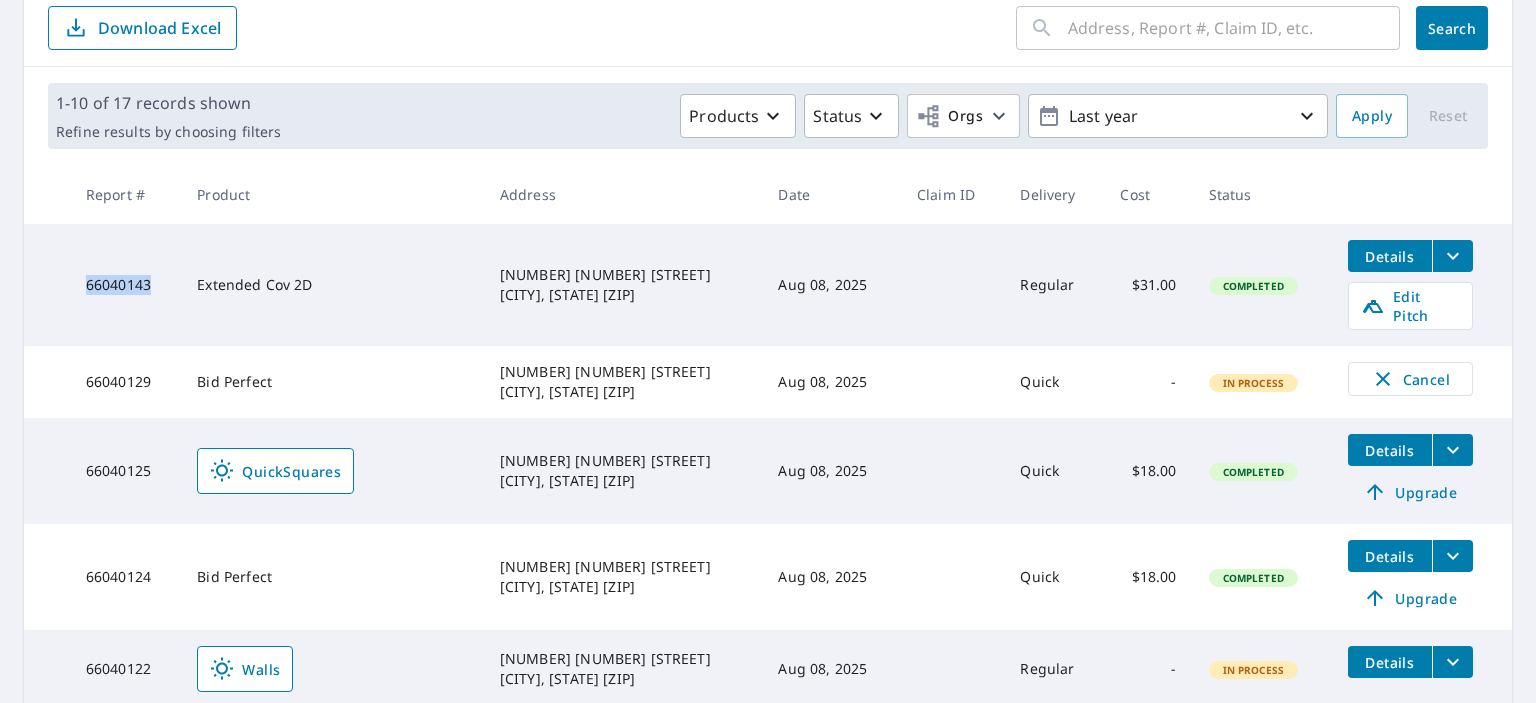 scroll, scrollTop: 218, scrollLeft: 0, axis: vertical 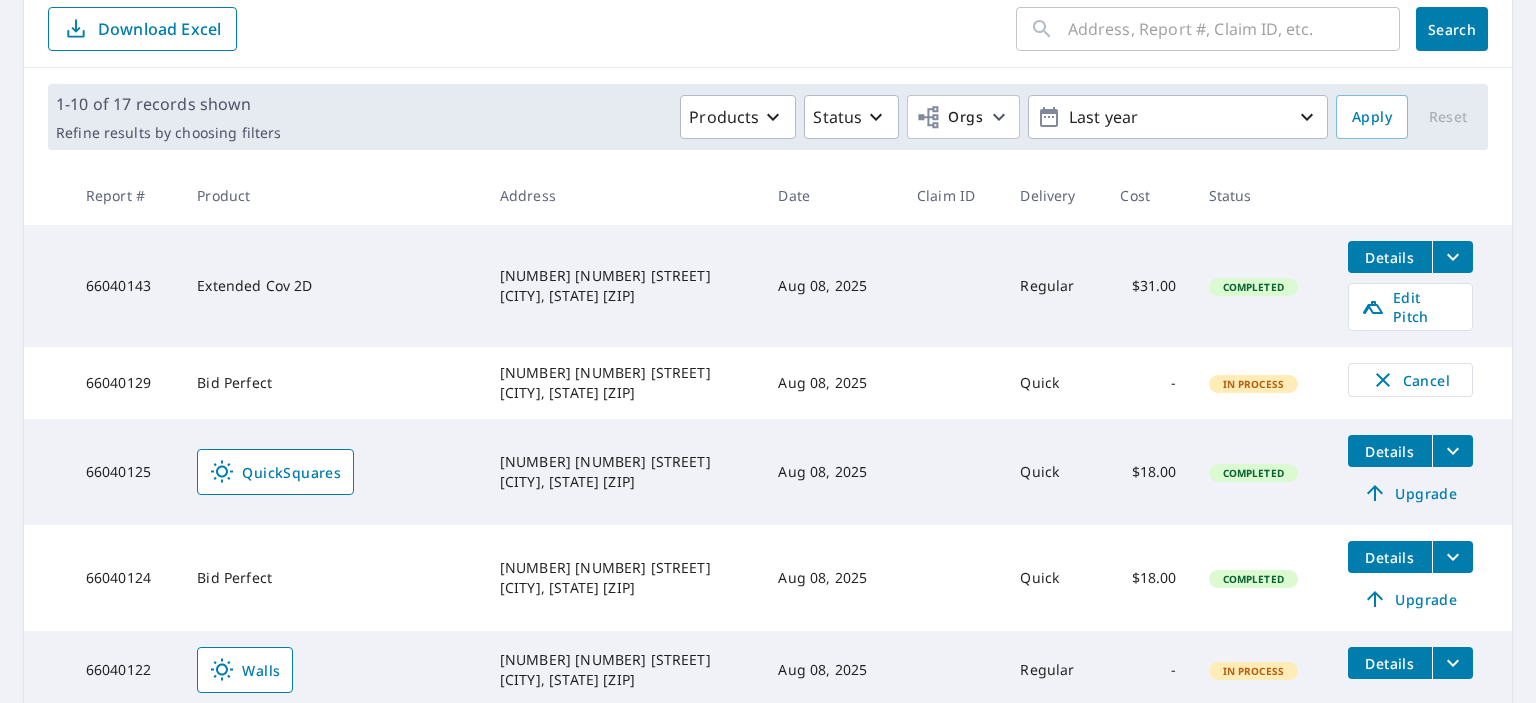 click on "[NUMBER] [STREET]
[CITY], [STATE] [POSTAL_CODE]" at bounding box center [623, 578] 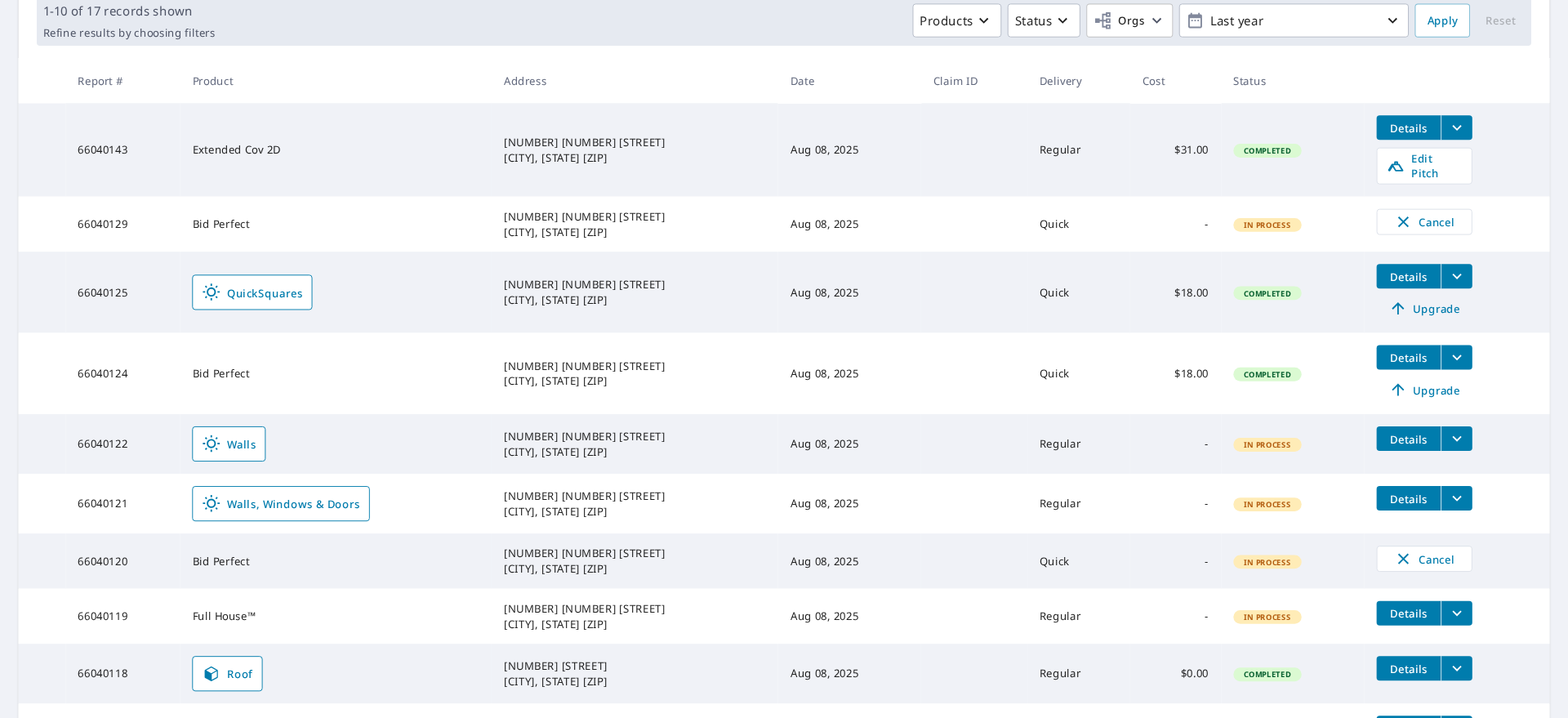 scroll, scrollTop: 252, scrollLeft: 0, axis: vertical 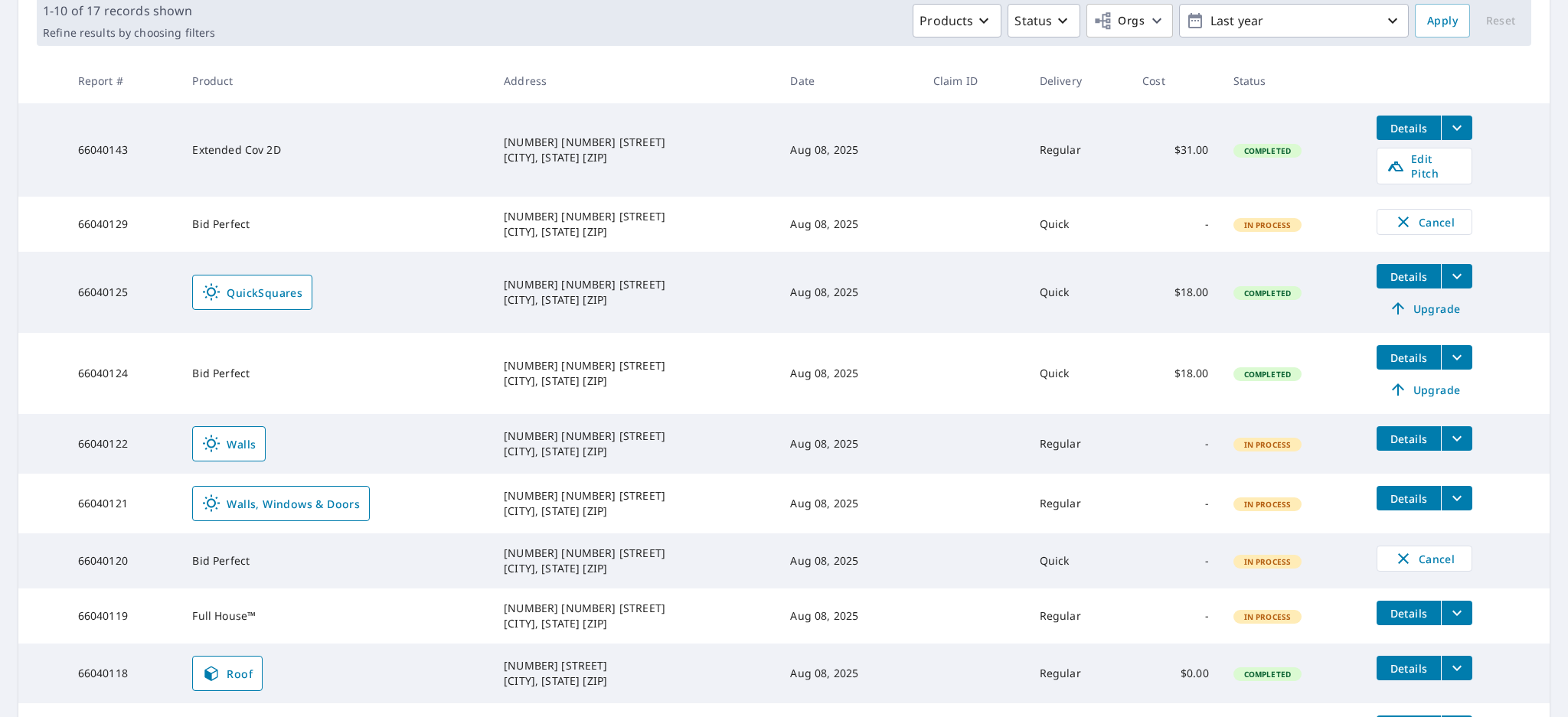drag, startPoint x: 1104, startPoint y: 11, endPoint x: 935, endPoint y: 455, distance: 475.07578 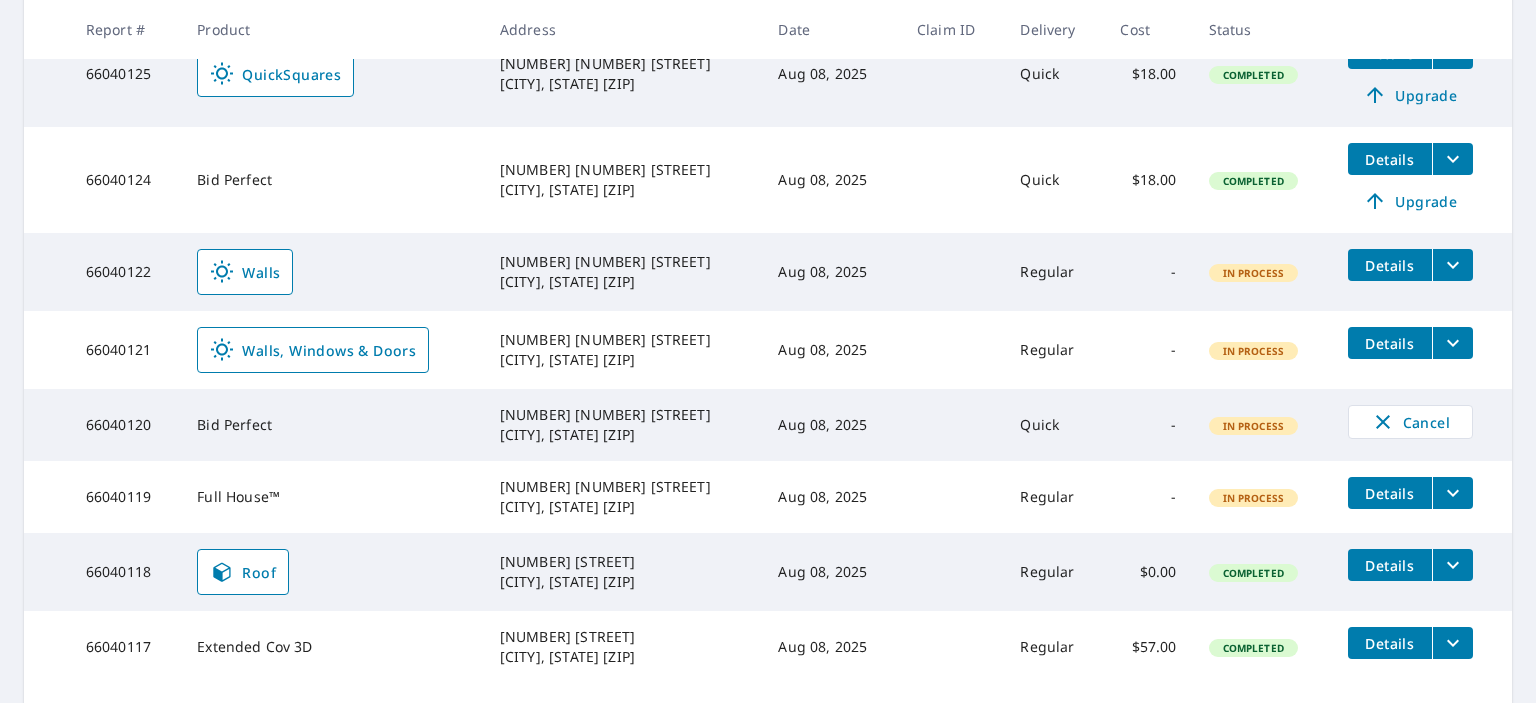 scroll, scrollTop: 617, scrollLeft: 0, axis: vertical 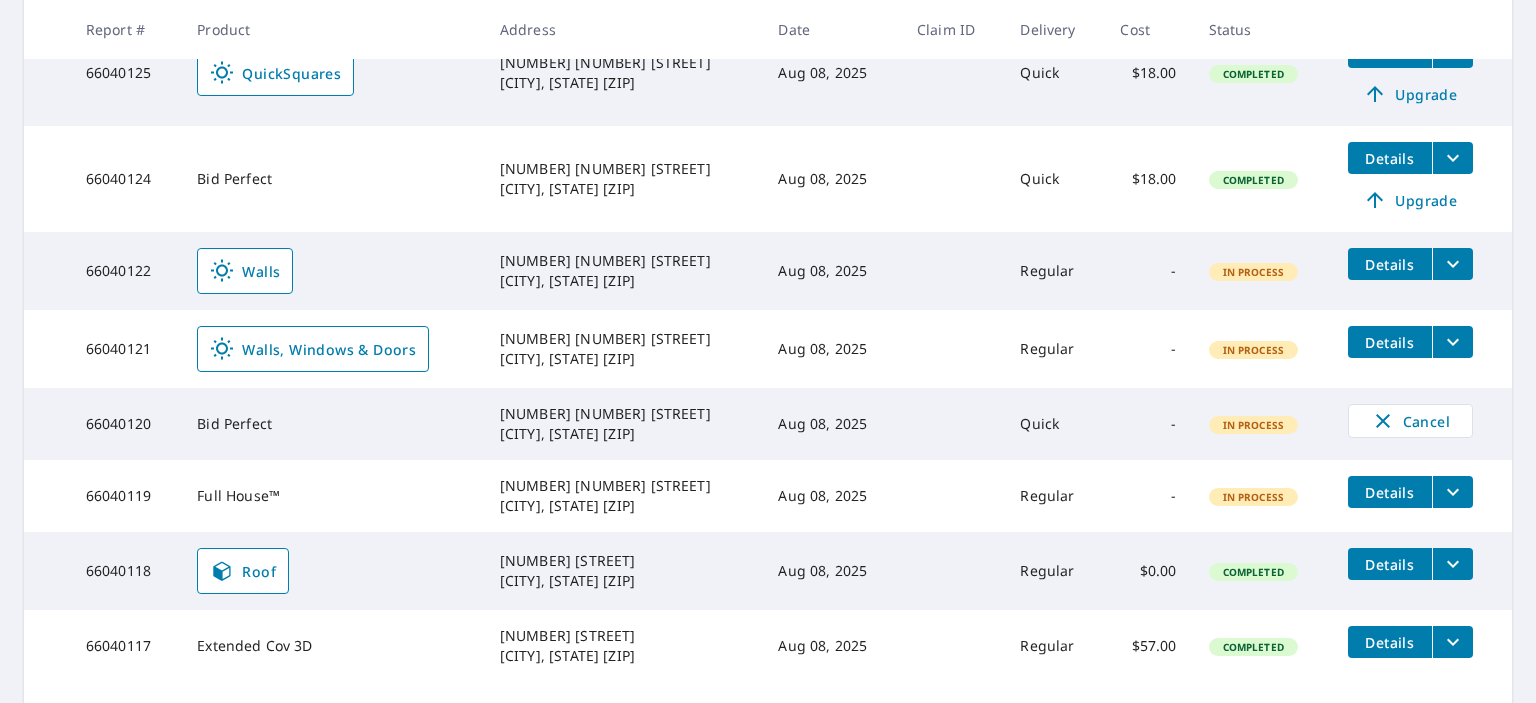 drag, startPoint x: 1925, startPoint y: 73, endPoint x: 746, endPoint y: 602, distance: 1292.2391 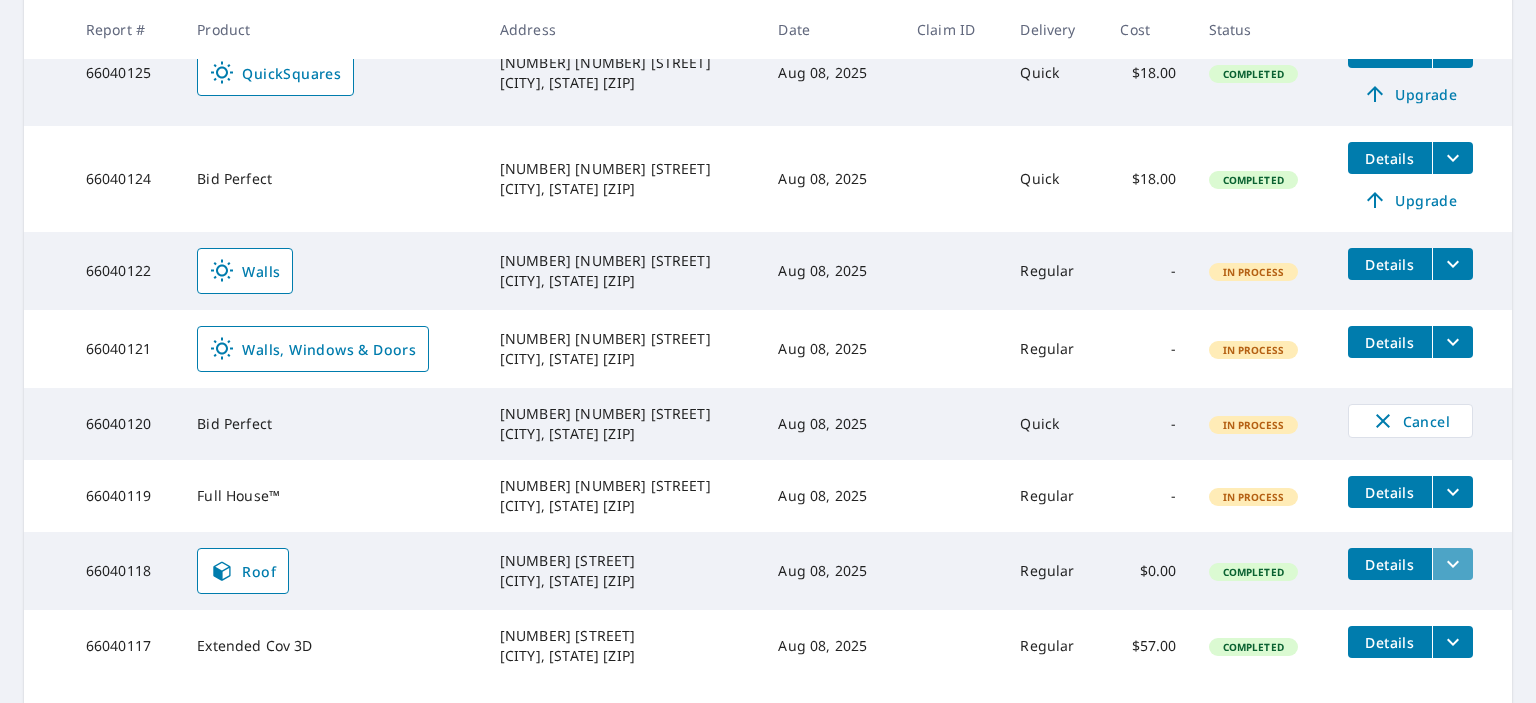 click 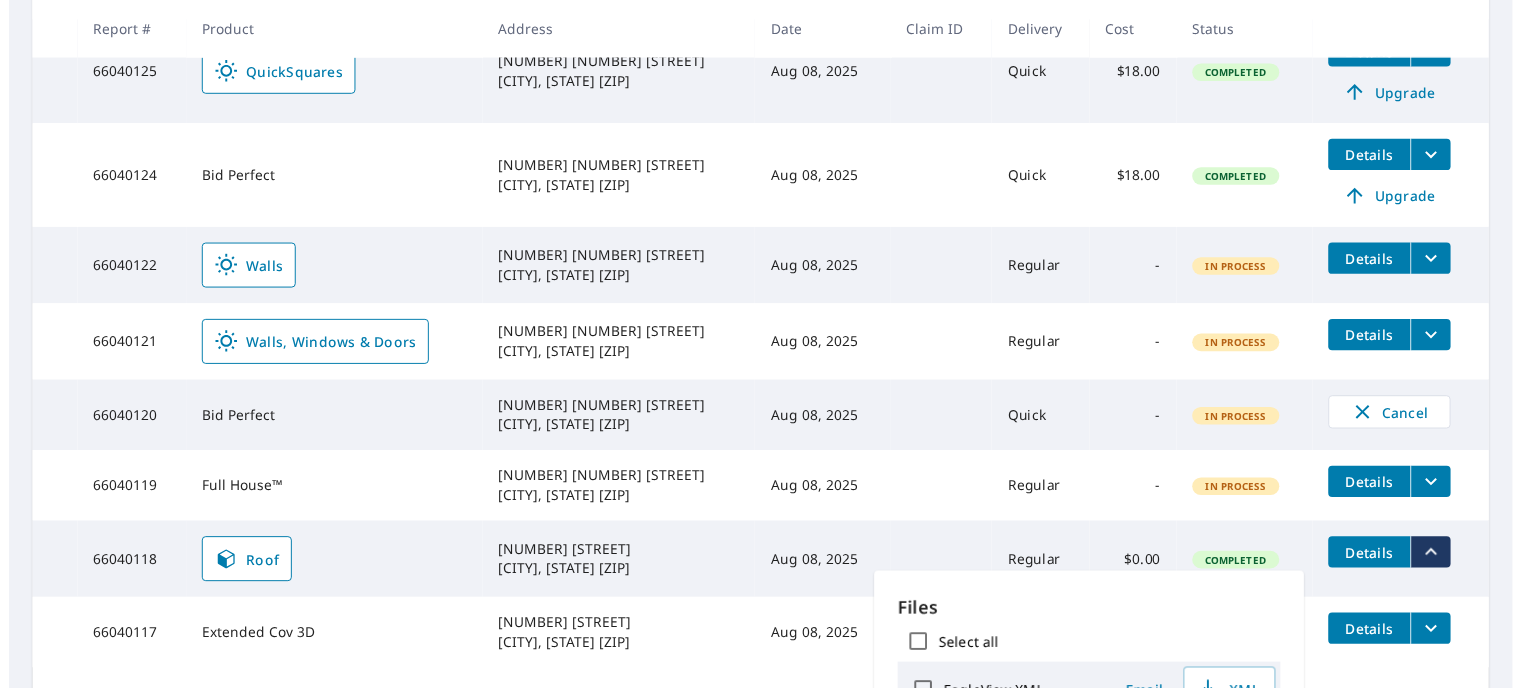 scroll, scrollTop: 224, scrollLeft: 0, axis: vertical 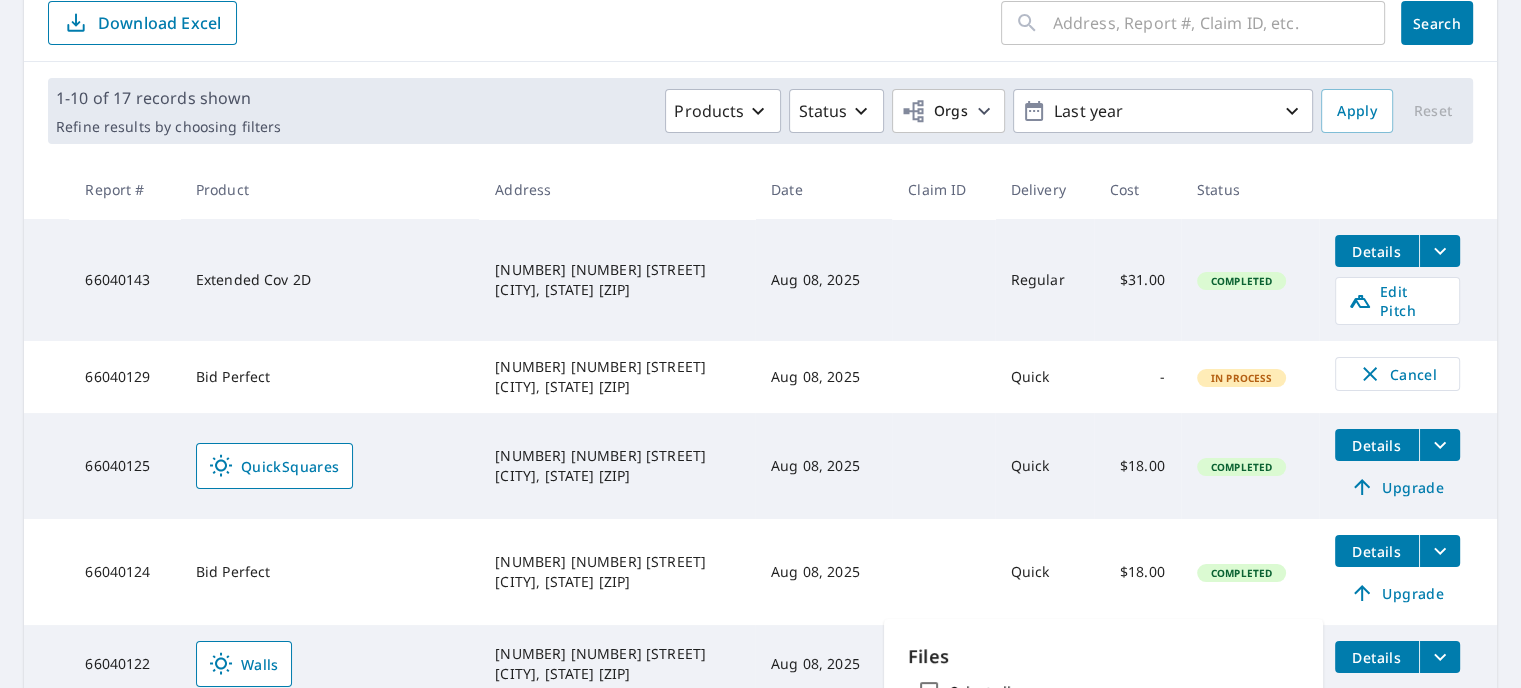 type 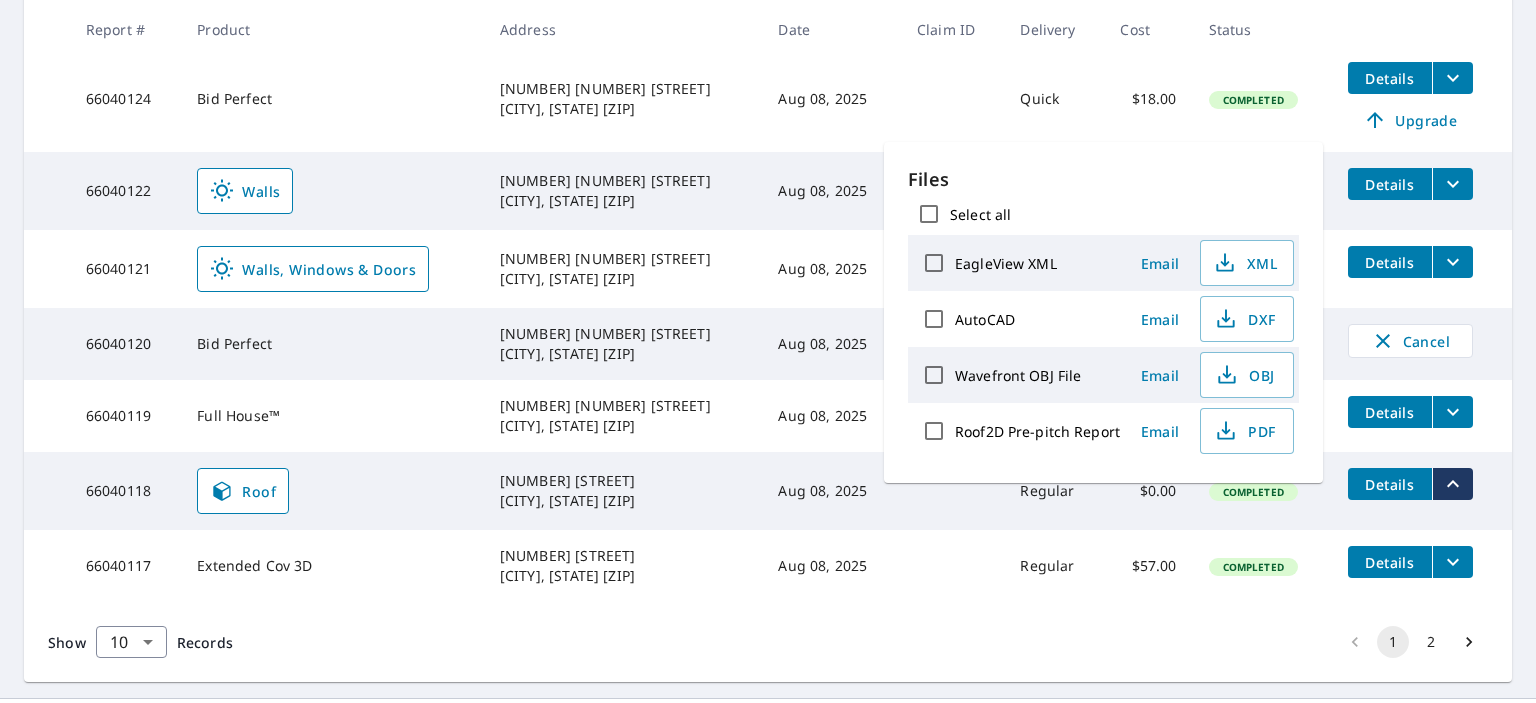 scroll, scrollTop: 700, scrollLeft: 0, axis: vertical 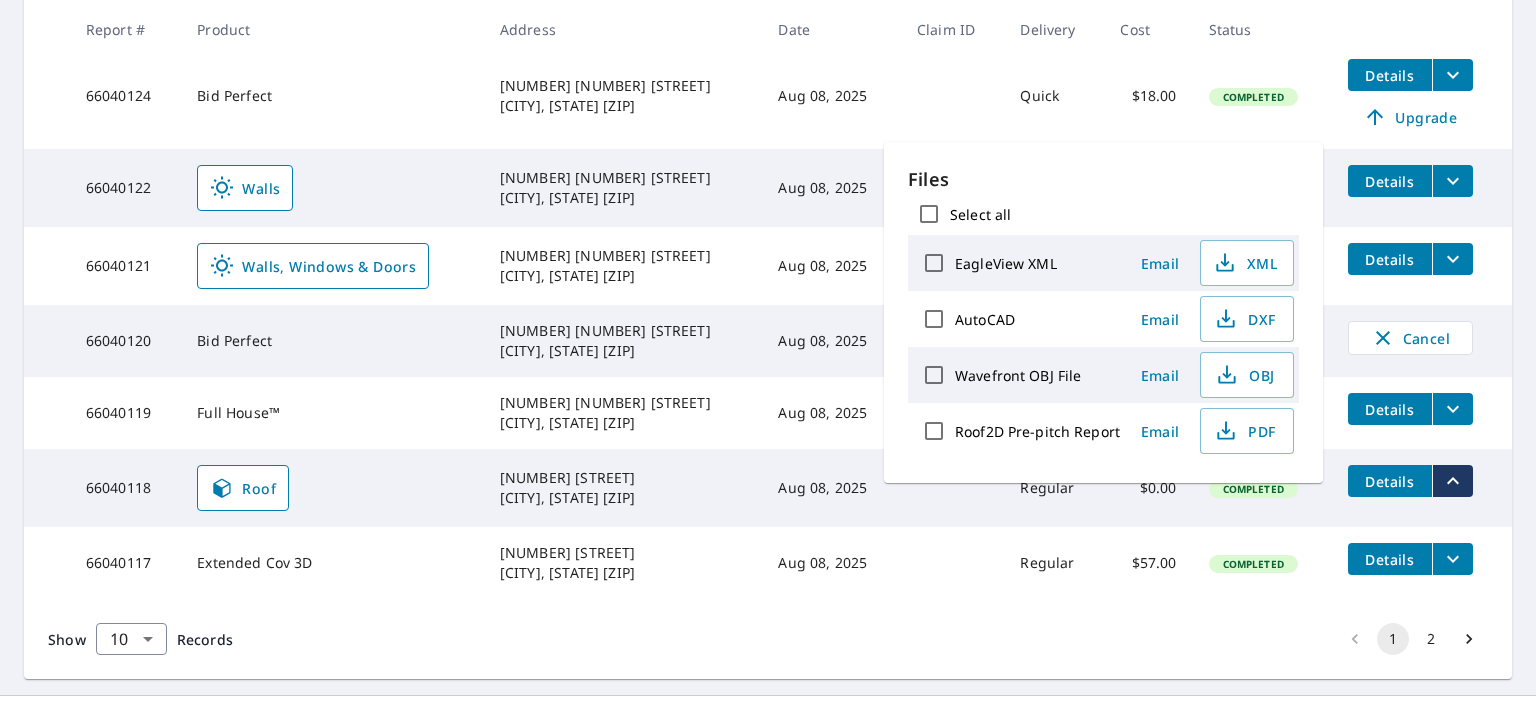 click on "Completed" at bounding box center [1262, 563] 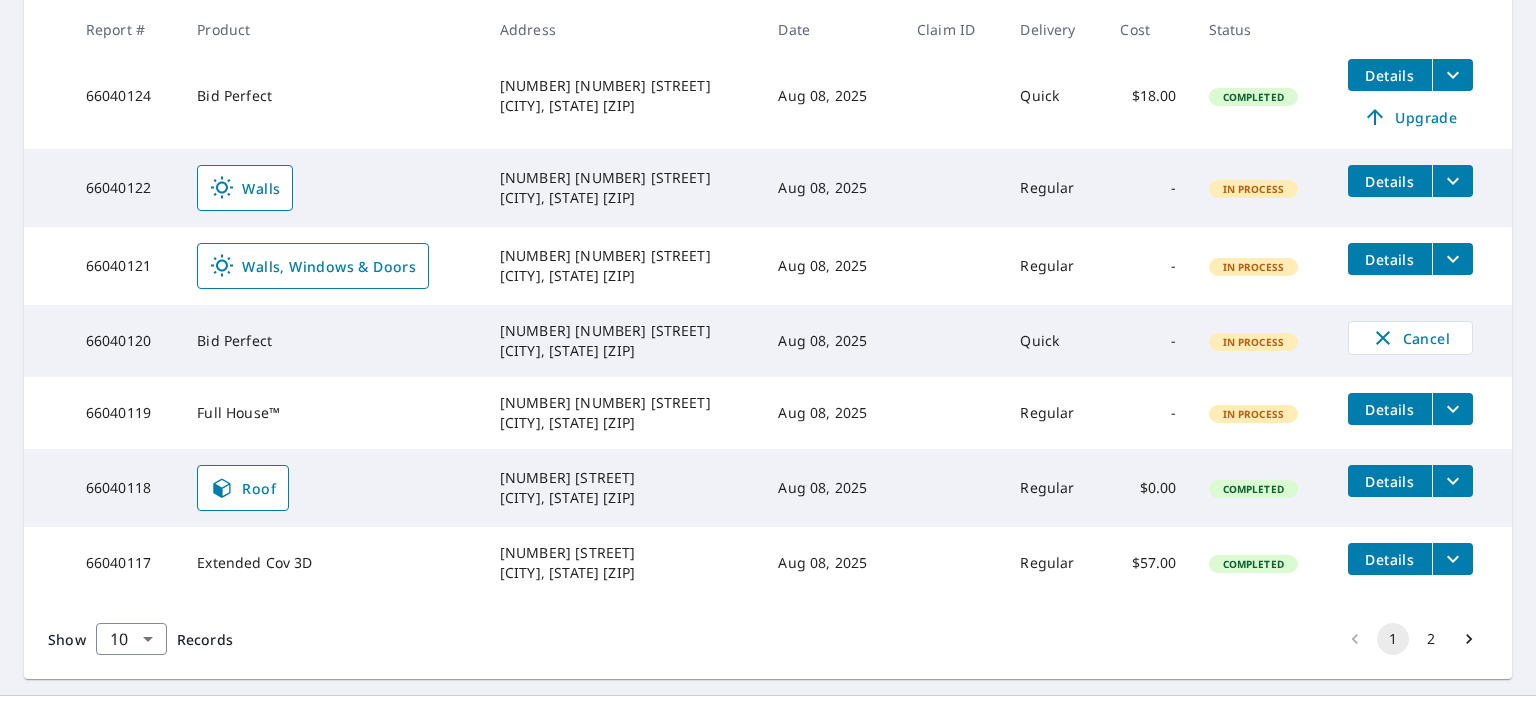 scroll, scrollTop: 685, scrollLeft: 0, axis: vertical 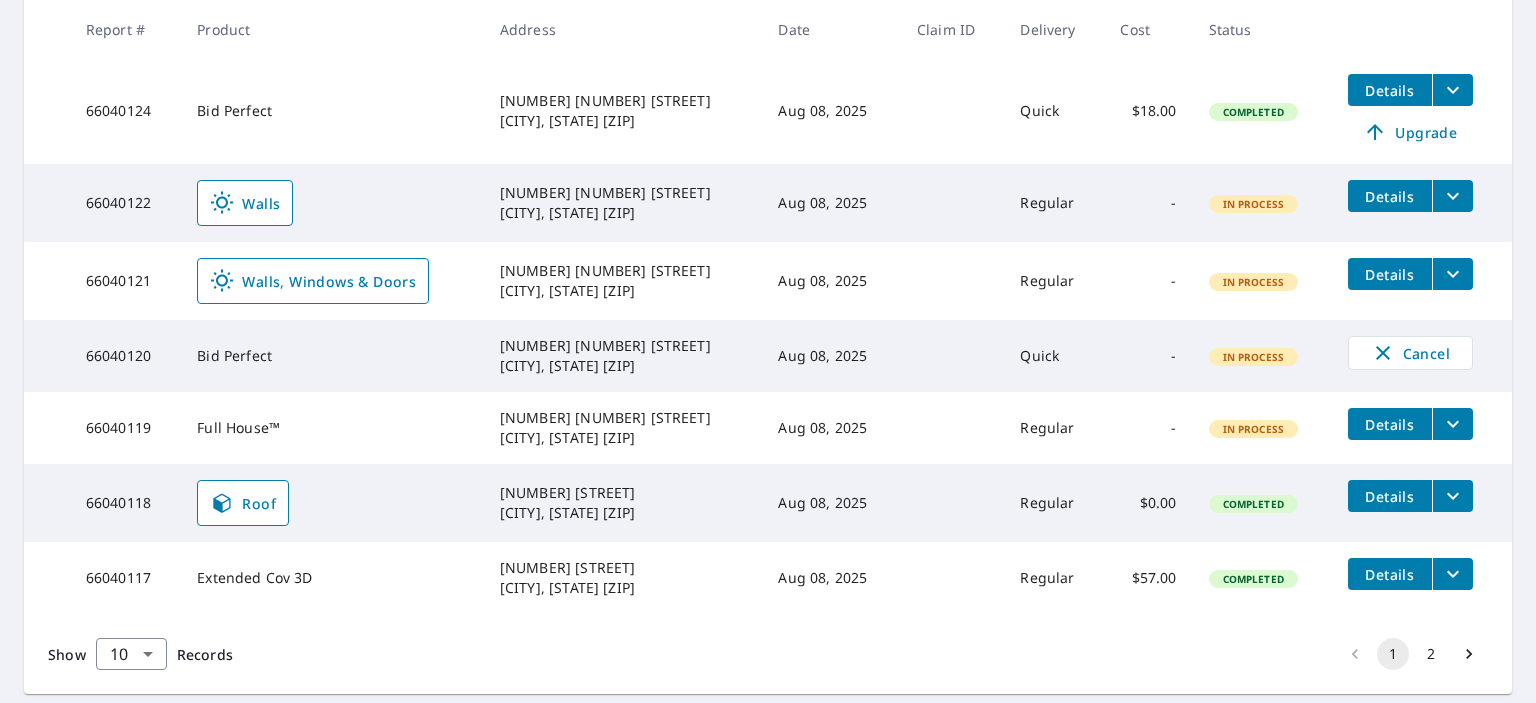 click on "66040120" at bounding box center [125, 356] 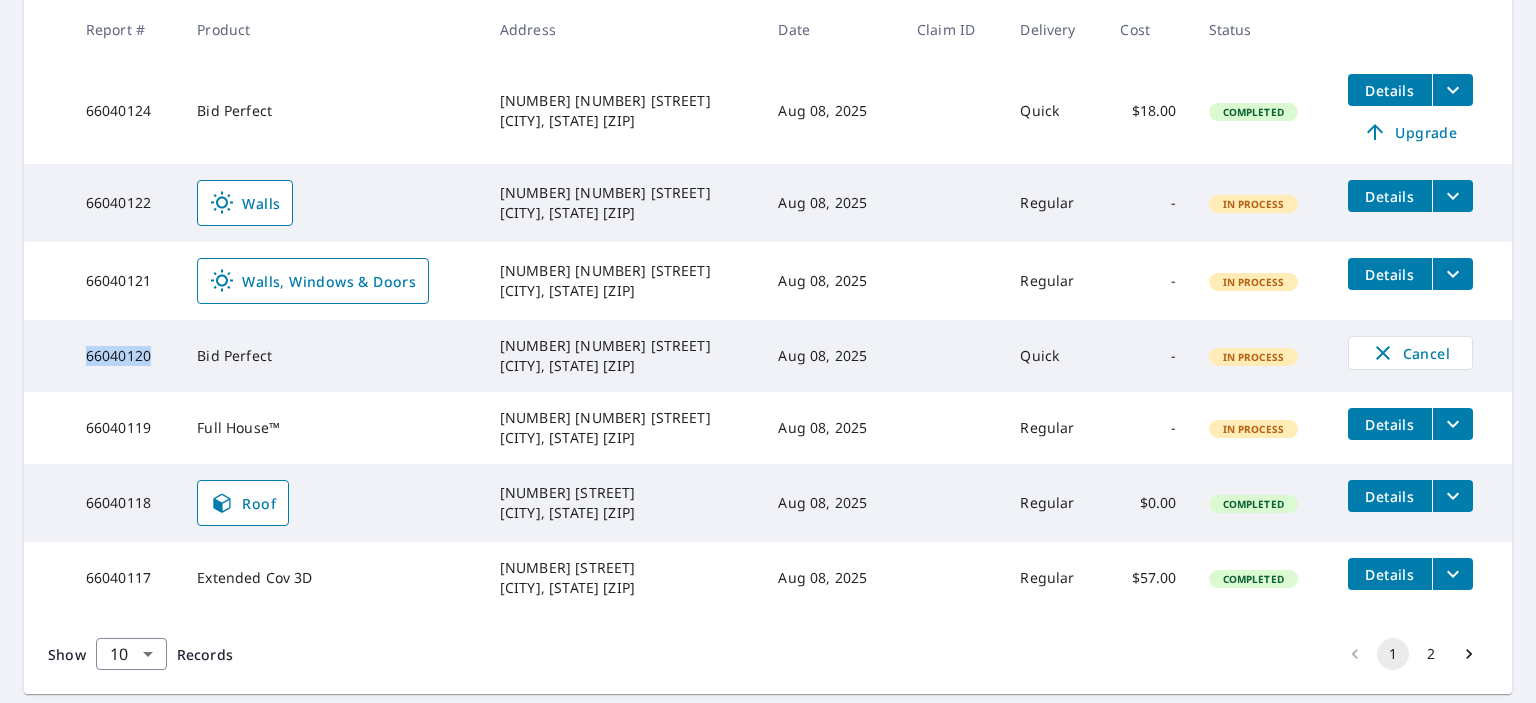 click on "66040120" at bounding box center [125, 356] 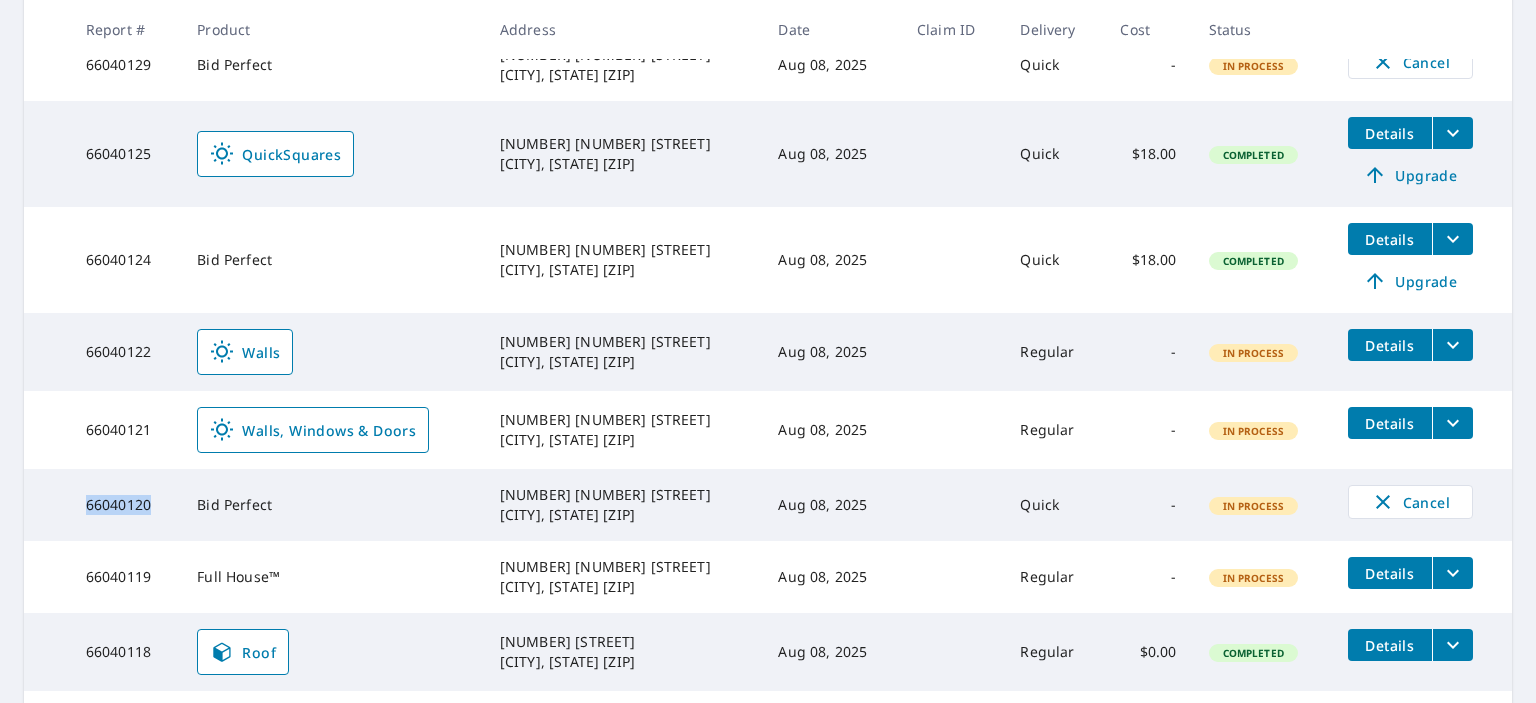 scroll, scrollTop: 528, scrollLeft: 0, axis: vertical 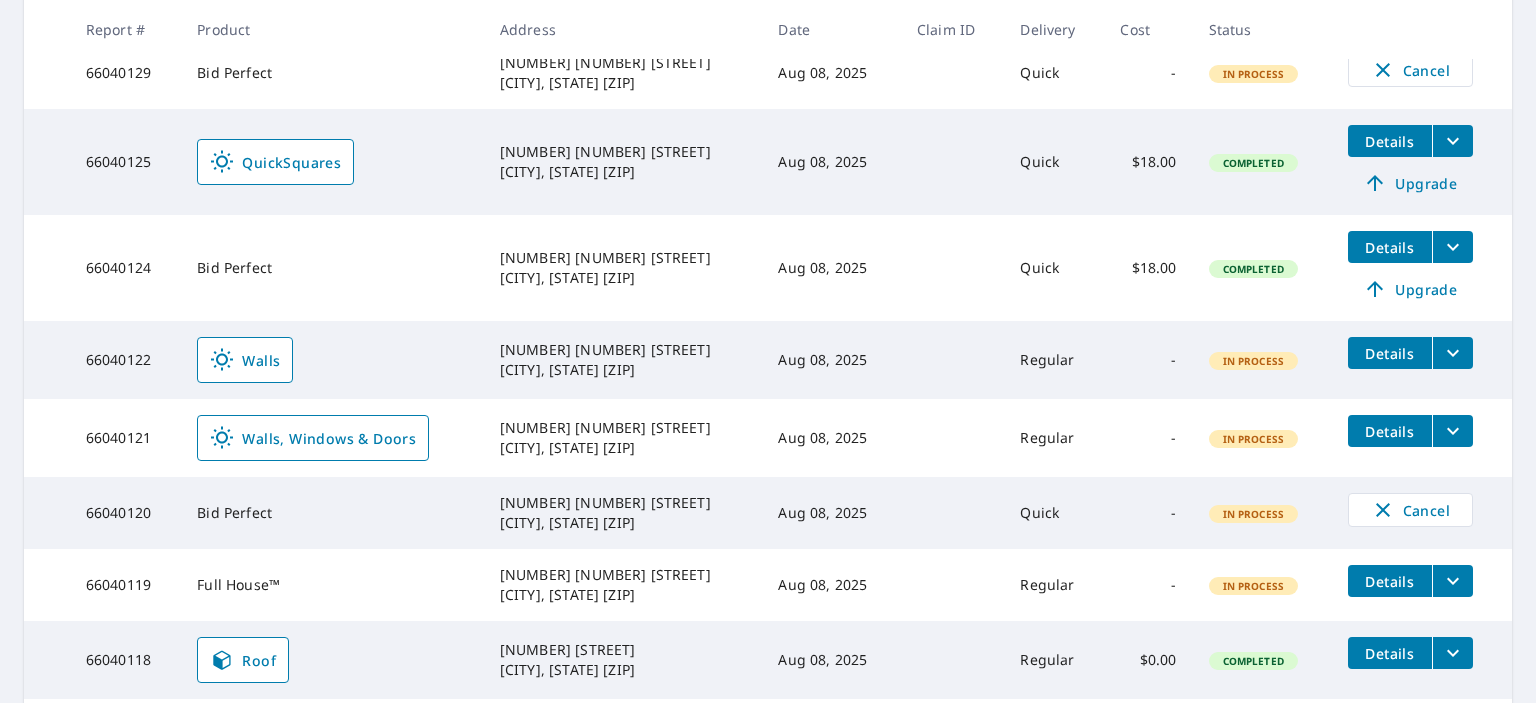 click on "66040124" at bounding box center [125, 268] 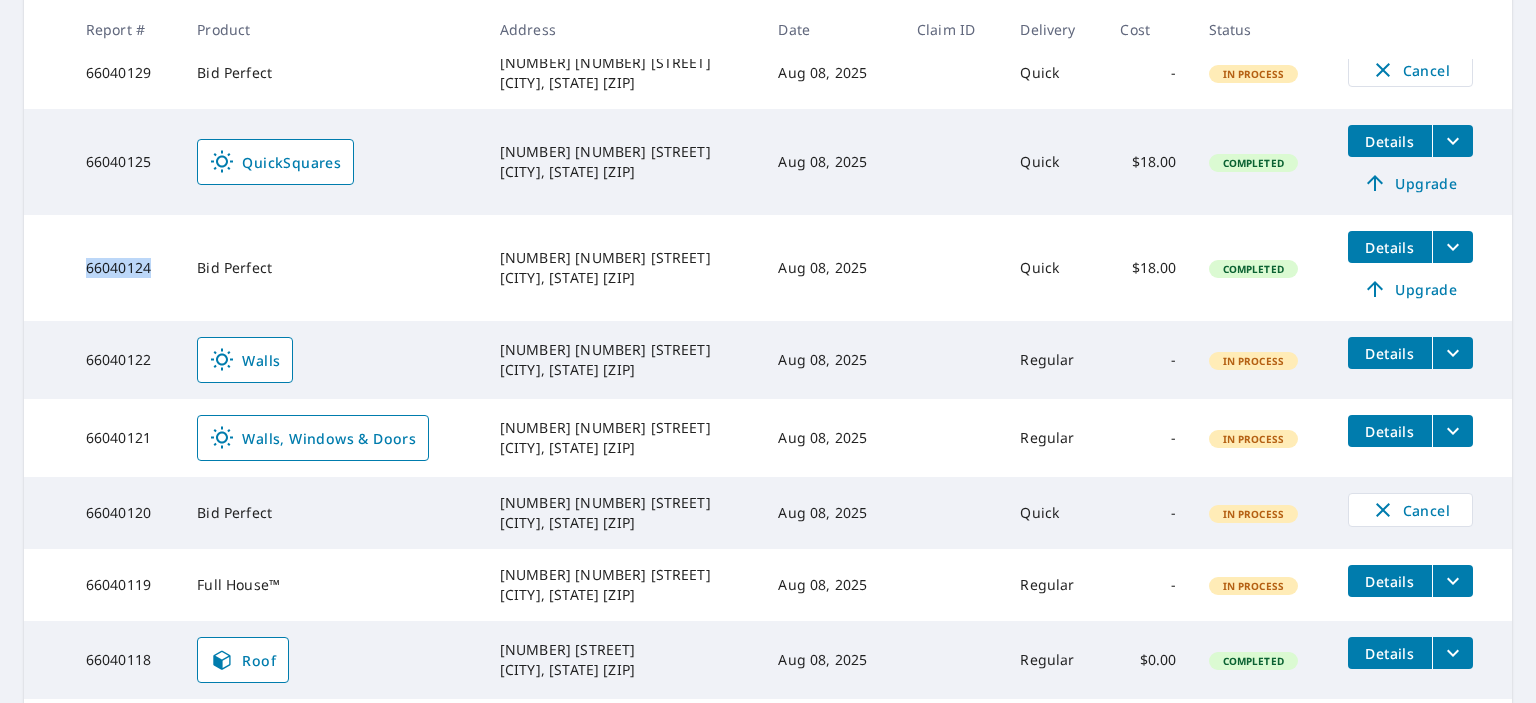 click on "66040124" at bounding box center [125, 268] 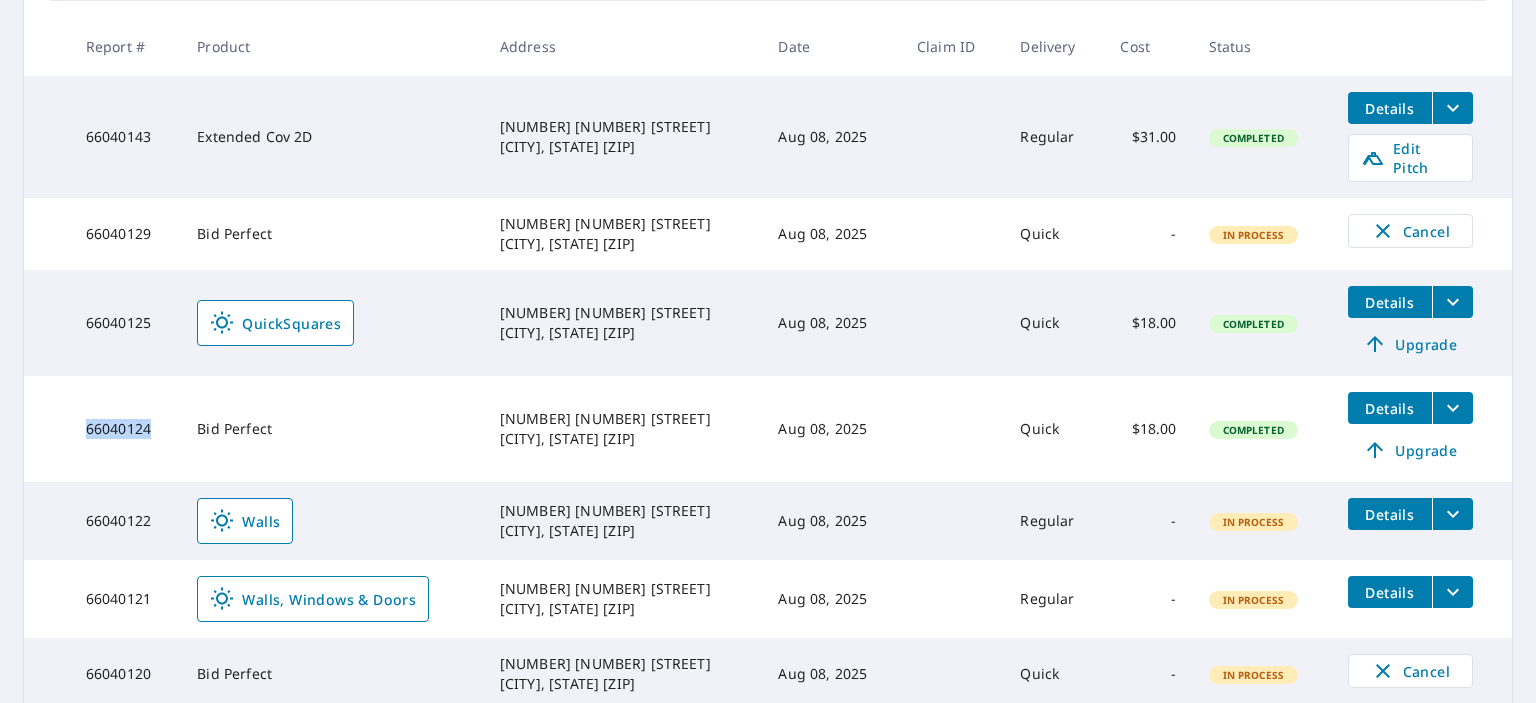 scroll, scrollTop: 367, scrollLeft: 0, axis: vertical 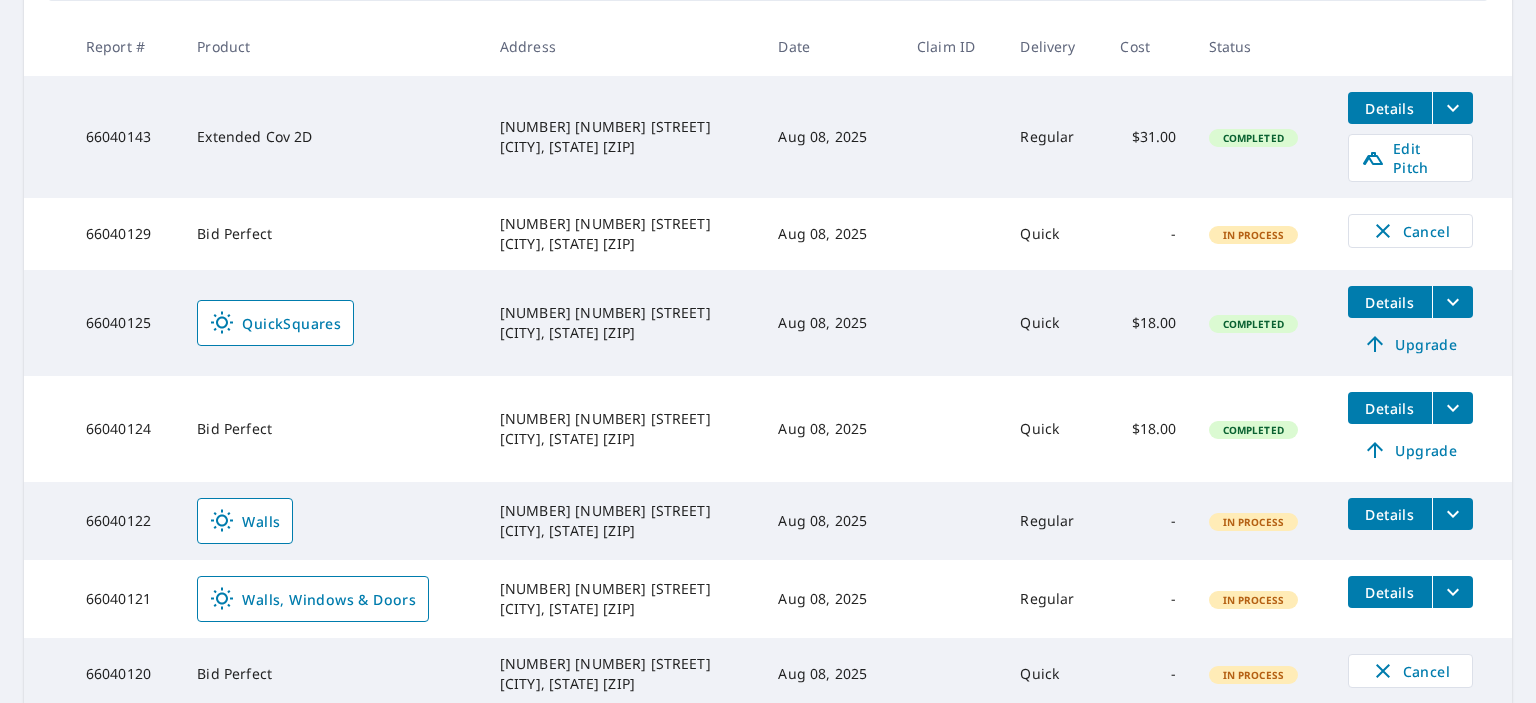 click on "66040129" at bounding box center [125, 234] 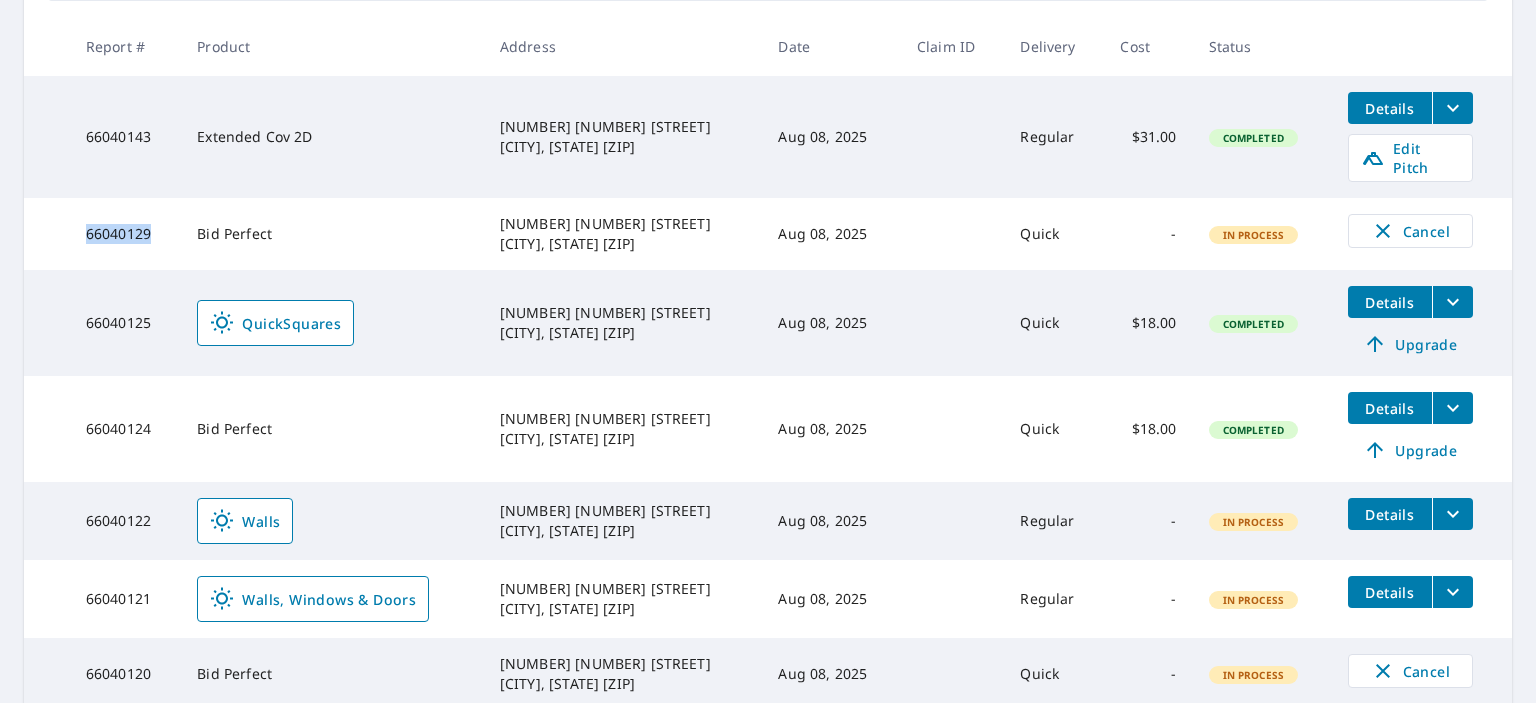 click on "66040129" at bounding box center [125, 234] 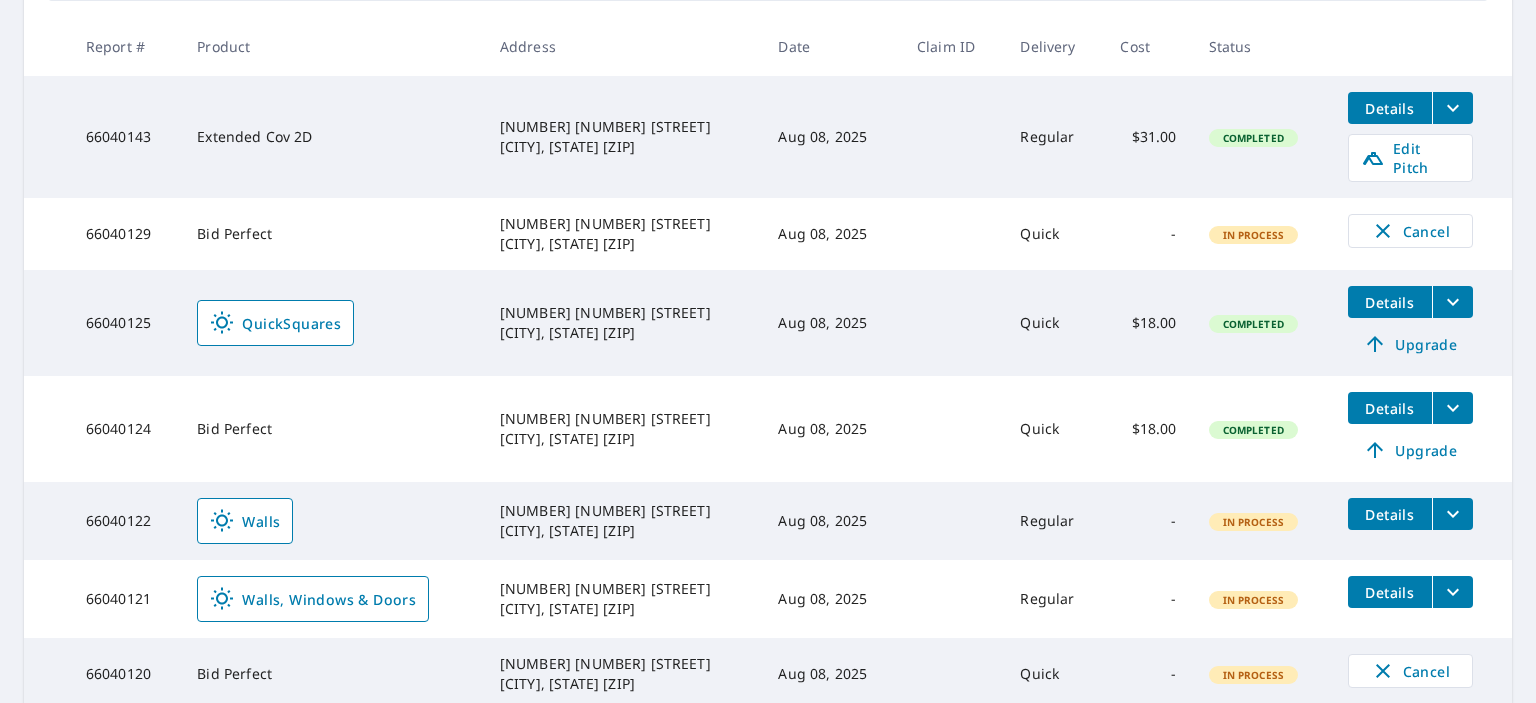click on "66040124" at bounding box center [125, 429] 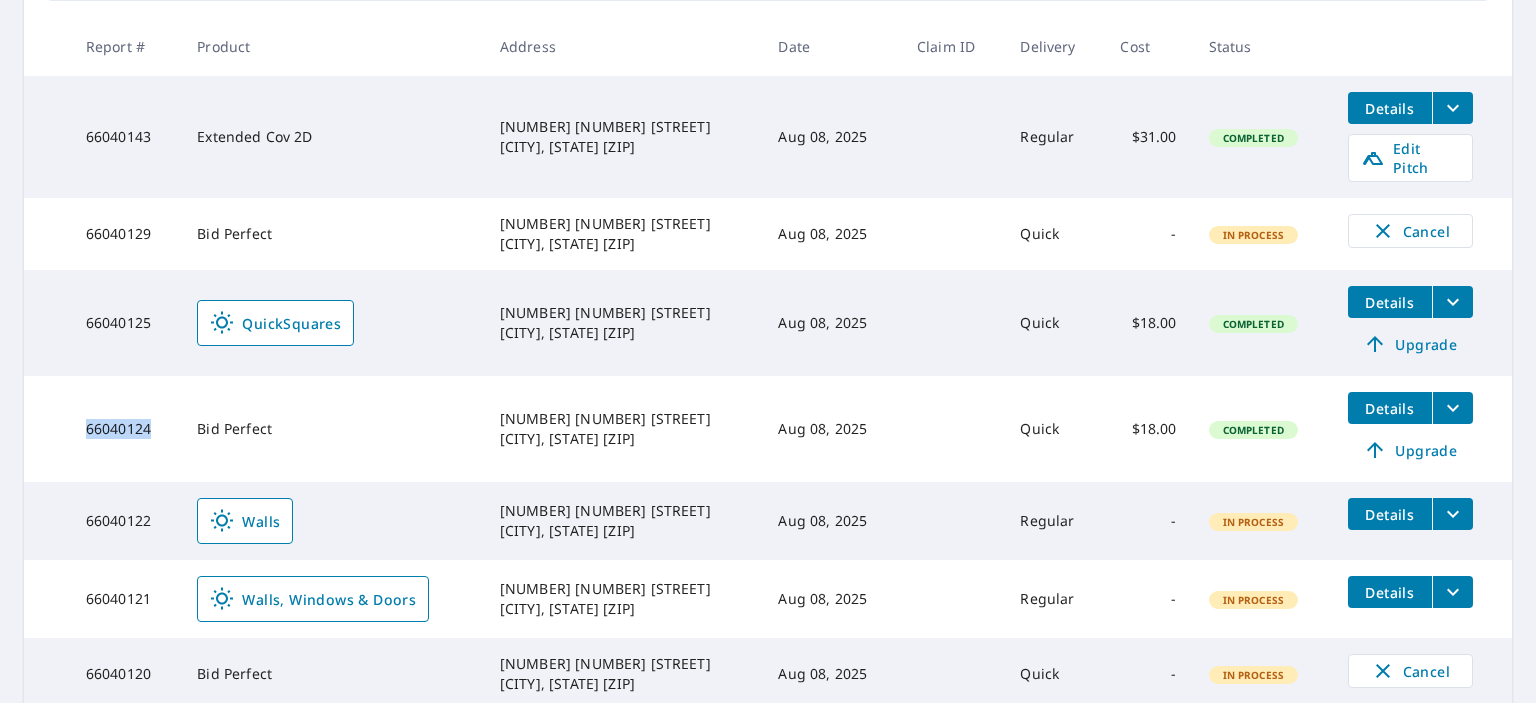 click on "66040124" at bounding box center [125, 429] 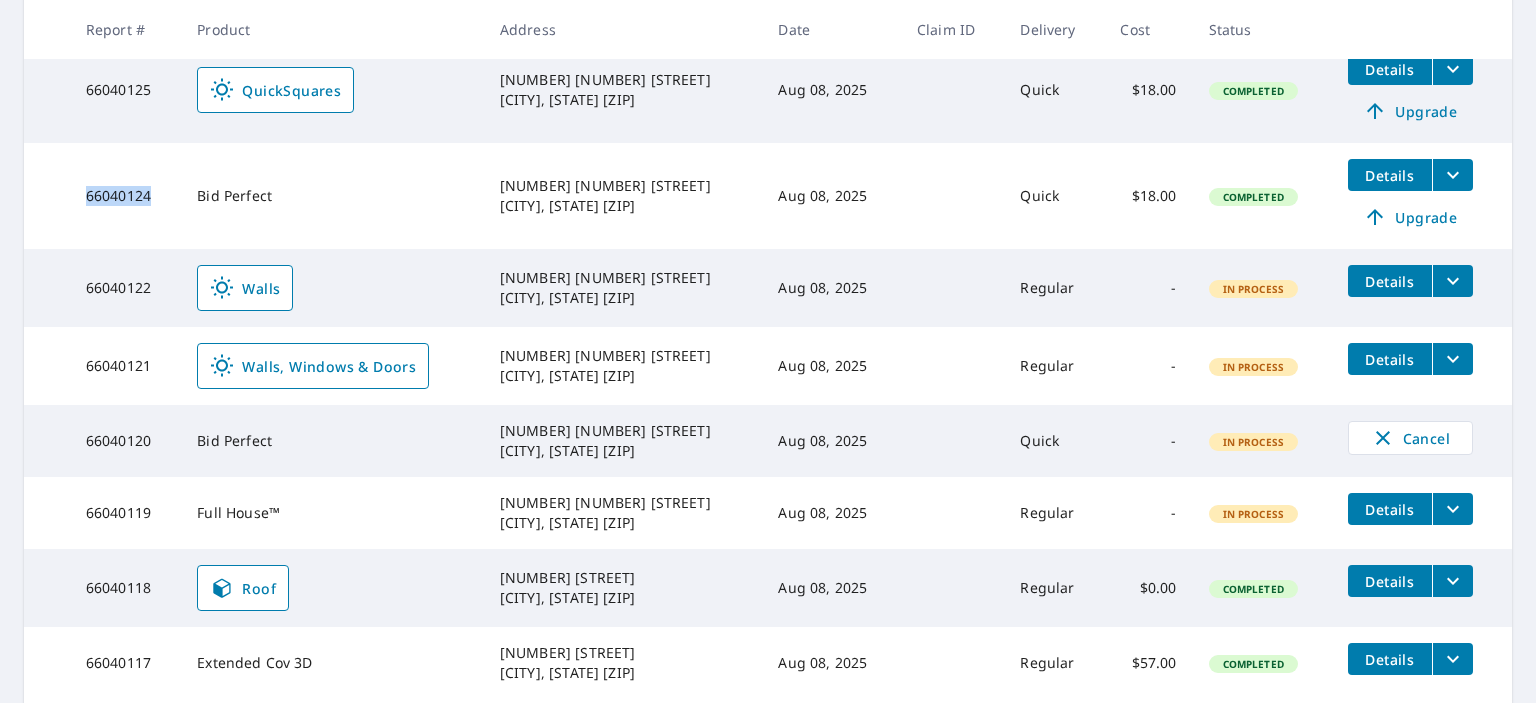 scroll, scrollTop: 604, scrollLeft: 0, axis: vertical 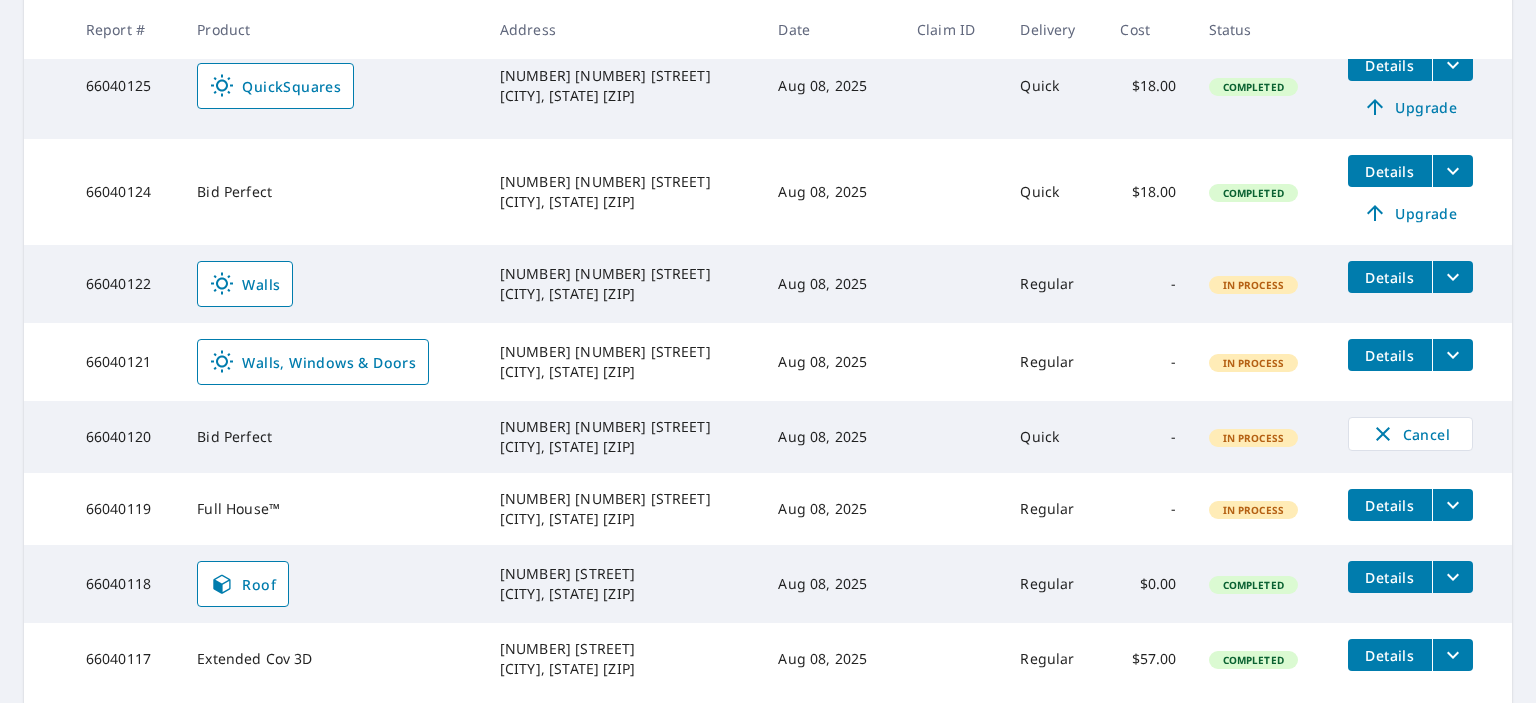 click on "66040122" at bounding box center (125, 284) 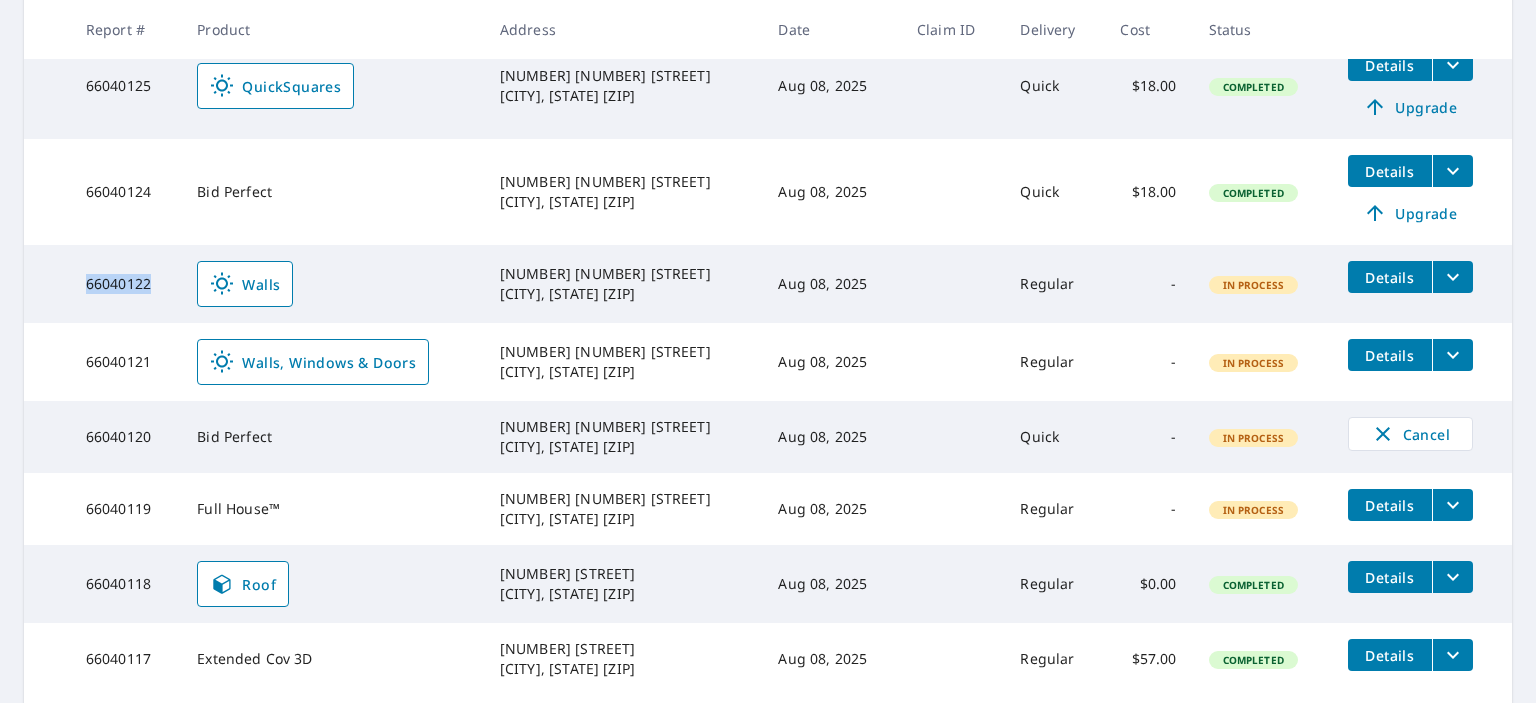 click on "66040122" at bounding box center [125, 284] 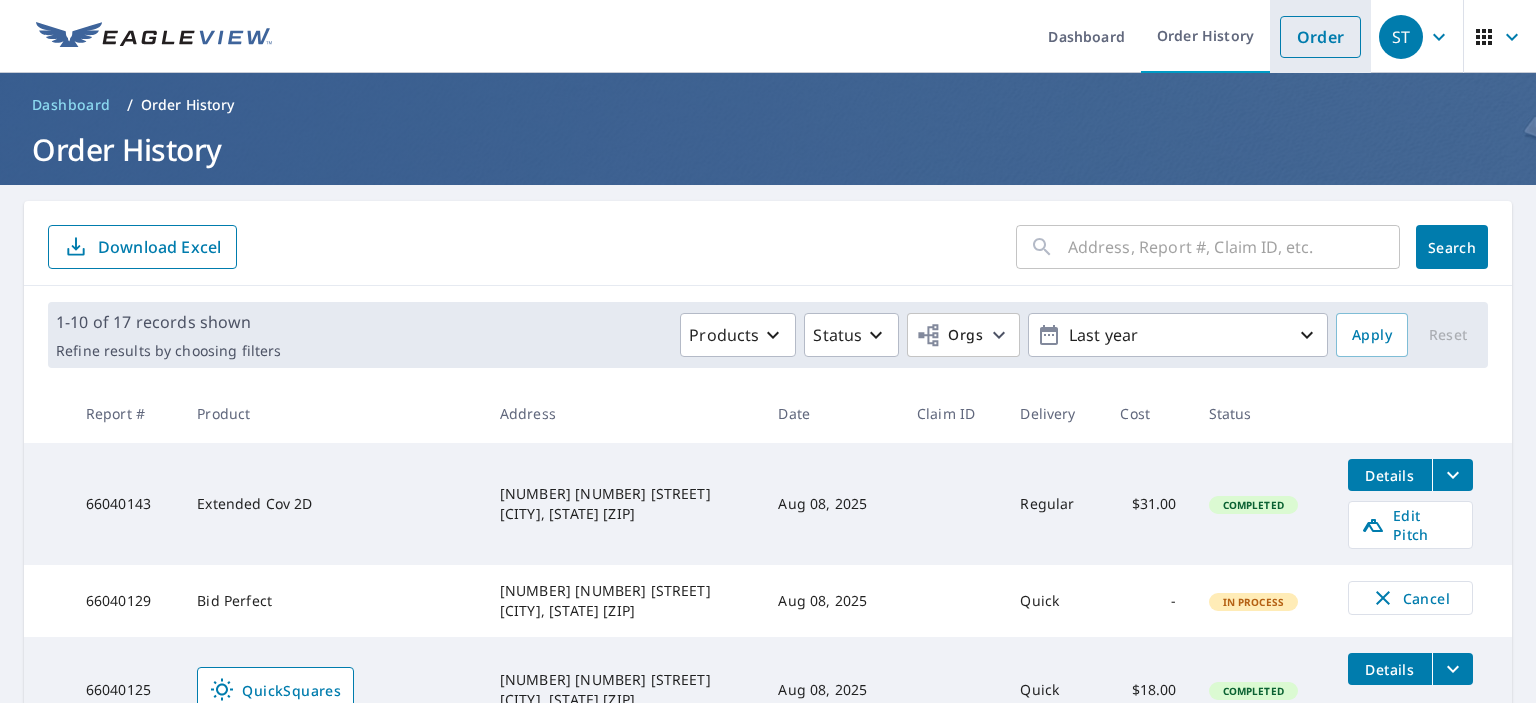 click on "Order" at bounding box center (1320, 37) 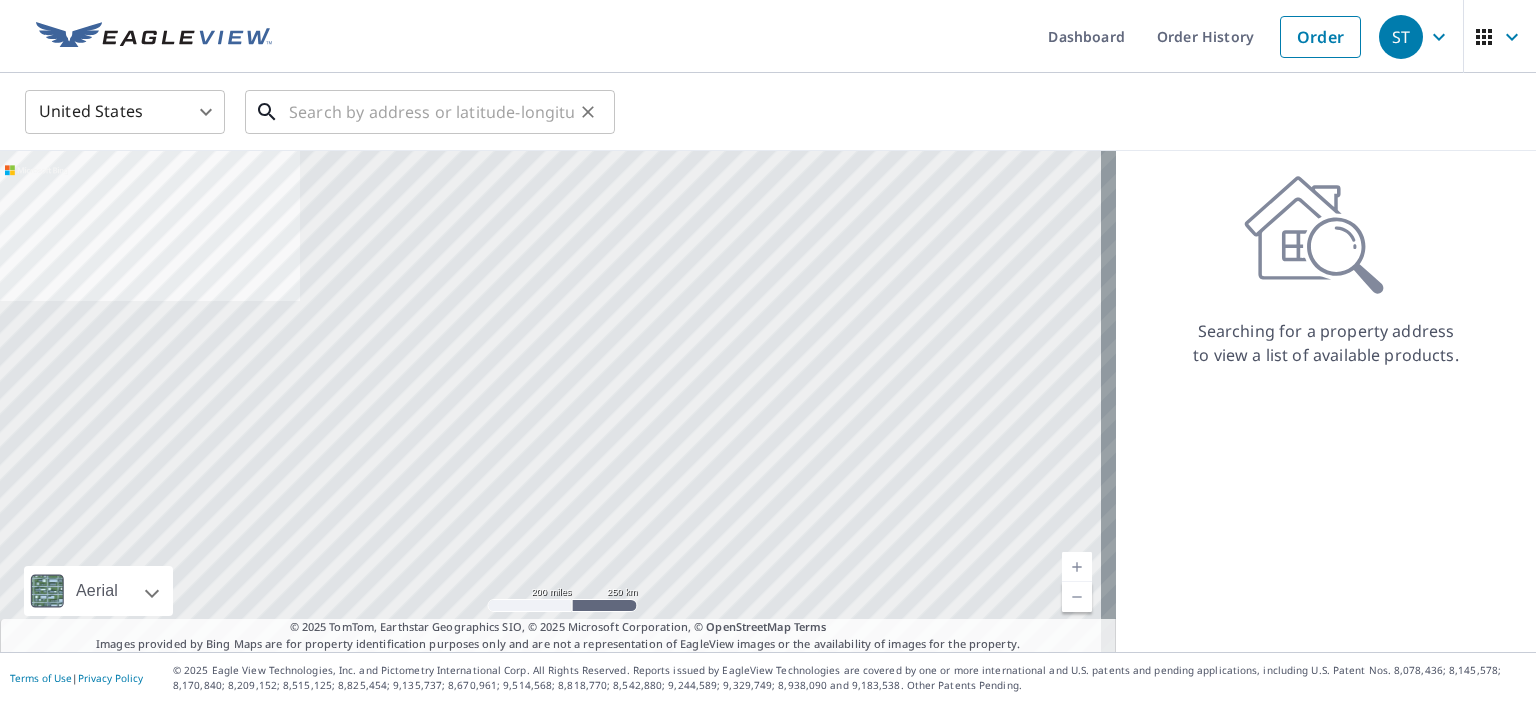 click at bounding box center (431, 112) 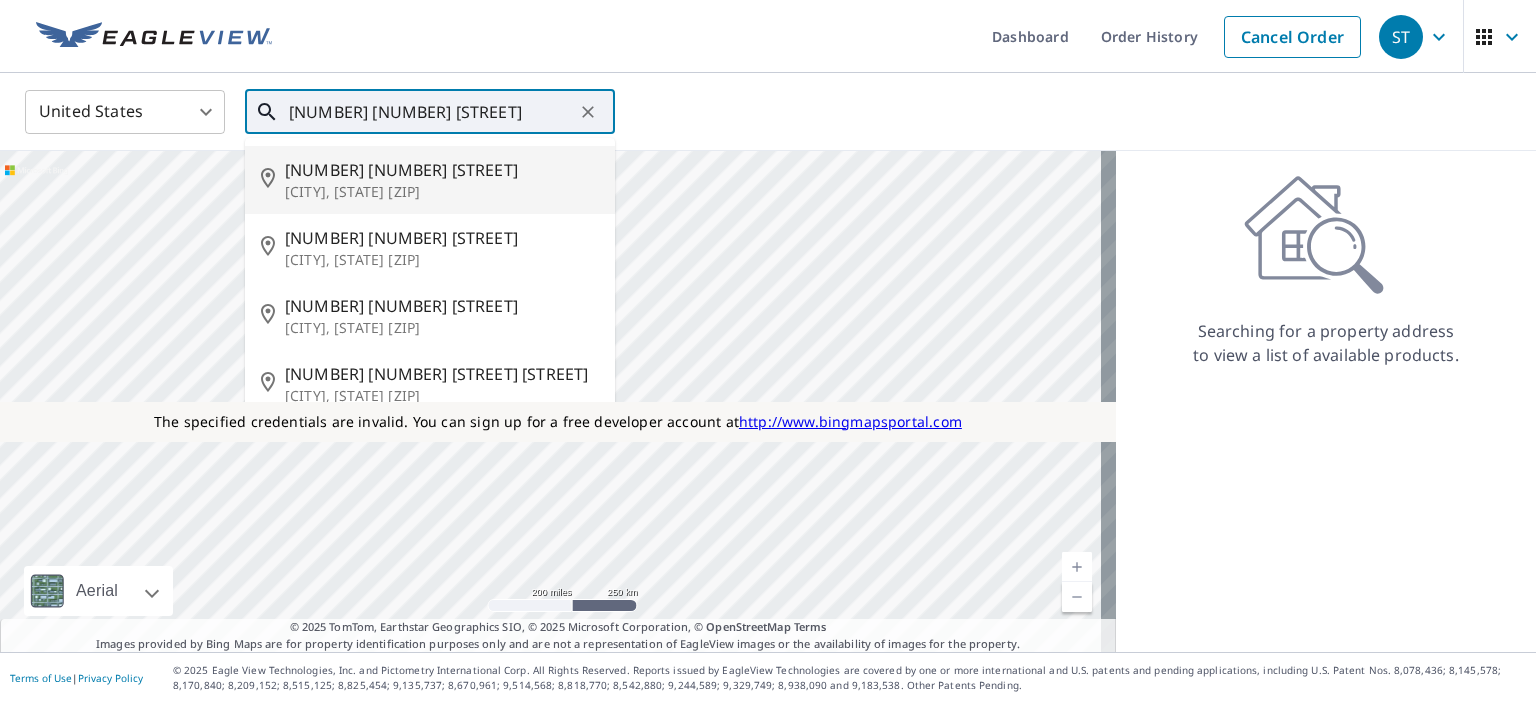 click on "Astoria, NY 11102" at bounding box center [442, 192] 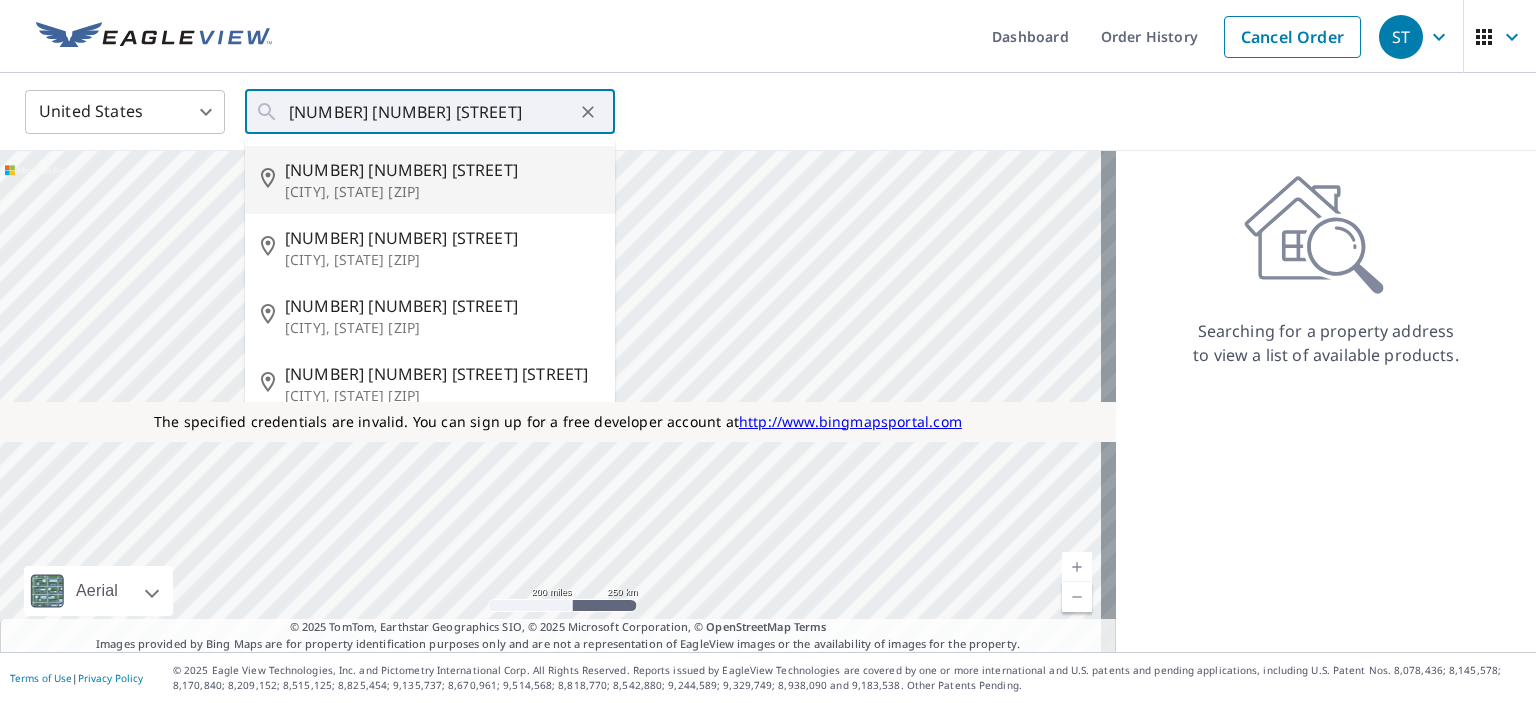 type on "142 30th Dr Astoria, NY 11102" 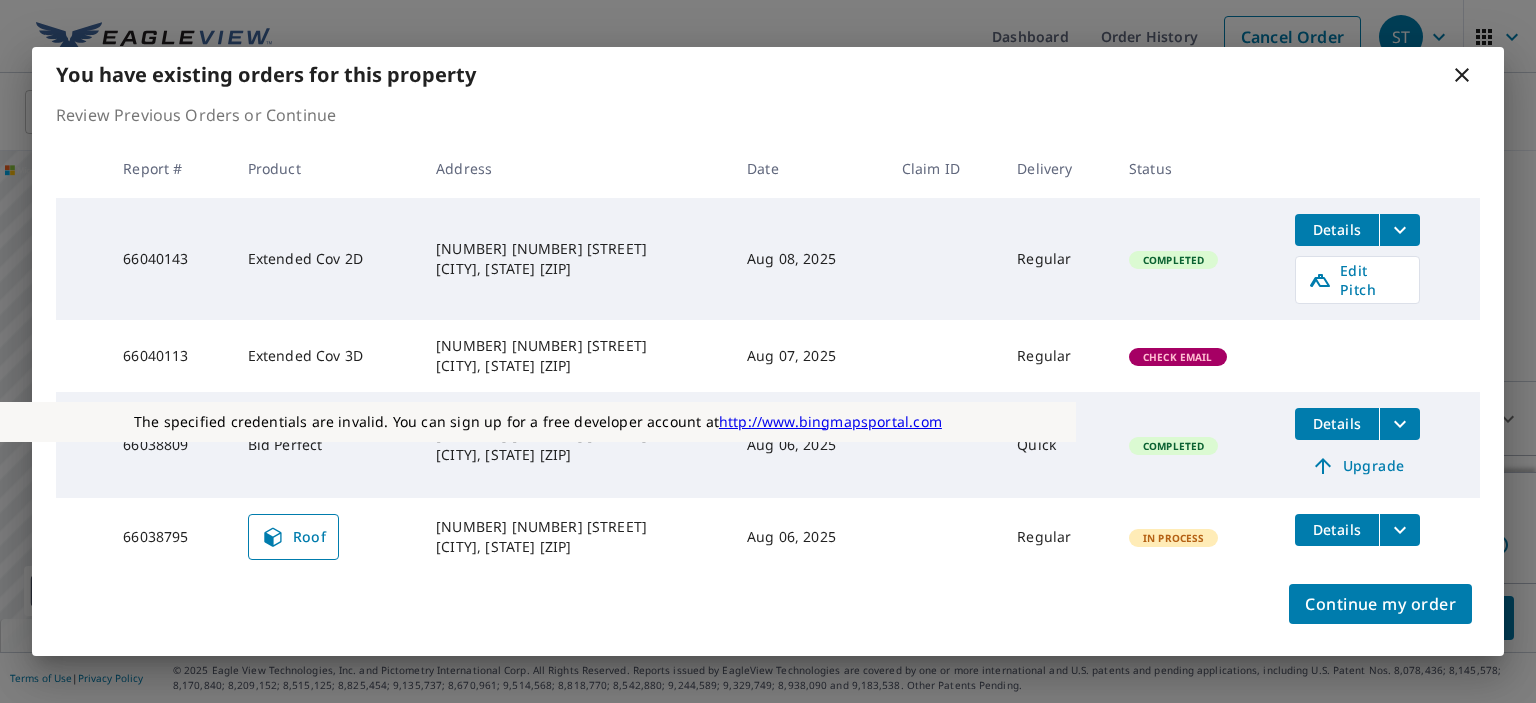 click 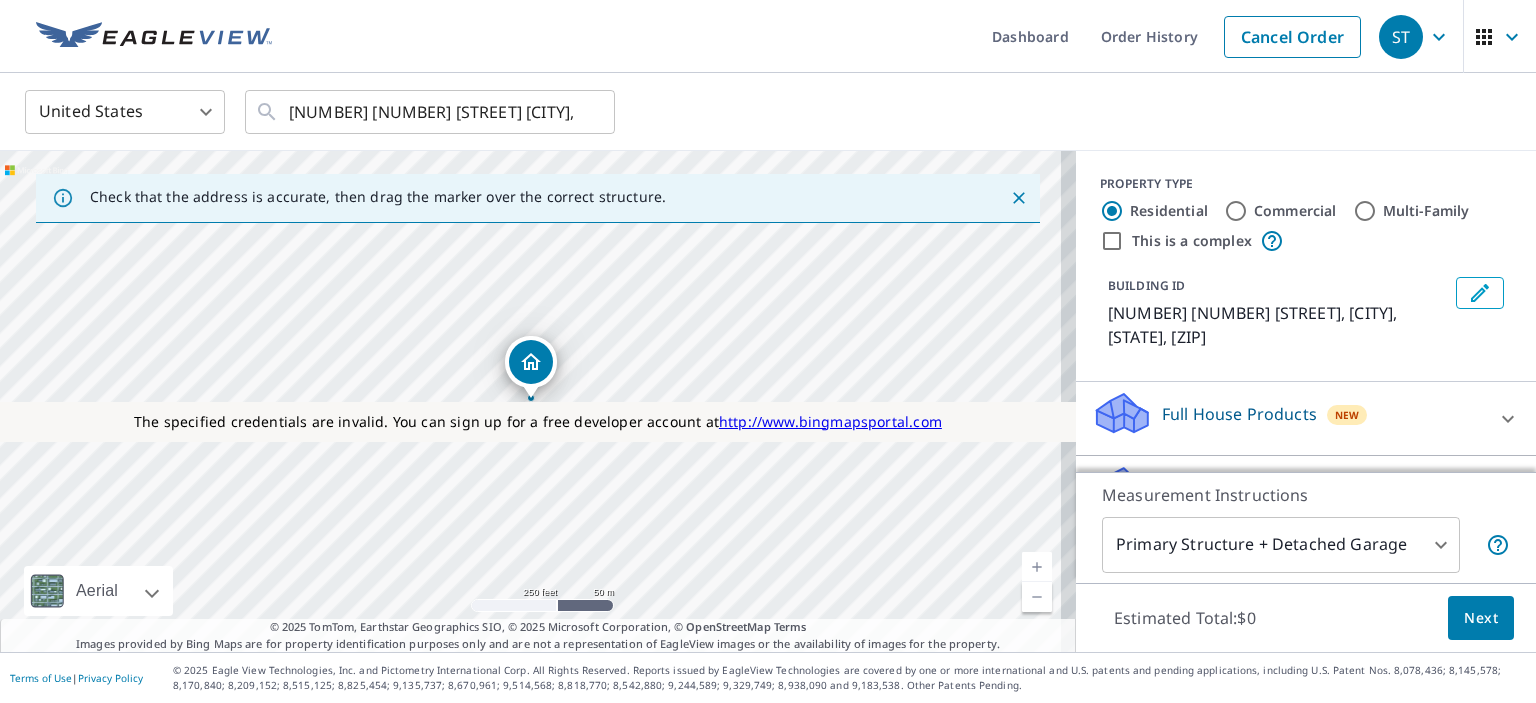 scroll, scrollTop: 106, scrollLeft: 0, axis: vertical 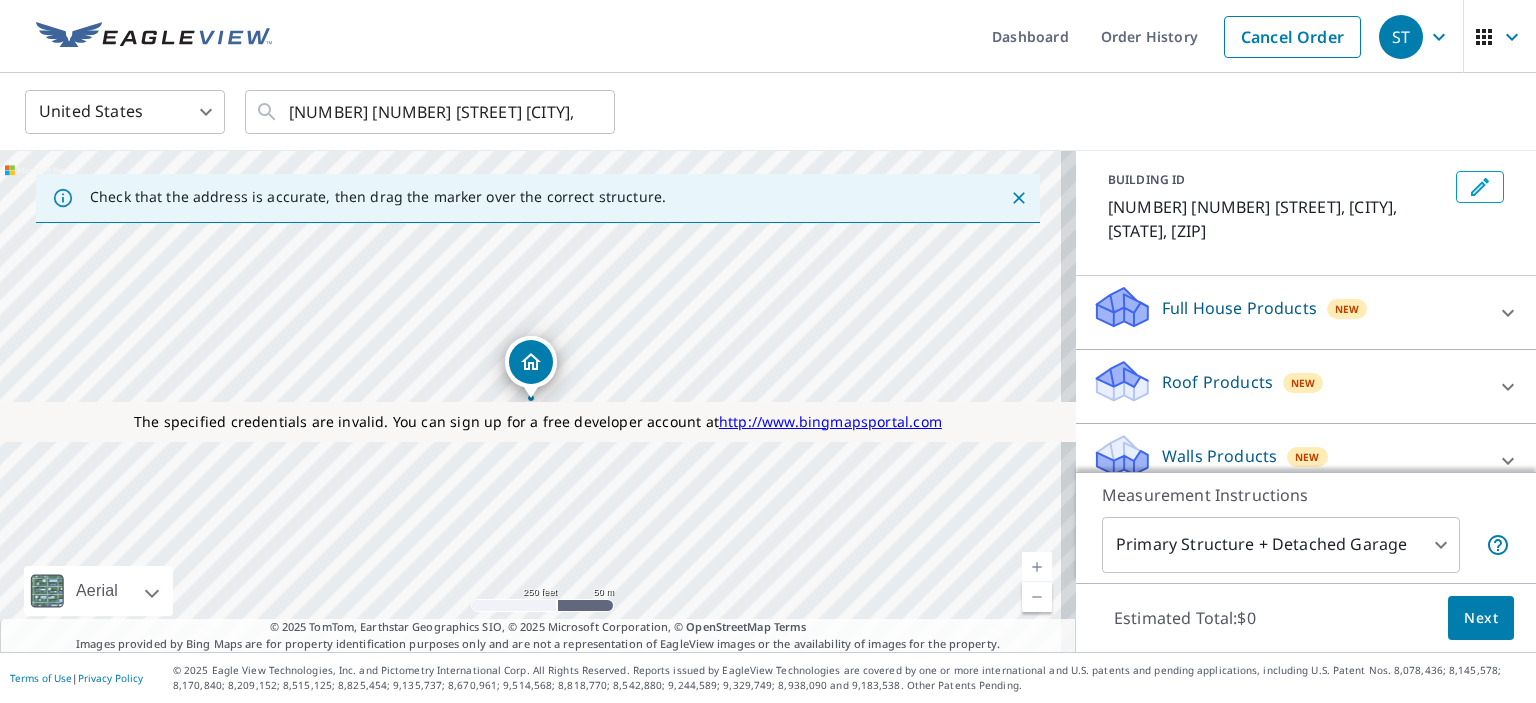 click on "Roof Products" at bounding box center [1217, 382] 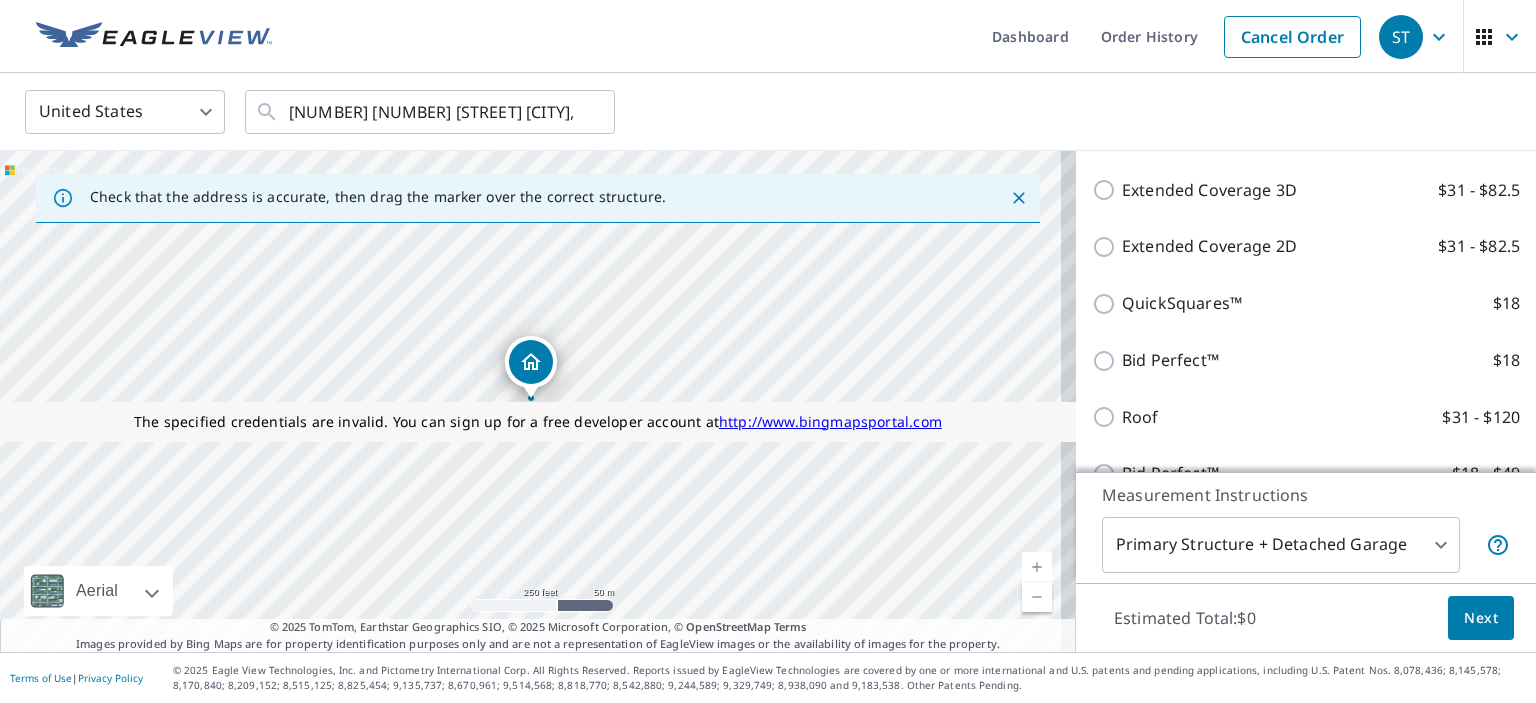 scroll, scrollTop: 417, scrollLeft: 0, axis: vertical 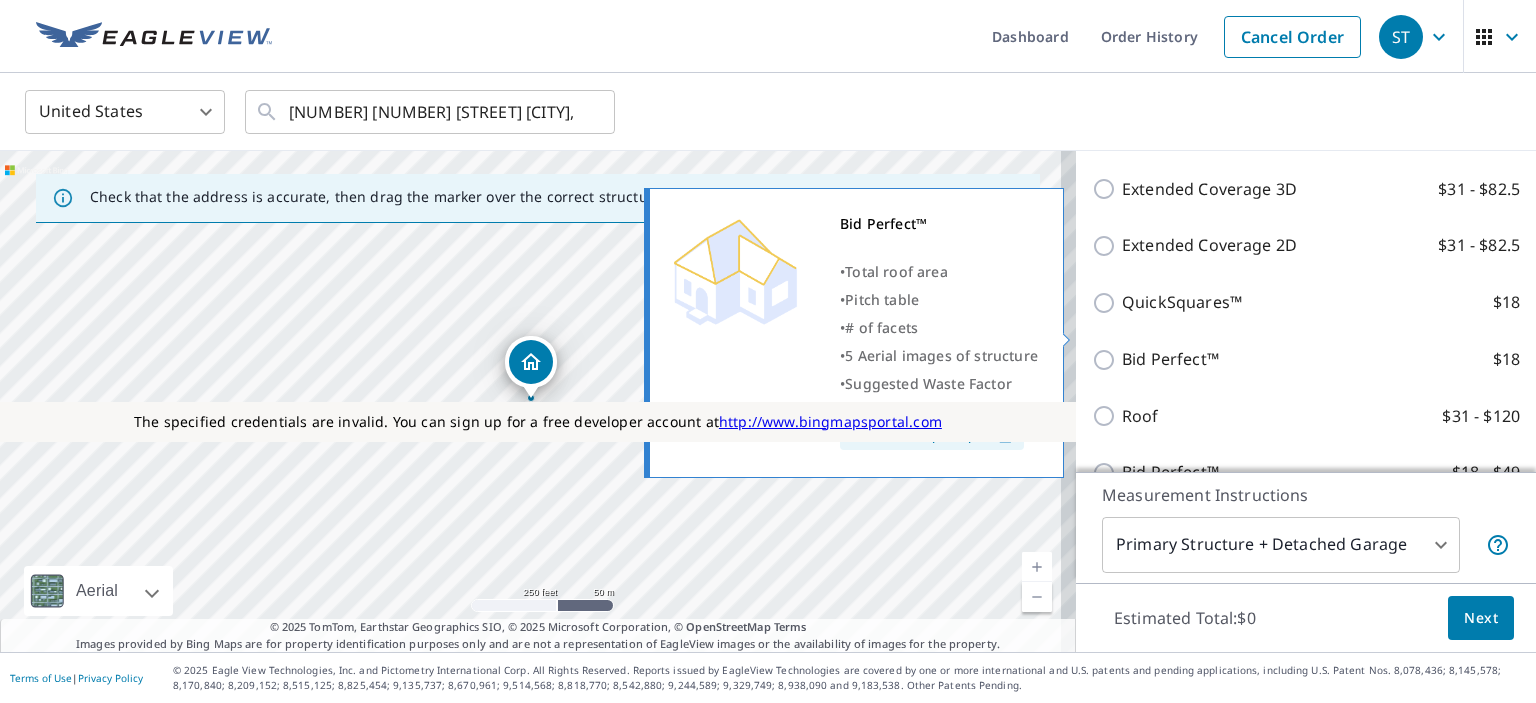 click on "Bid Perfect™" at bounding box center [1170, 359] 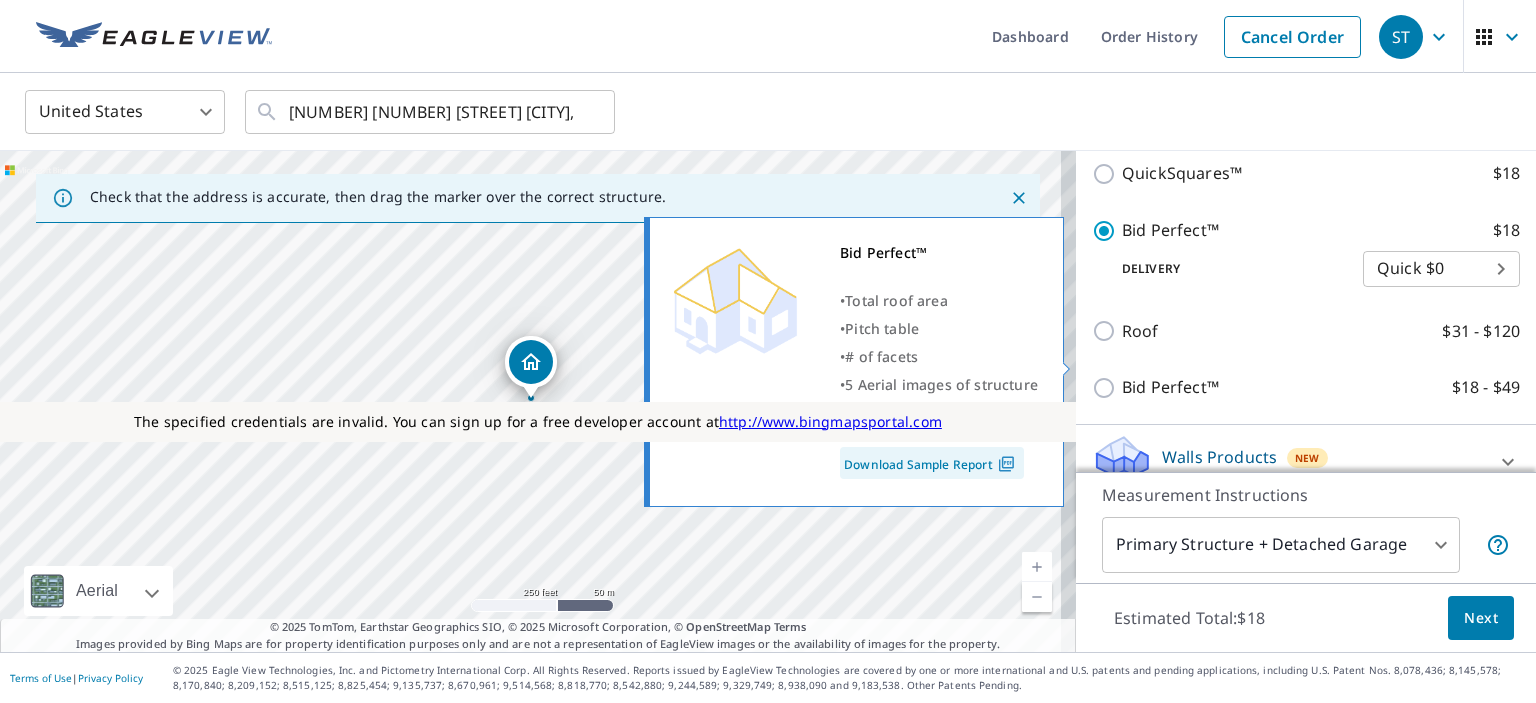 click on "Bid Perfect™" at bounding box center [1170, 387] 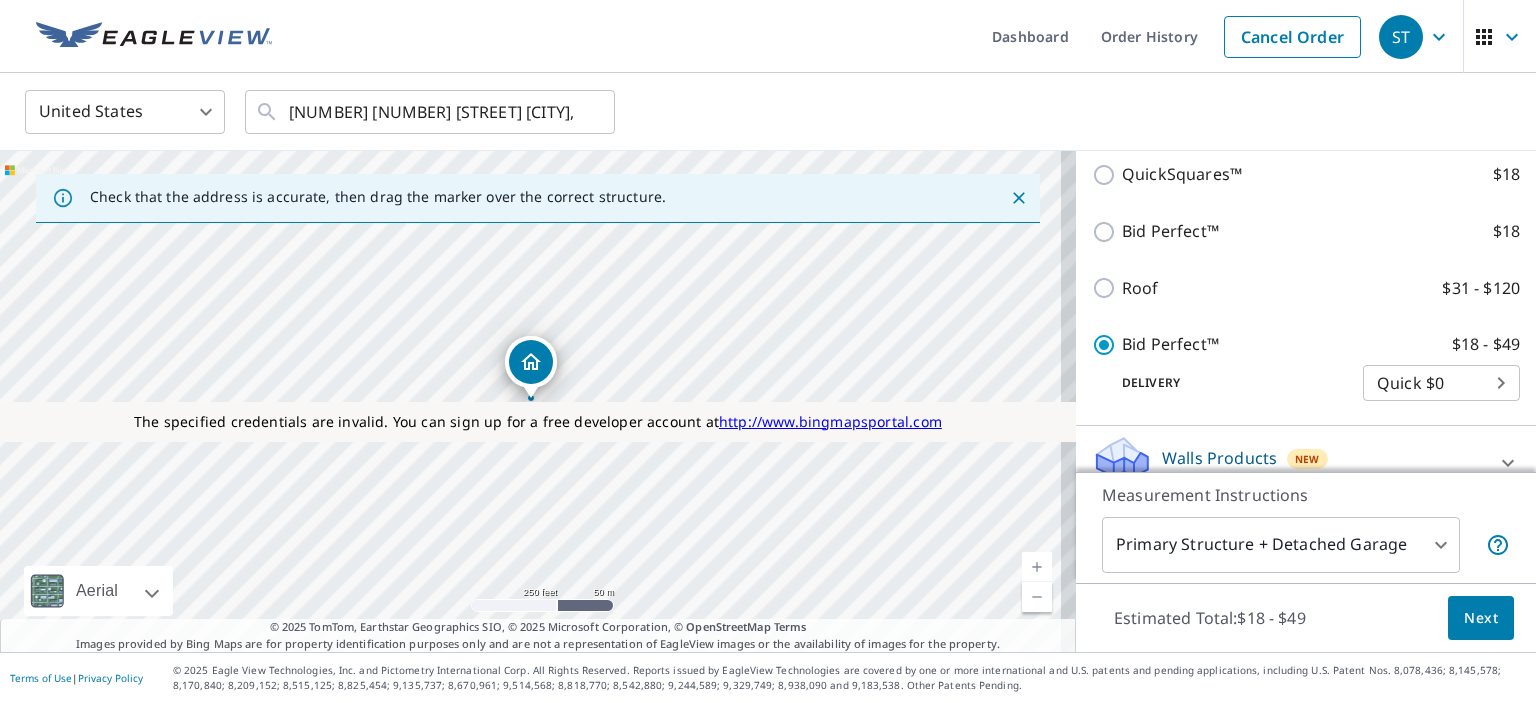 click on "Next" at bounding box center [1481, 618] 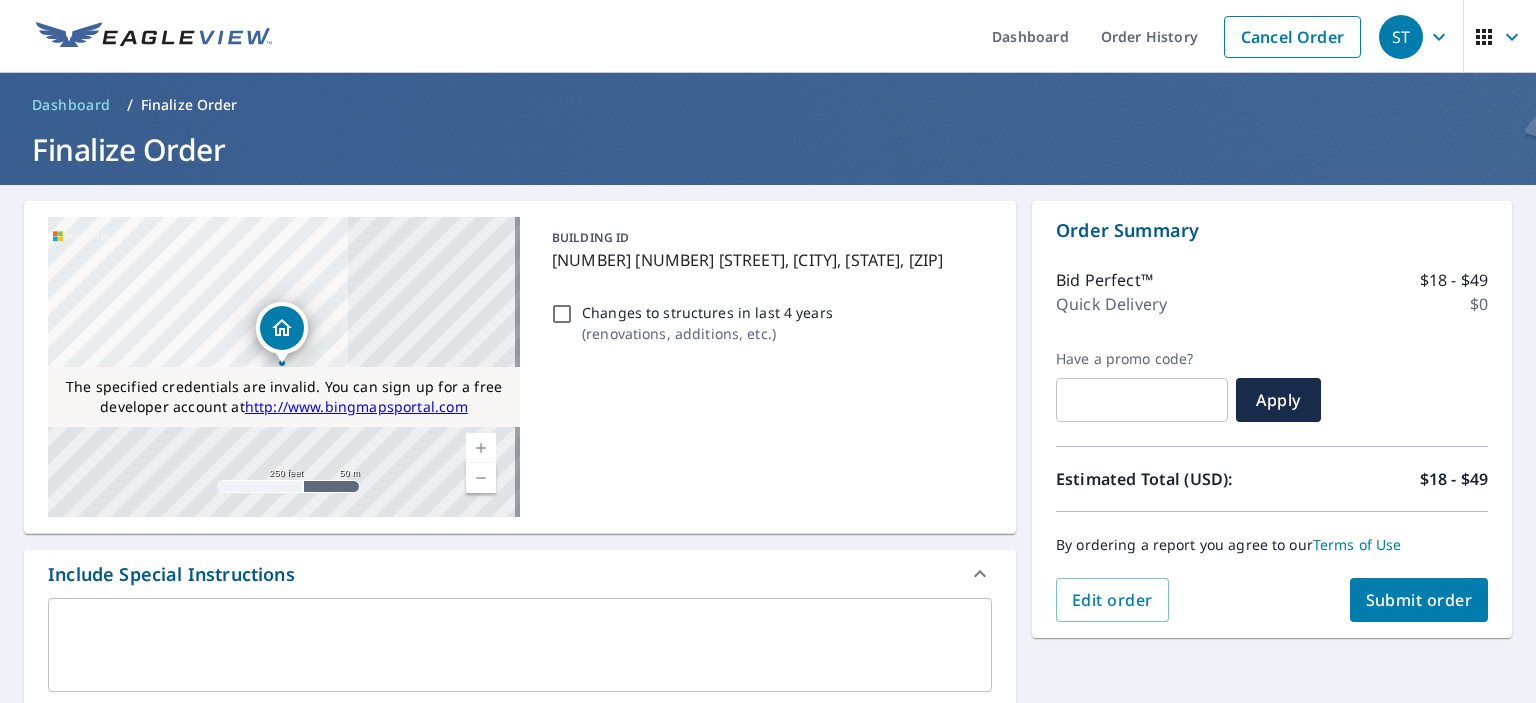 click at bounding box center (520, 645) 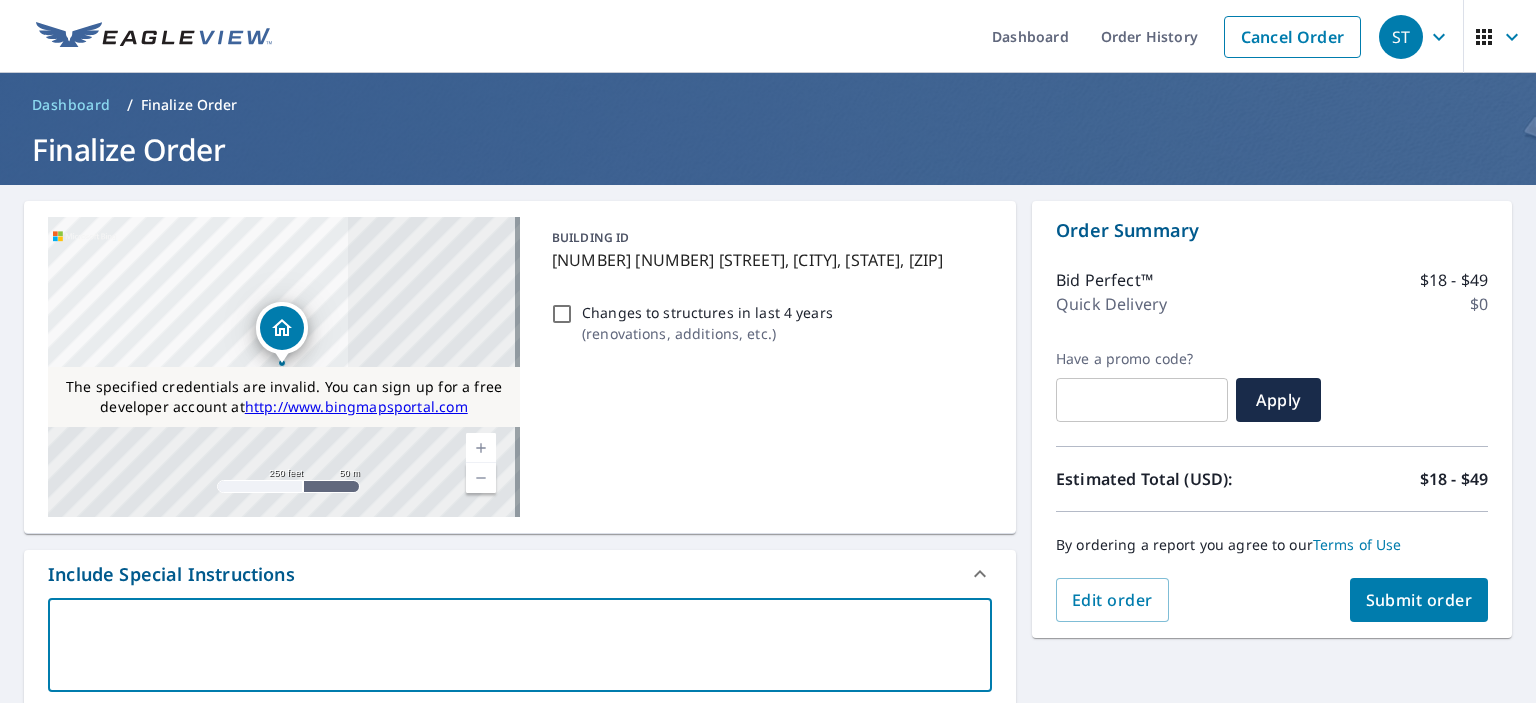 type on "t" 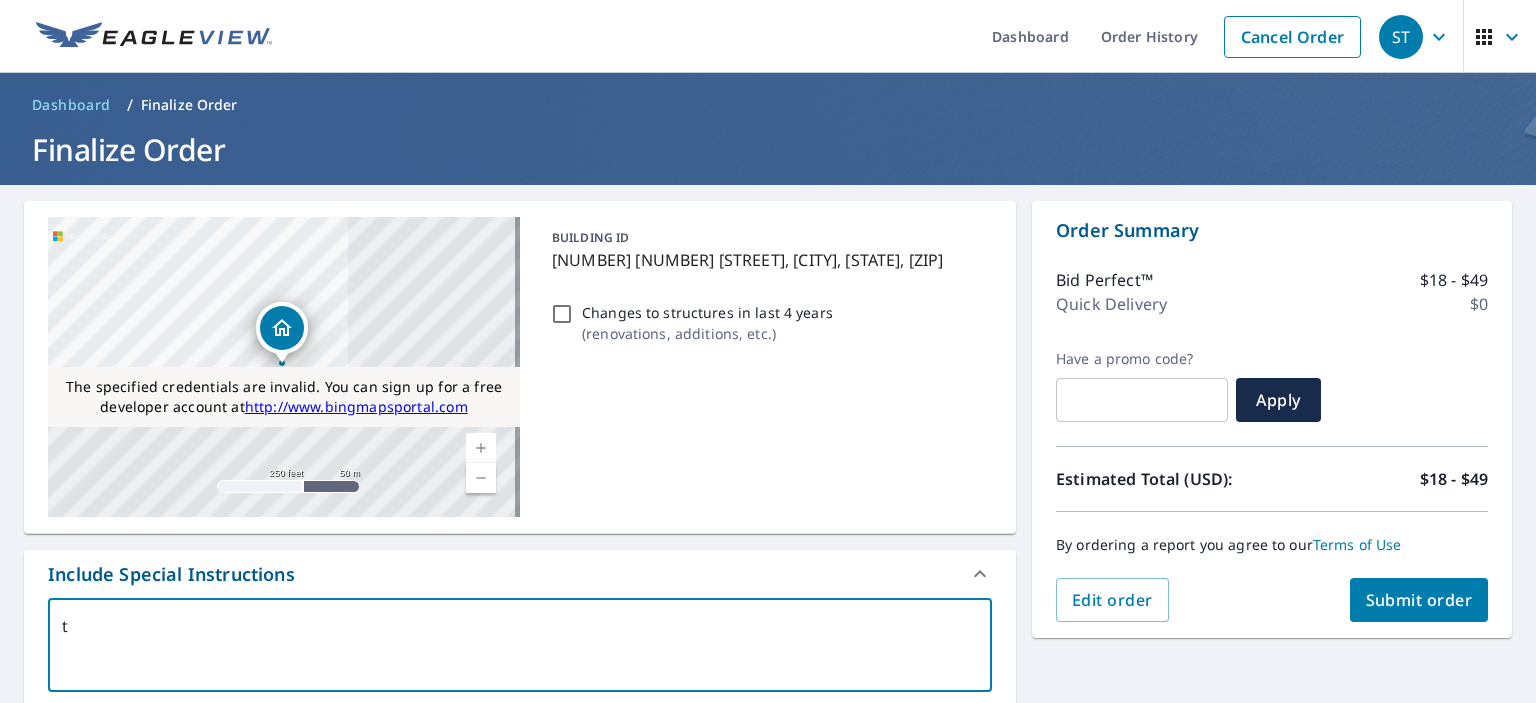type on "te" 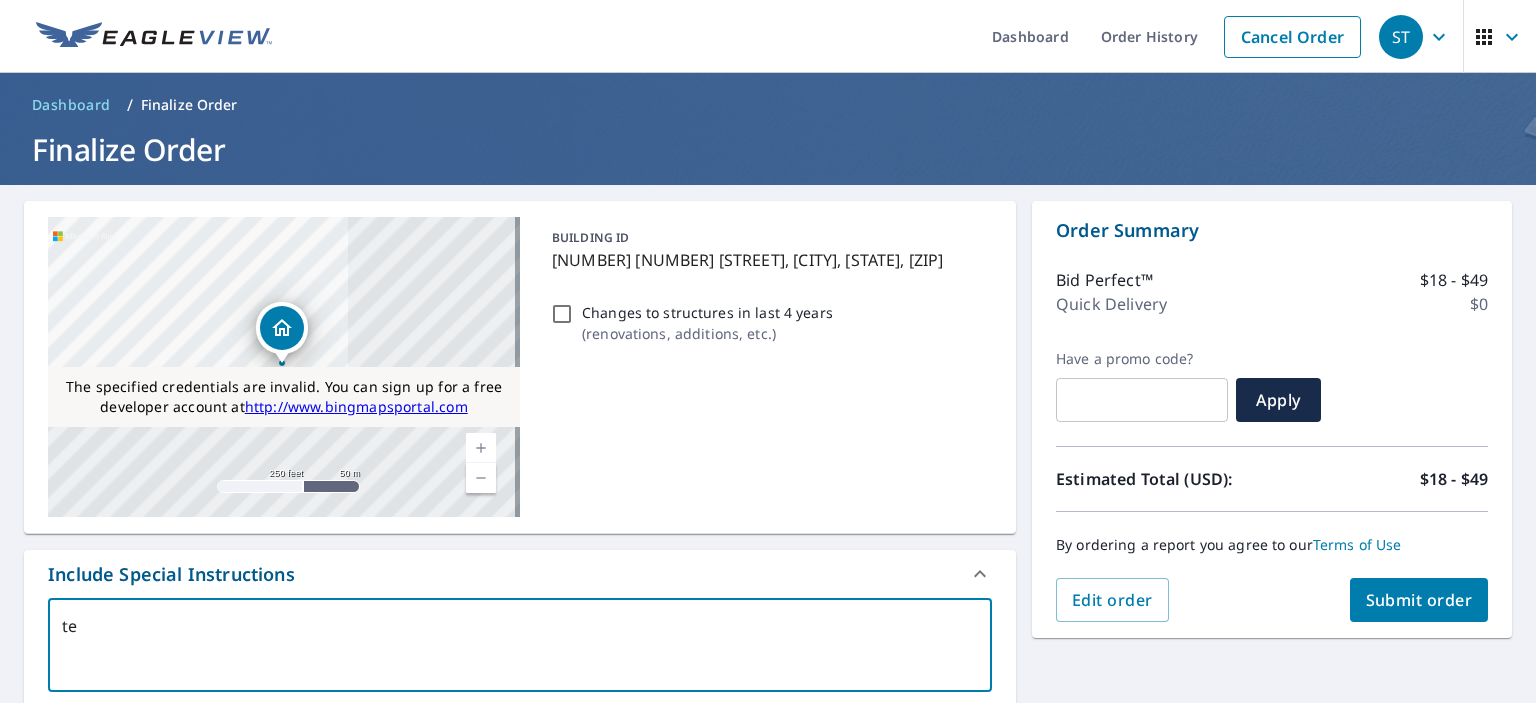 type on "tes" 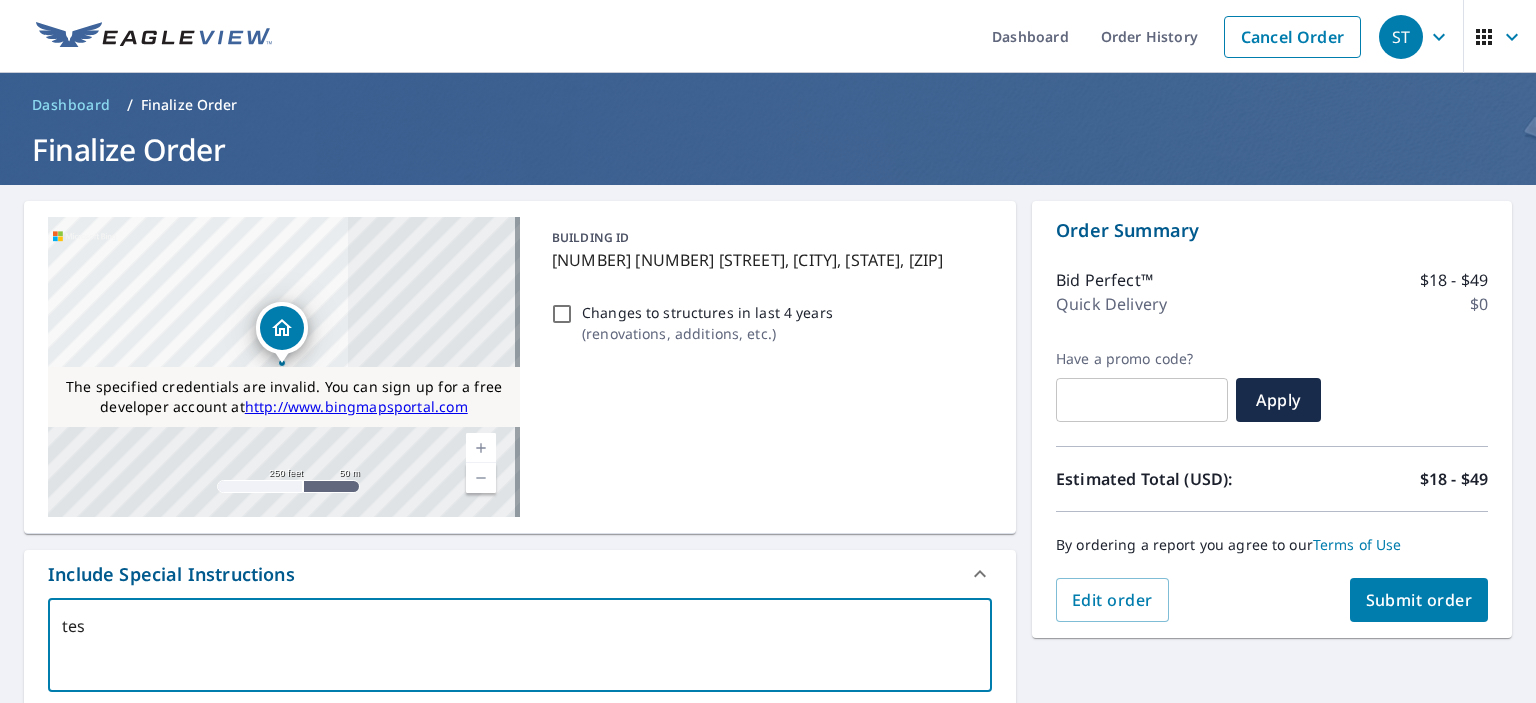 type on "test" 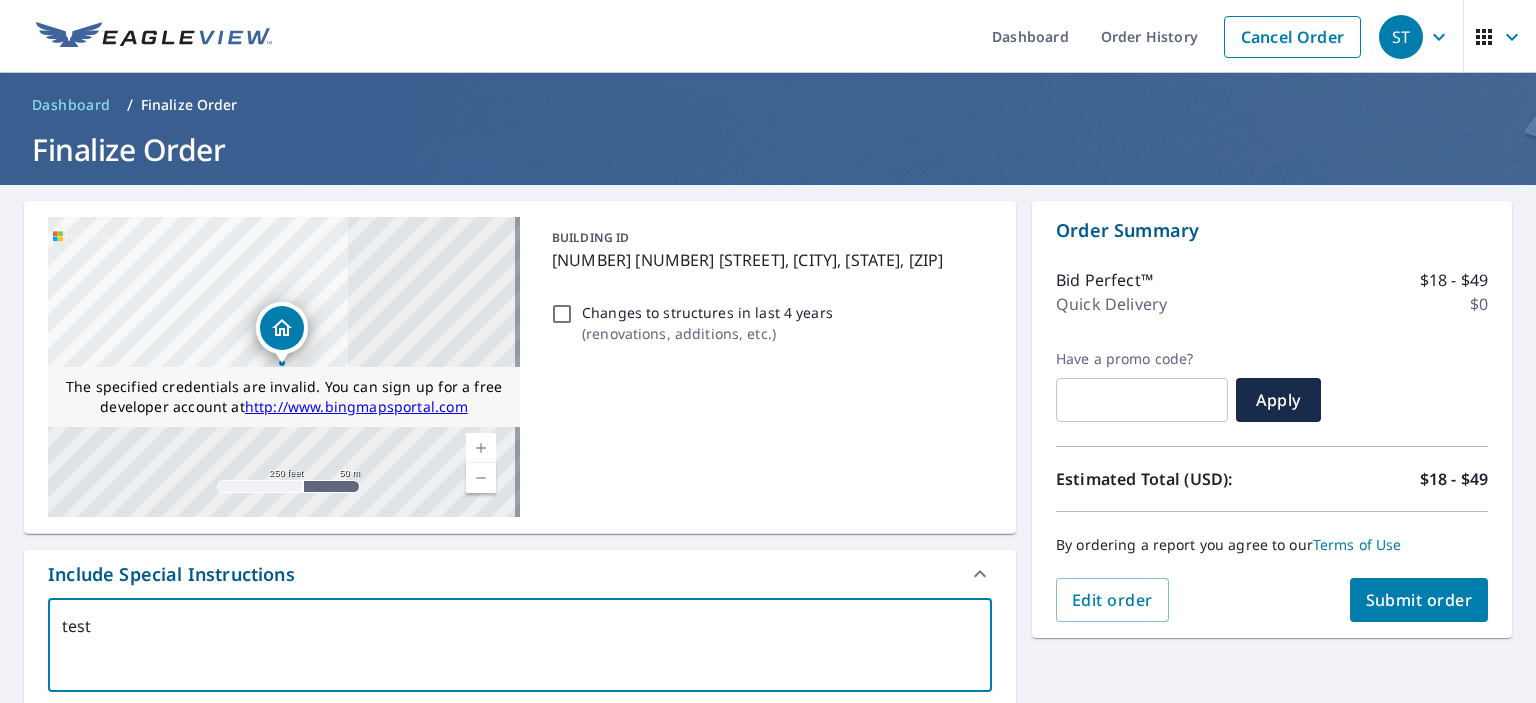 type on "test1" 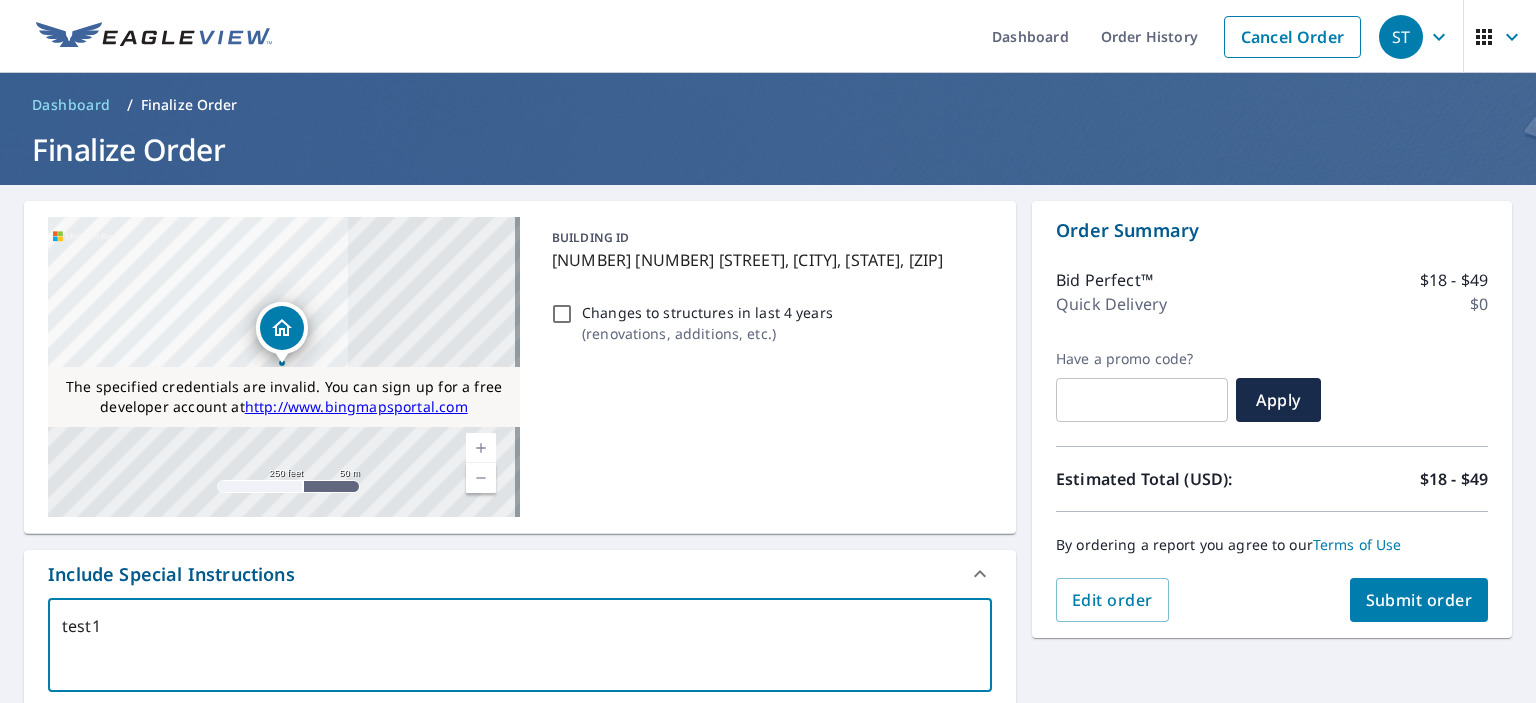 type on "test12" 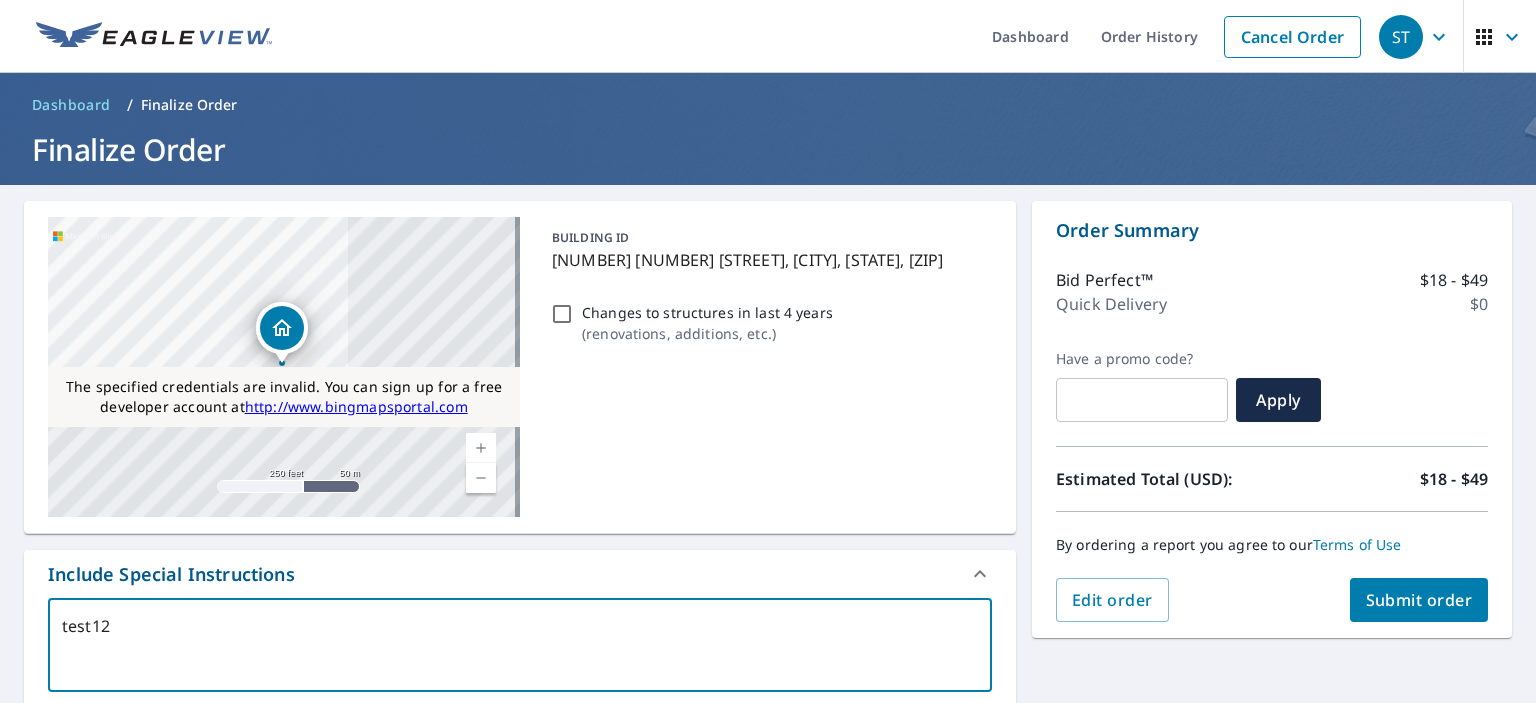 type on "test123" 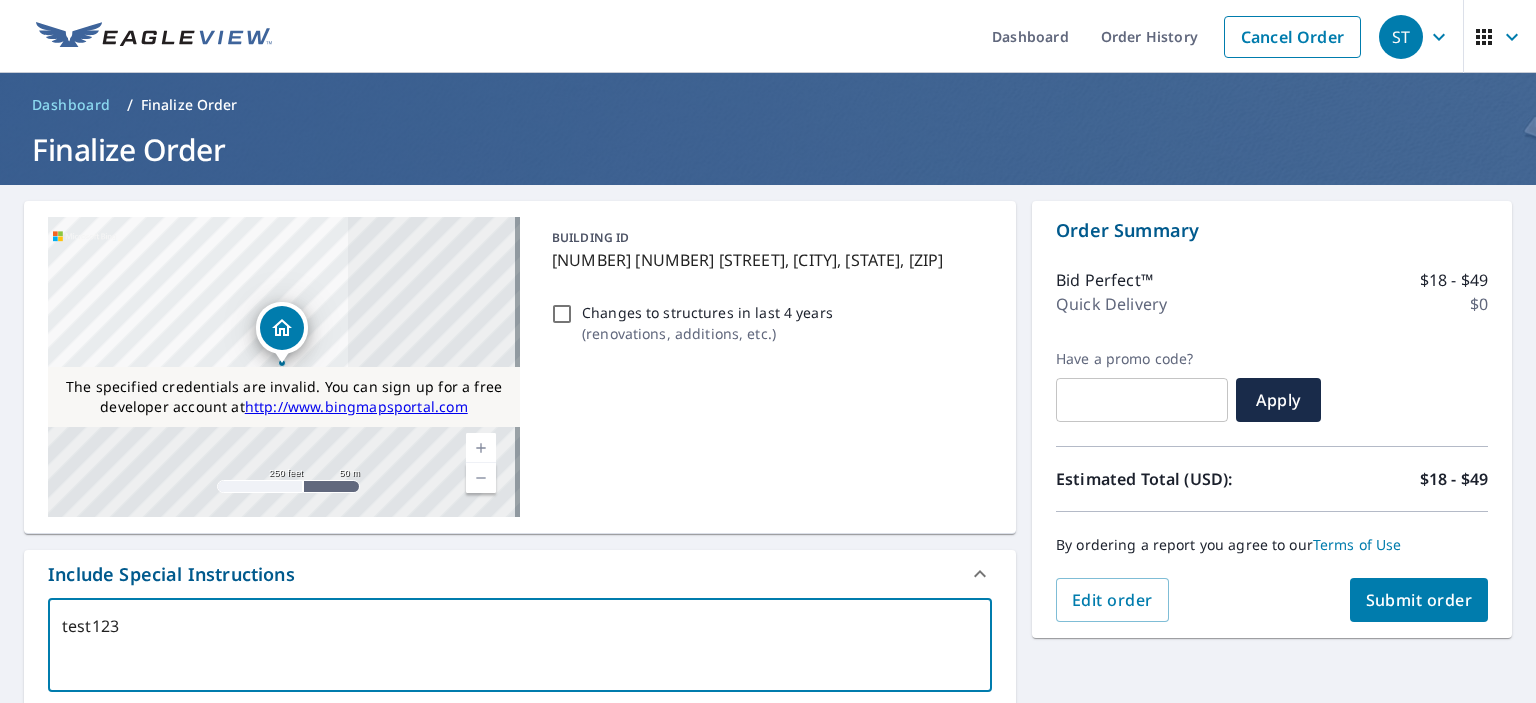 type on "test123" 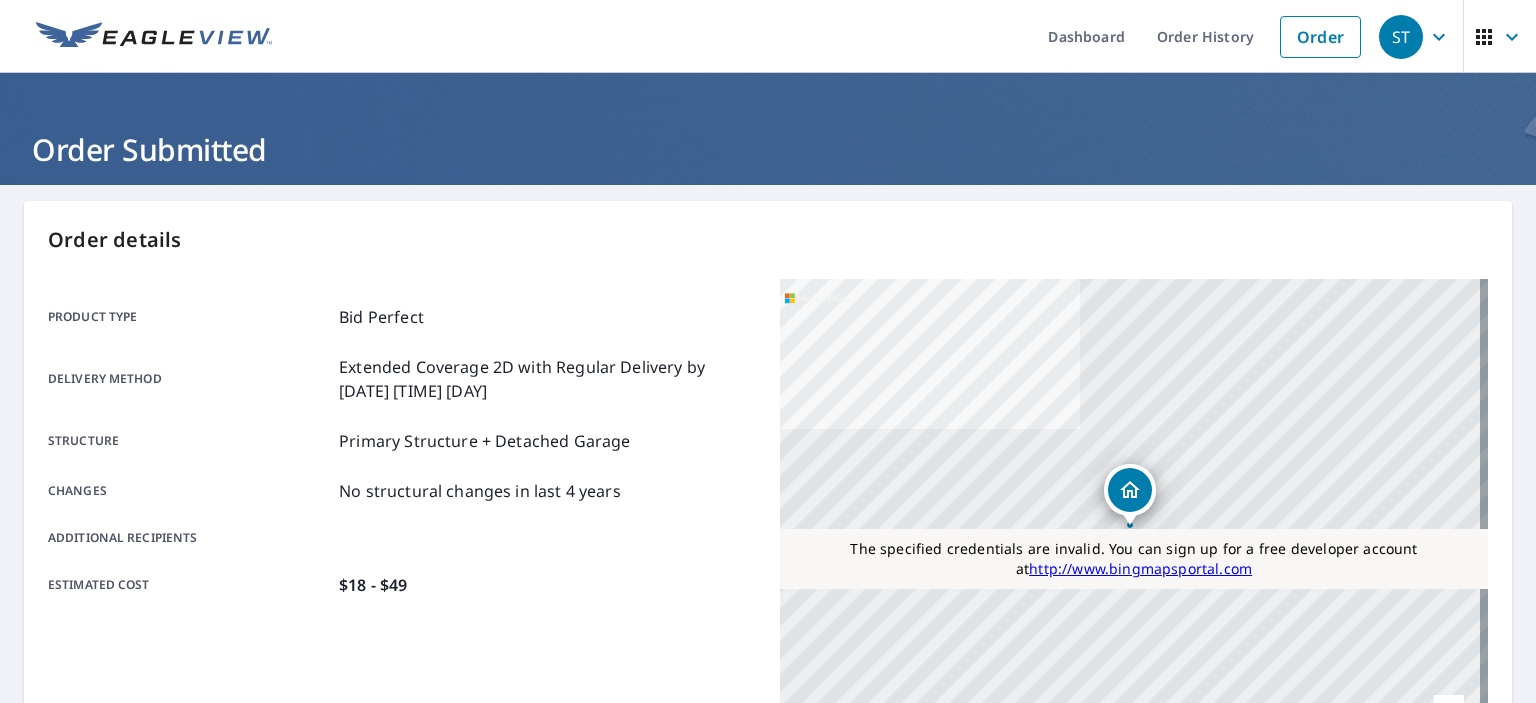scroll, scrollTop: 472, scrollLeft: 0, axis: vertical 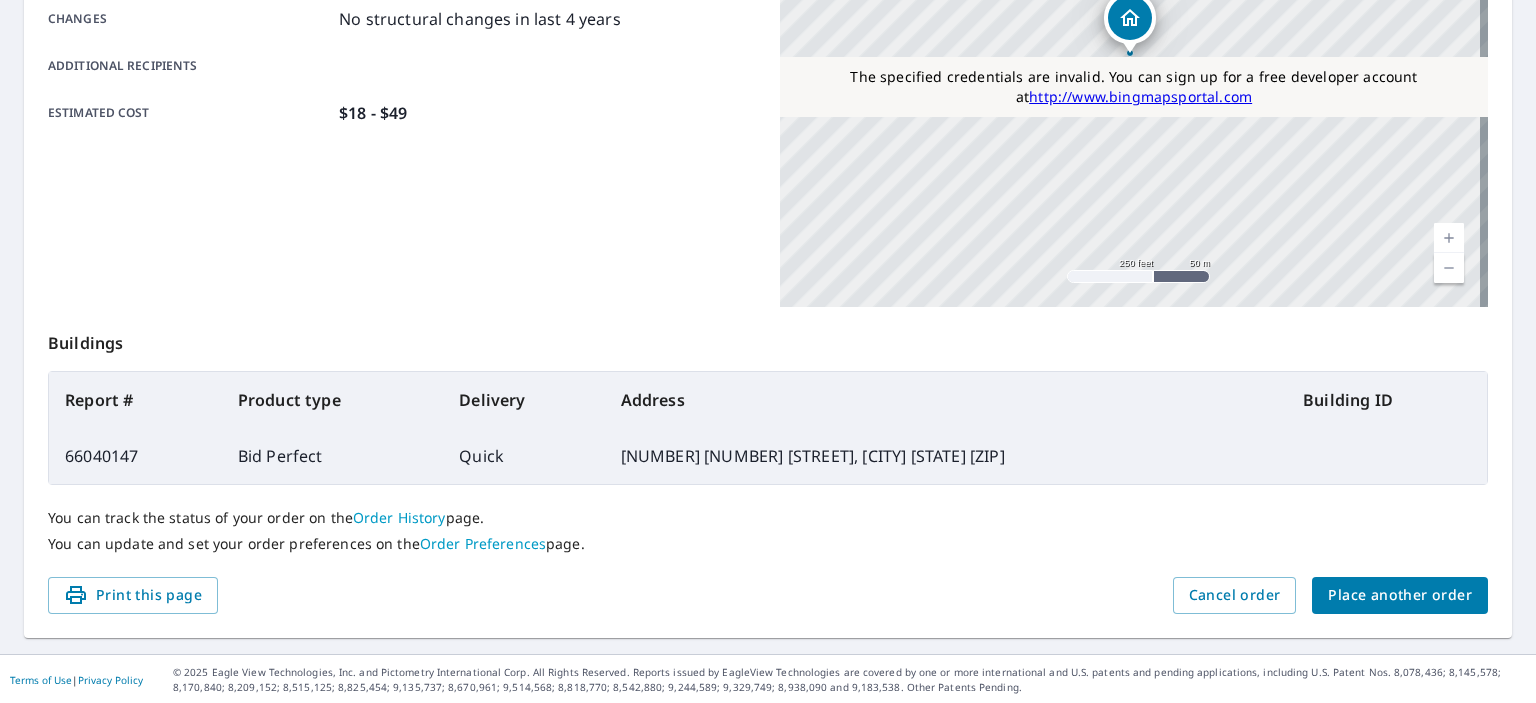 click on "66040147" at bounding box center (135, 456) 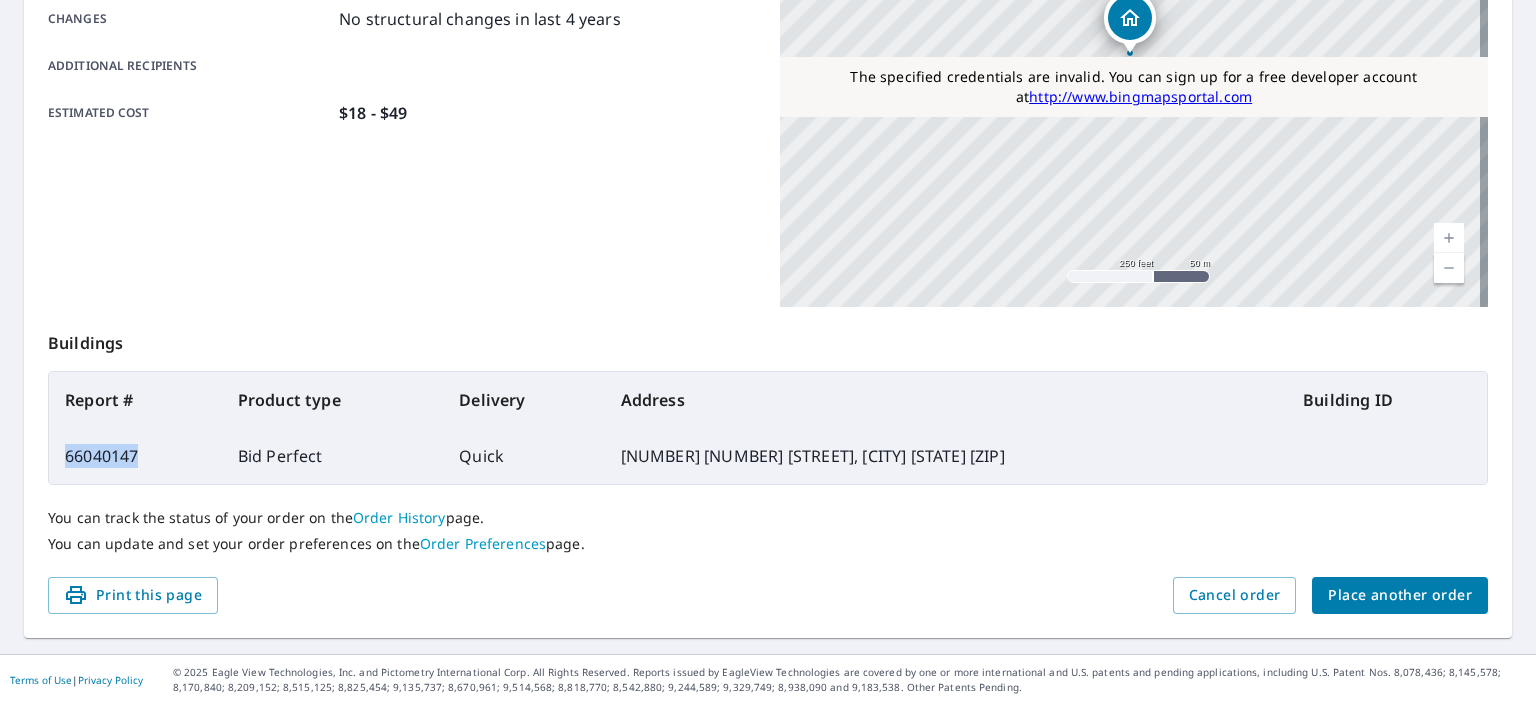 click on "66040147" at bounding box center [135, 456] 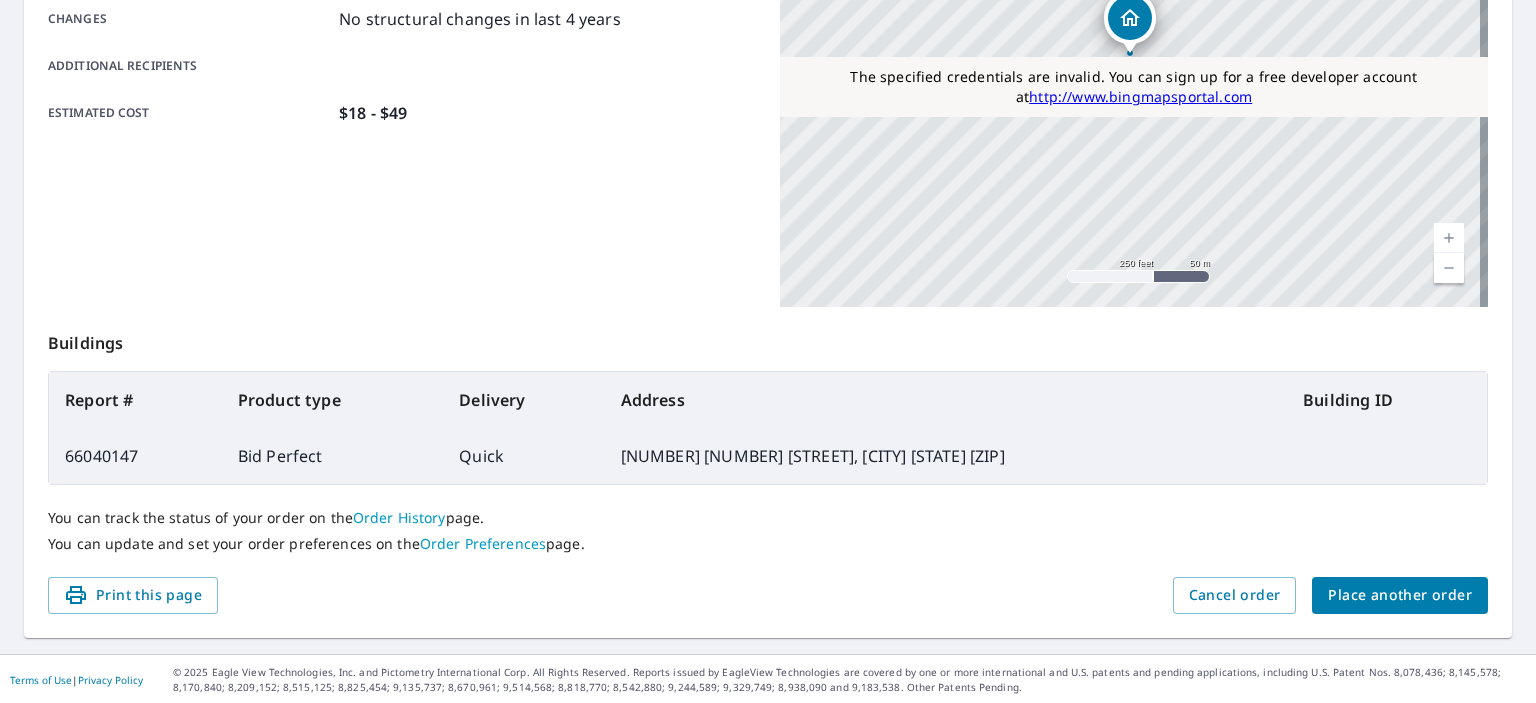 click on "Buildings" at bounding box center [768, 339] 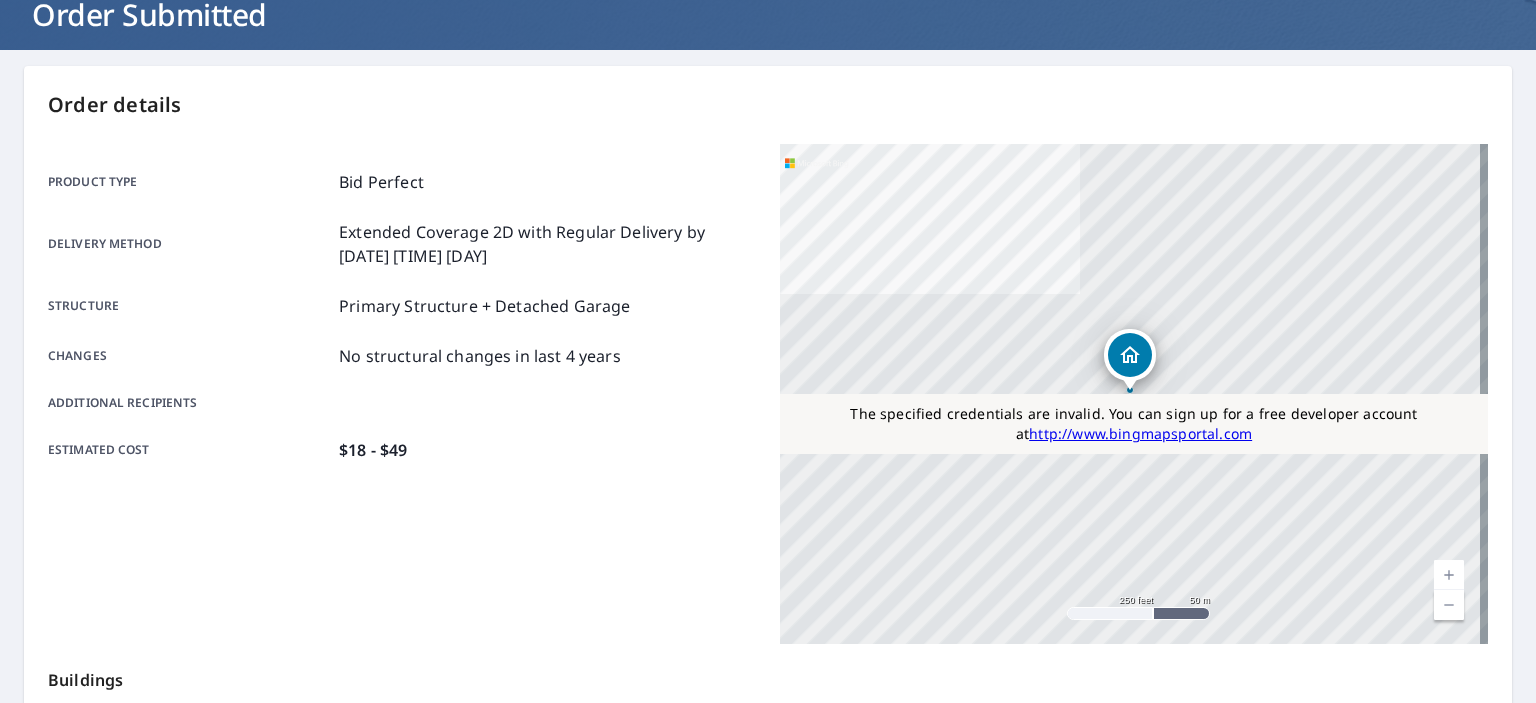 scroll, scrollTop: 0, scrollLeft: 0, axis: both 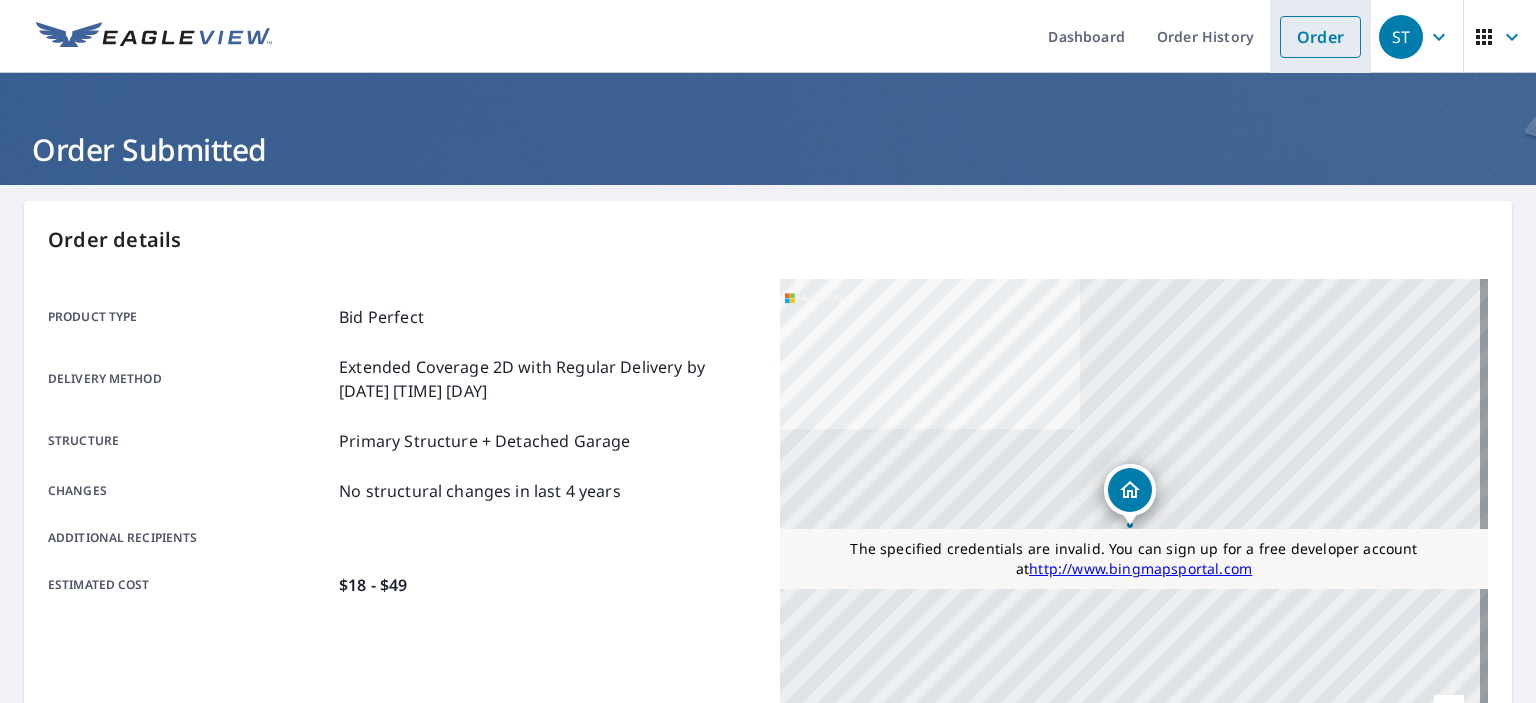 click on "Order" at bounding box center [1320, 37] 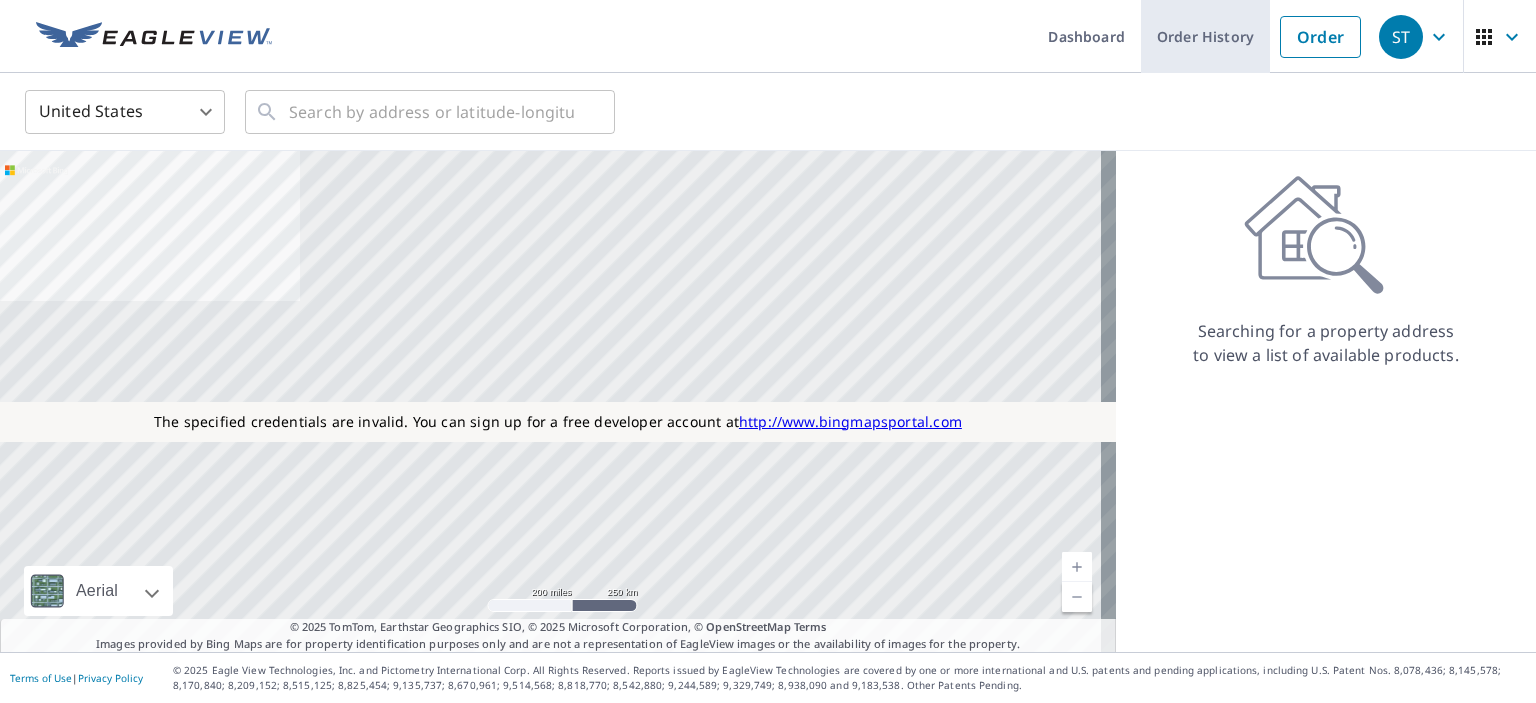 click on "Order History" at bounding box center [1205, 36] 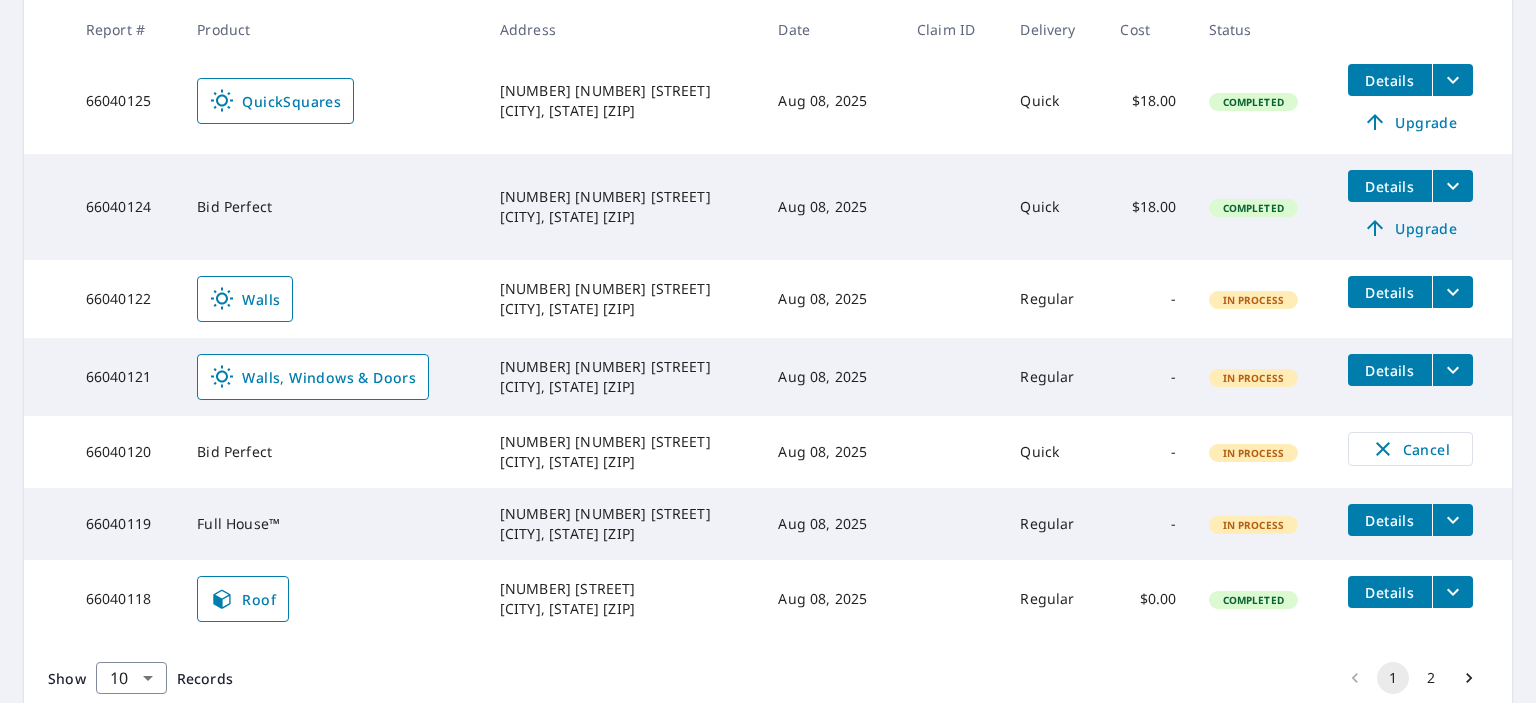 scroll, scrollTop: 760, scrollLeft: 0, axis: vertical 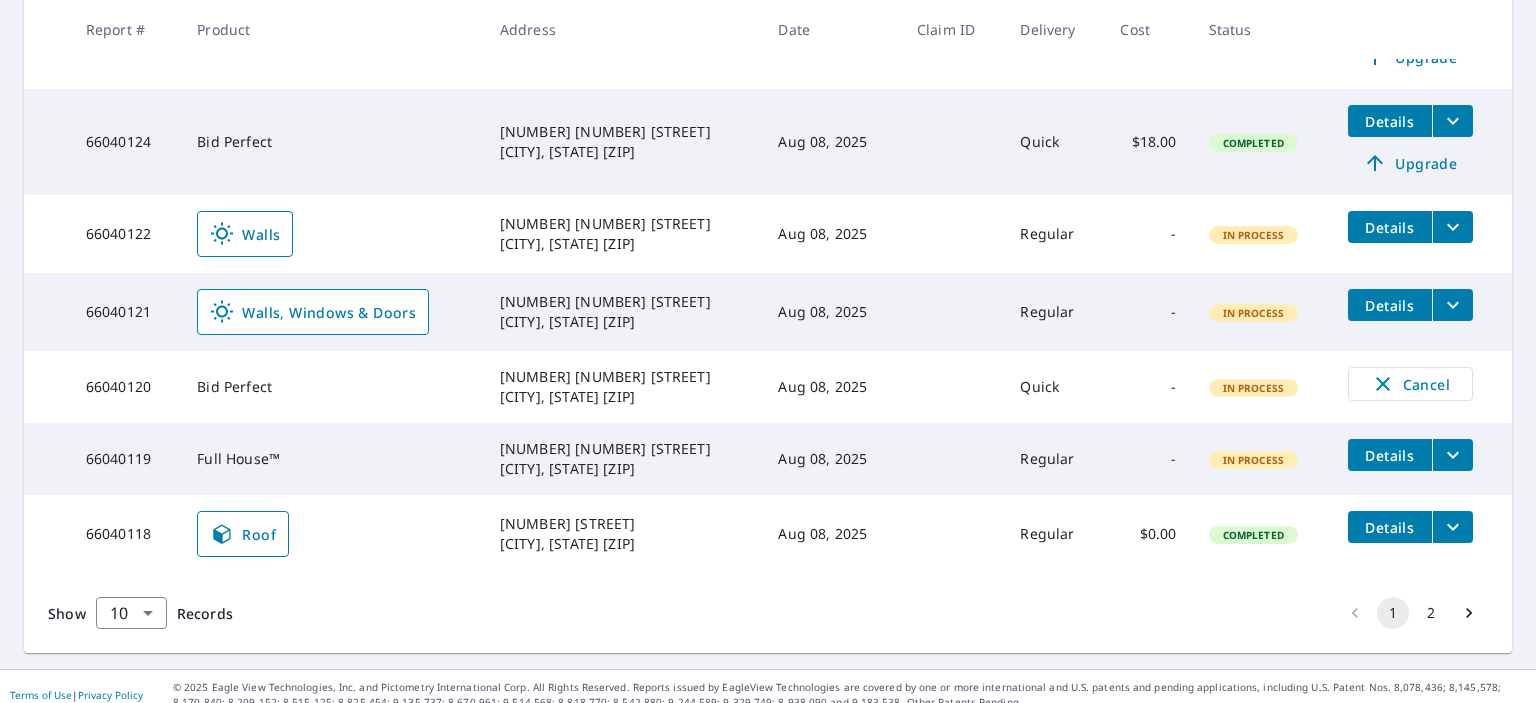 click 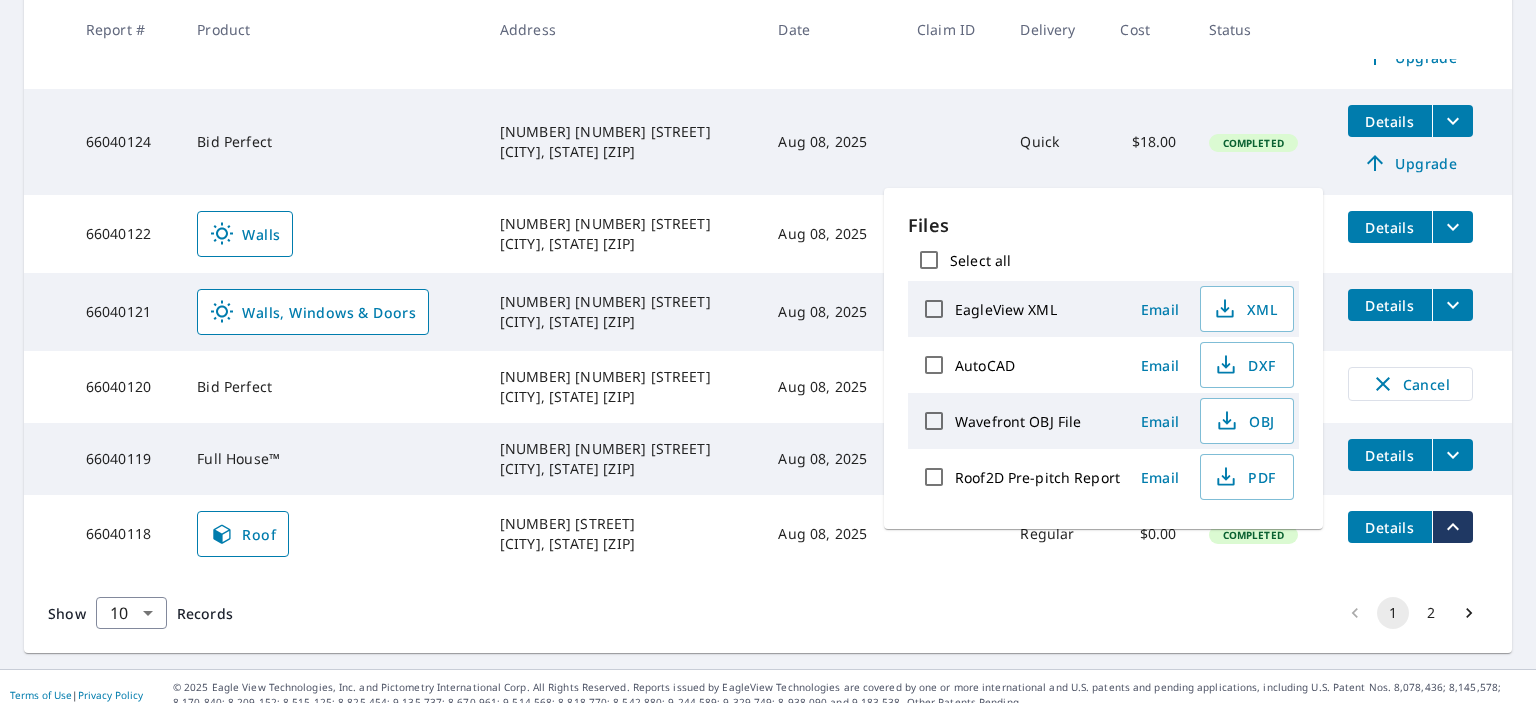 click on "Show 10 10 ​ Records 1 2" at bounding box center (768, 613) 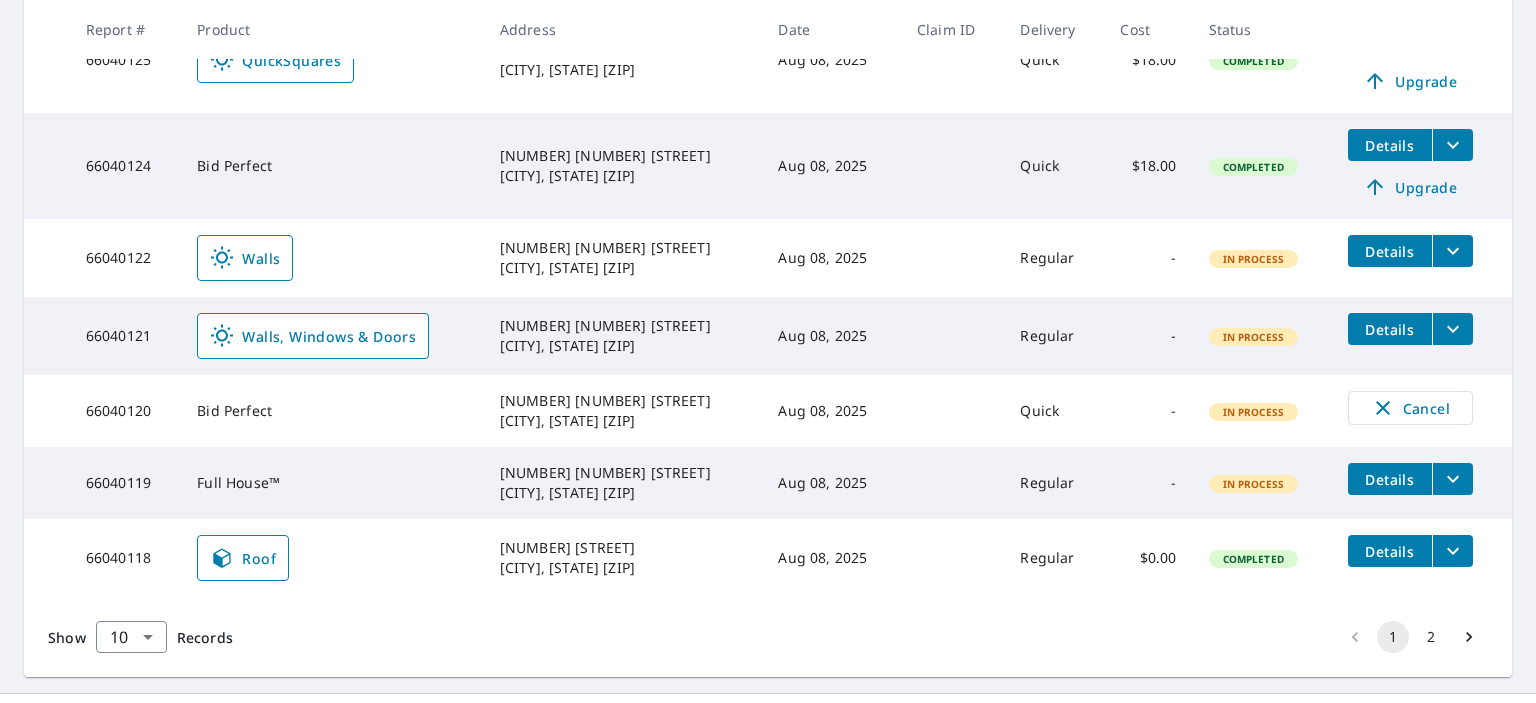 scroll, scrollTop: 760, scrollLeft: 0, axis: vertical 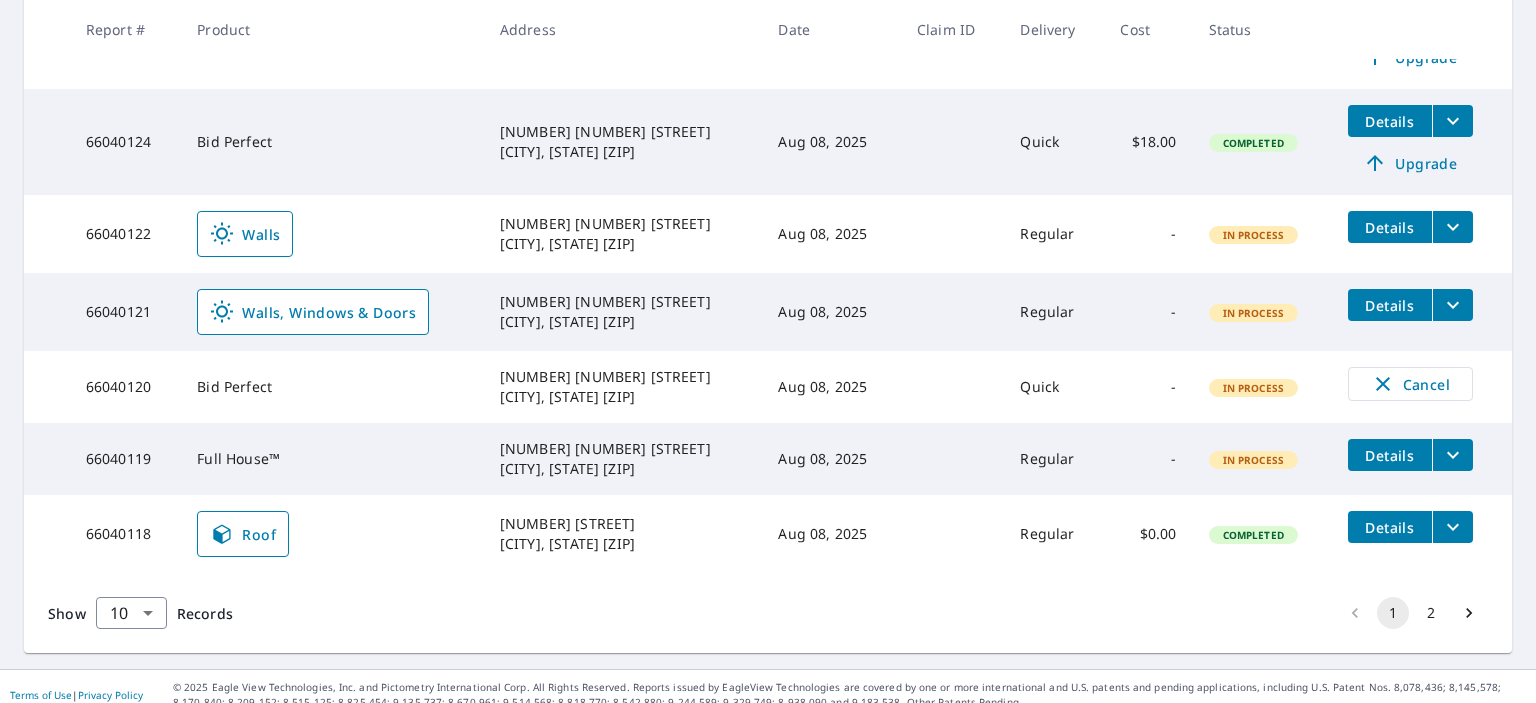 click on "66040118" at bounding box center [125, 534] 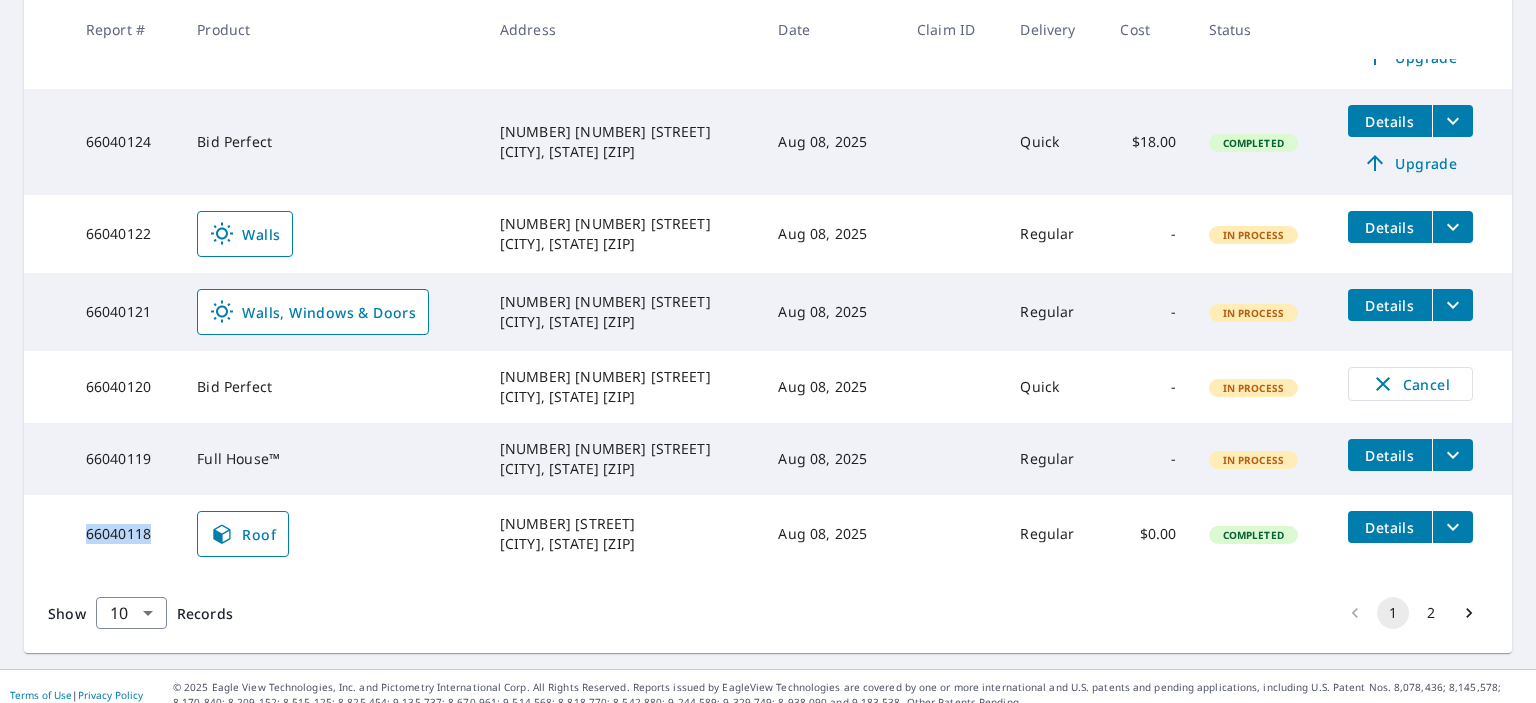 click on "66040118" at bounding box center (125, 534) 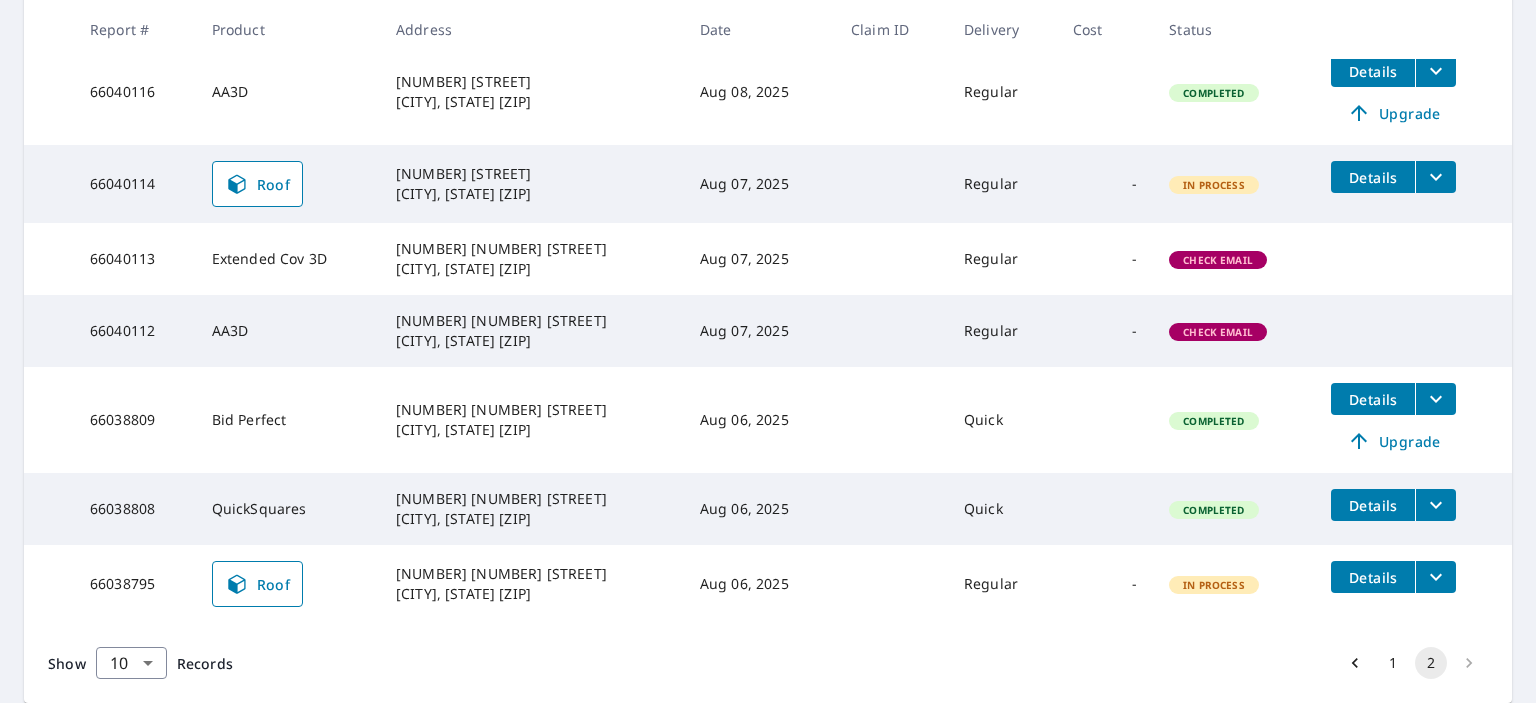 scroll, scrollTop: 541, scrollLeft: 0, axis: vertical 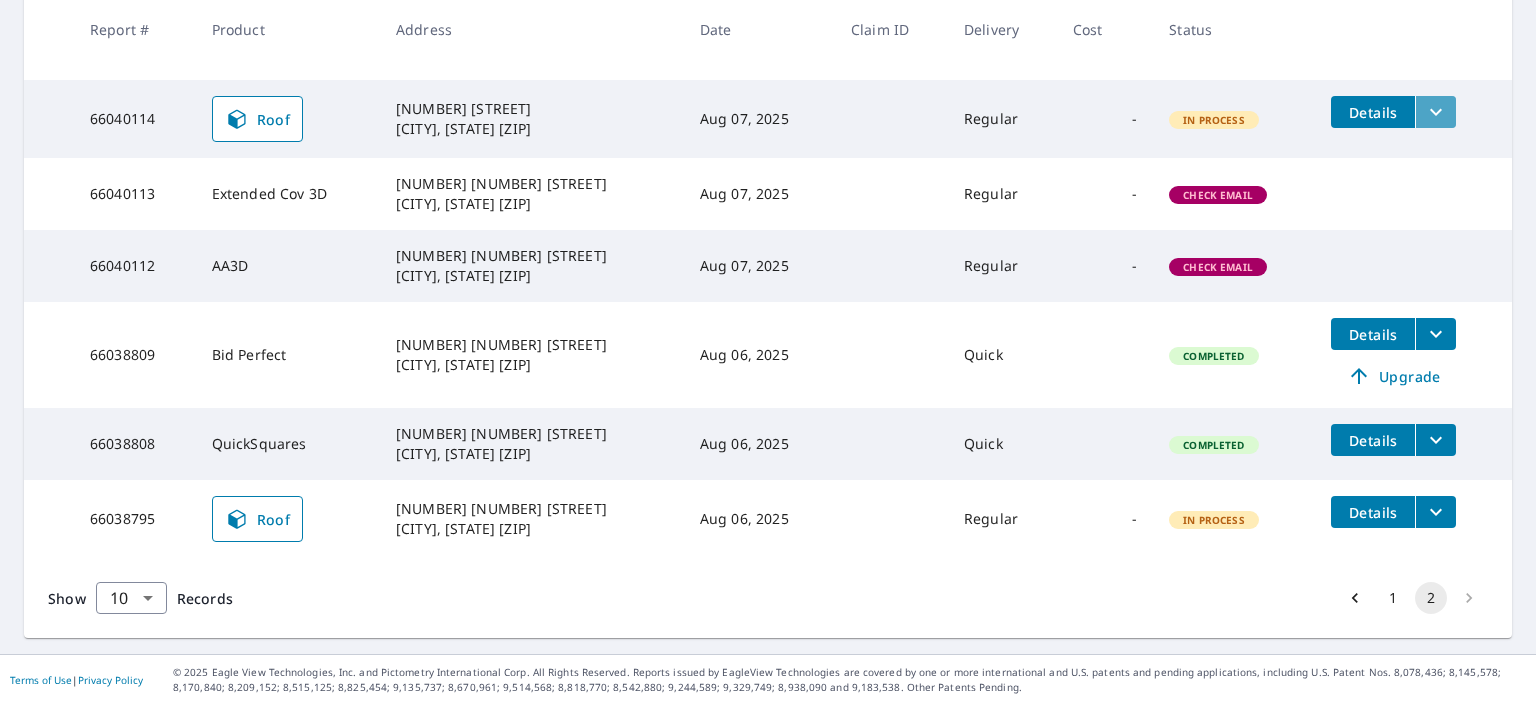 click 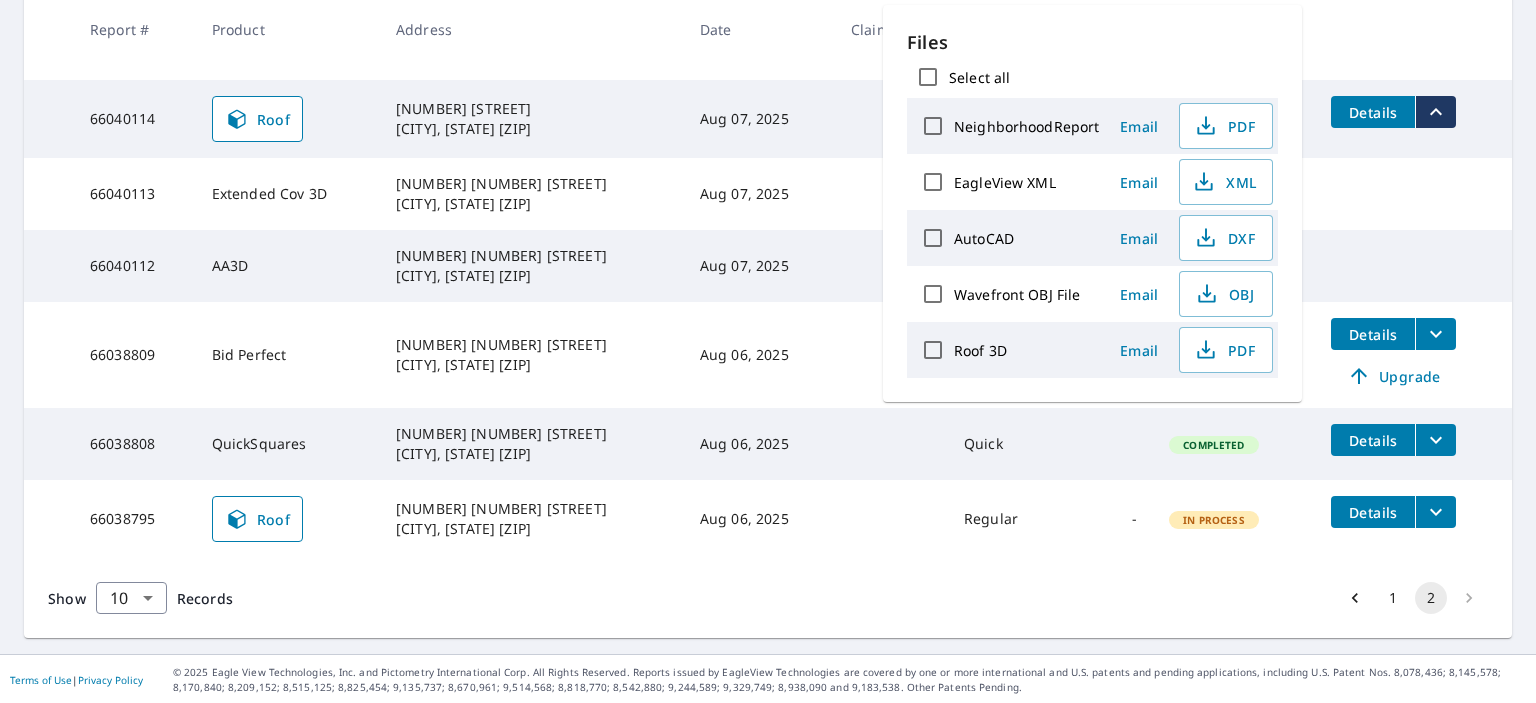 click on "Show 10 10 ​ Records 1 2" at bounding box center (768, 598) 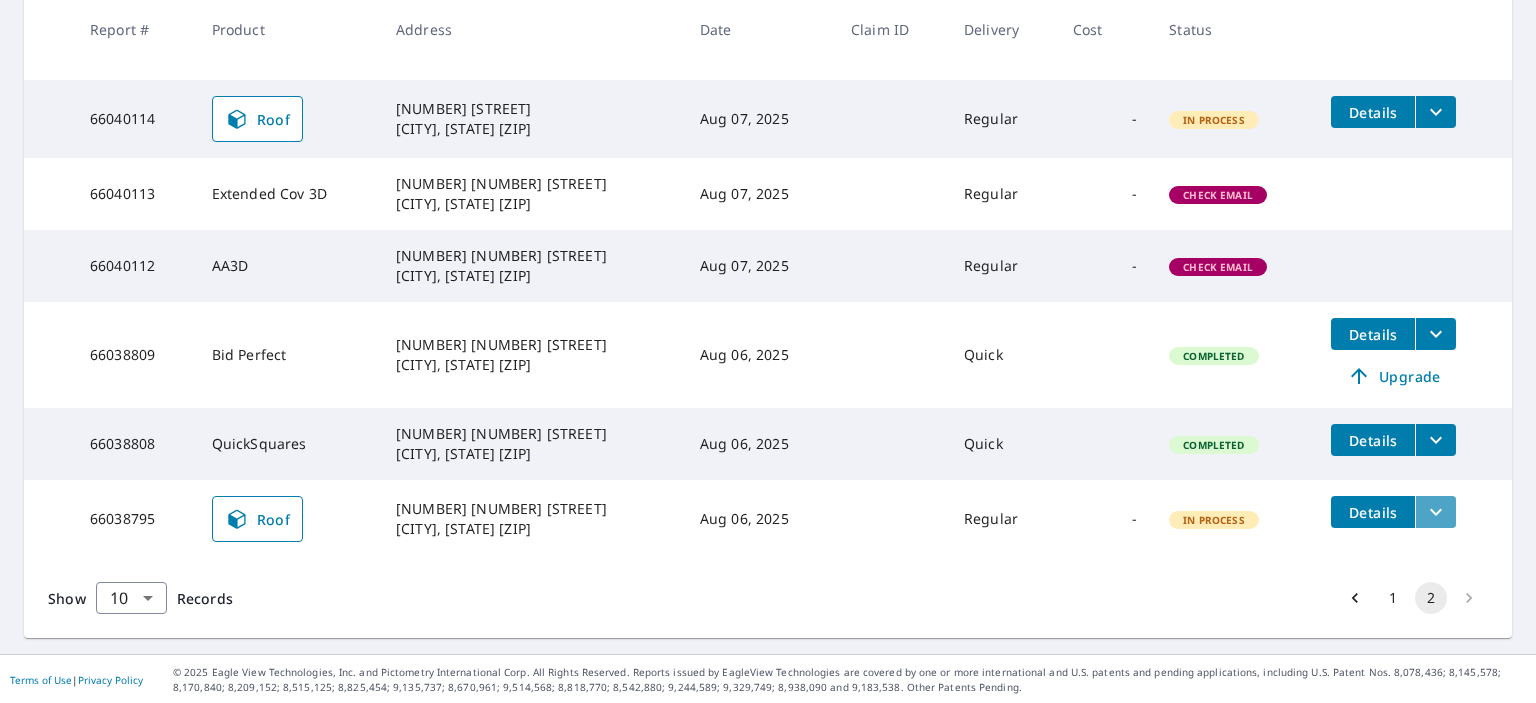 click 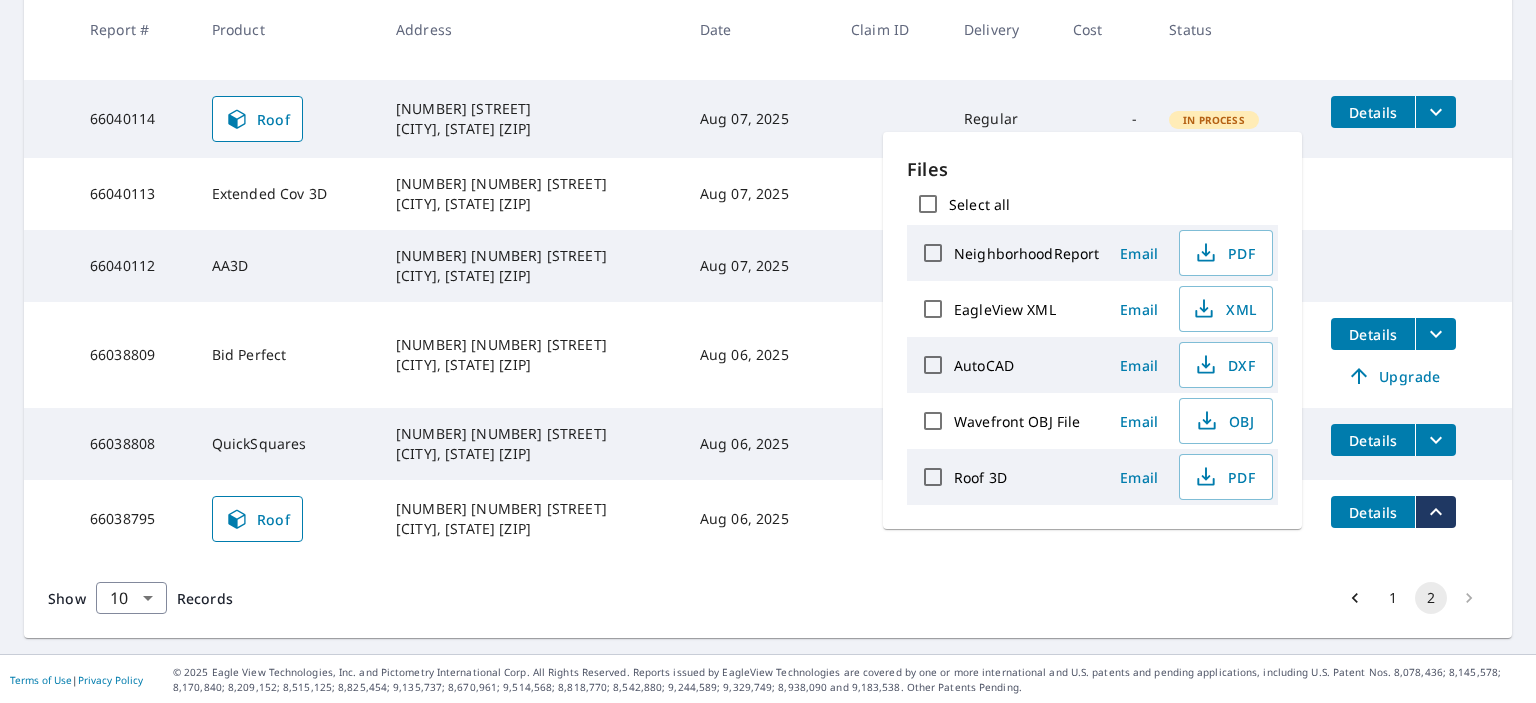 click on "Show 10 10 ​ Records 1 2" at bounding box center (768, 598) 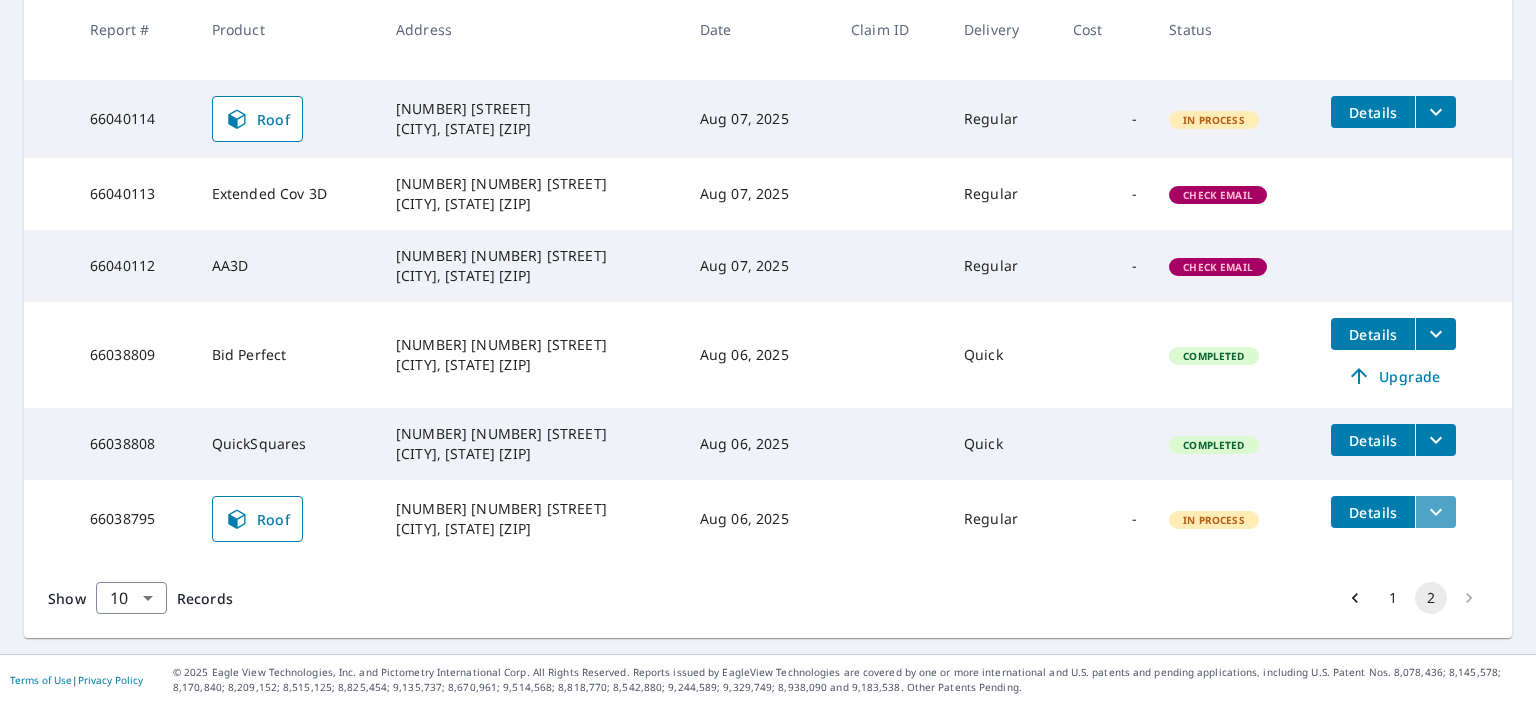 click 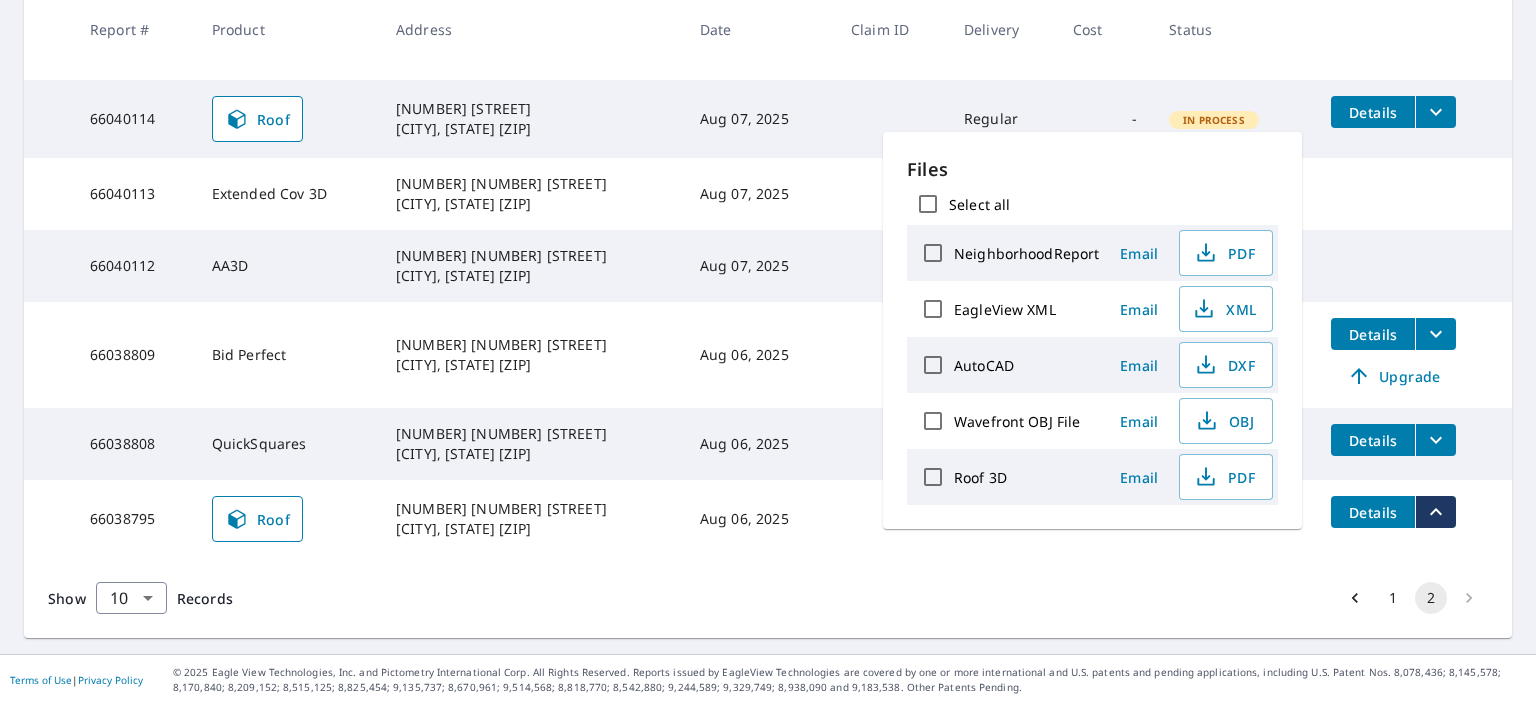 click on "Aug 06, 2025" at bounding box center [759, 519] 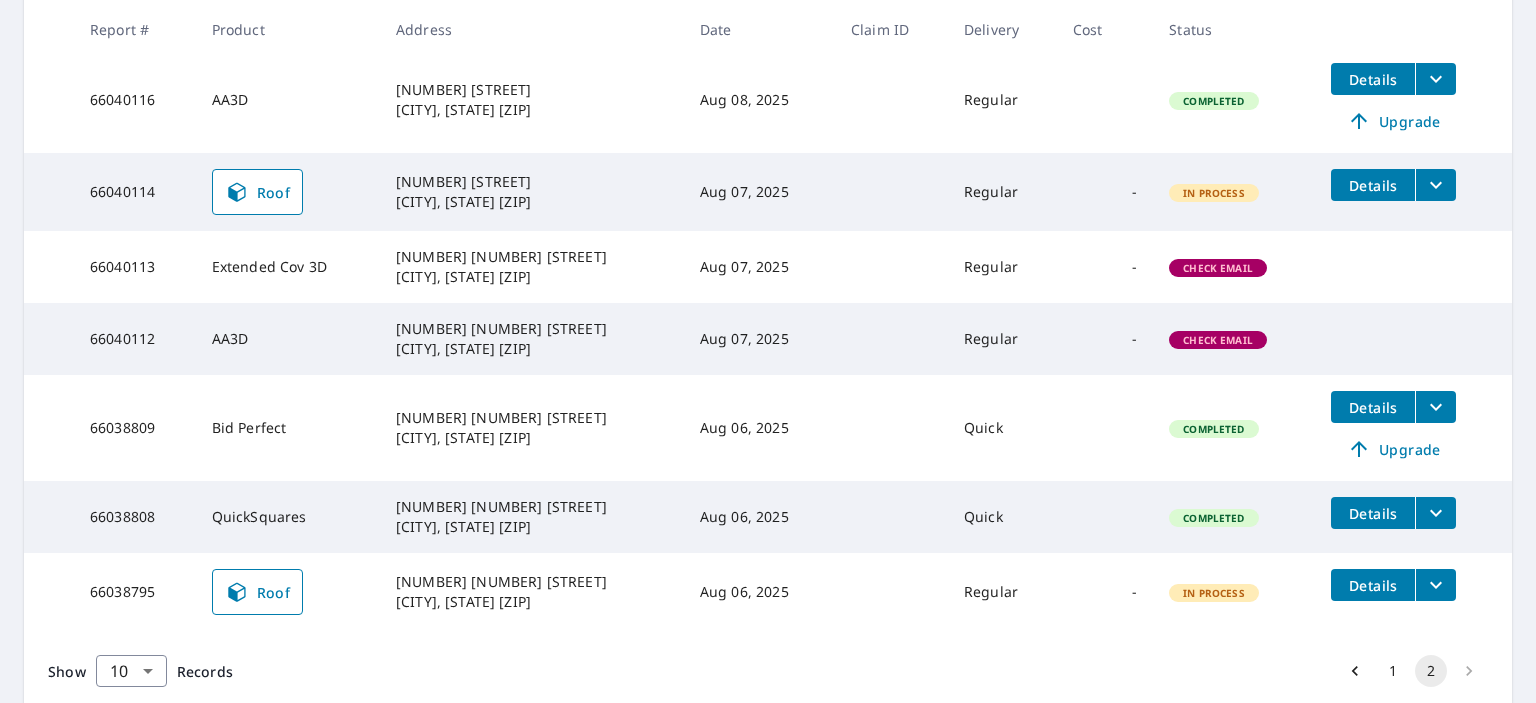 scroll, scrollTop: 465, scrollLeft: 0, axis: vertical 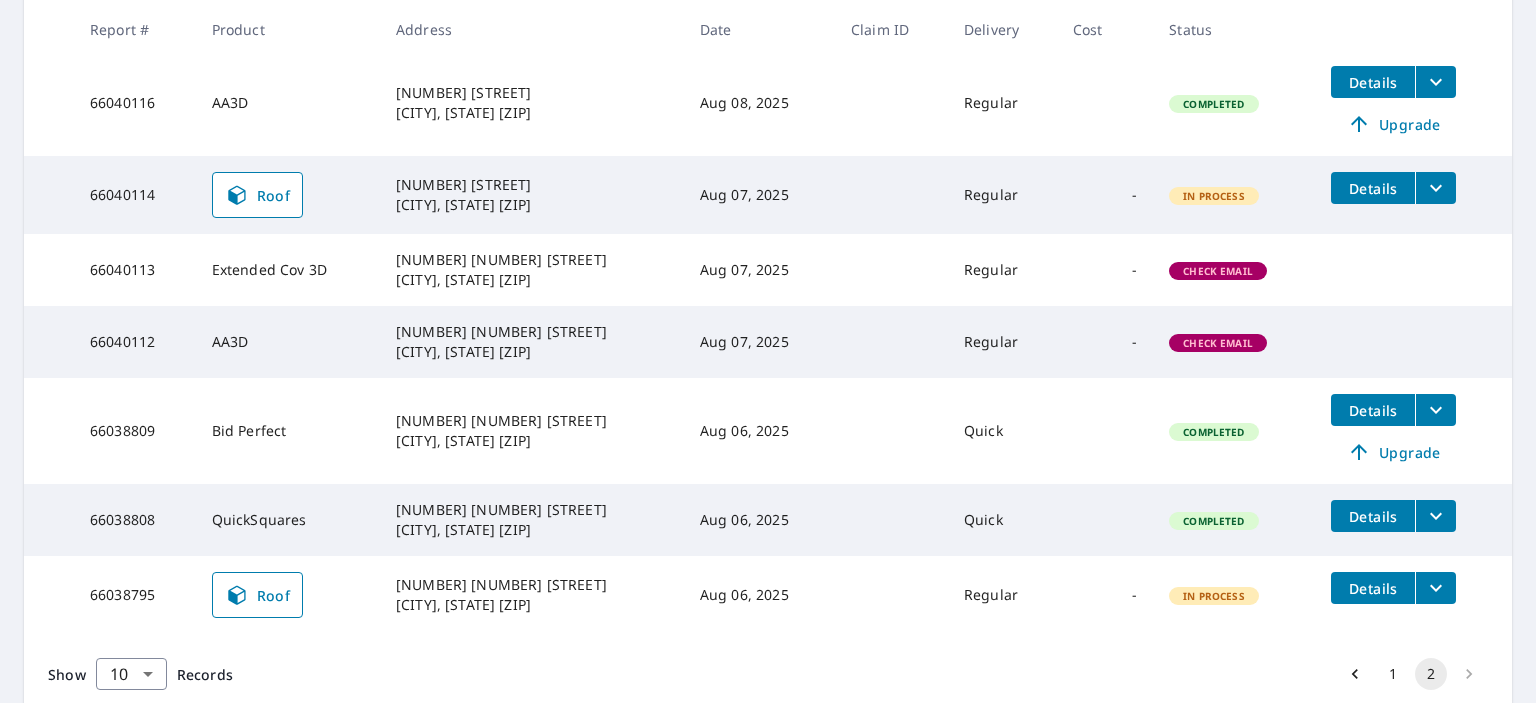 click on "66040114" at bounding box center (135, 195) 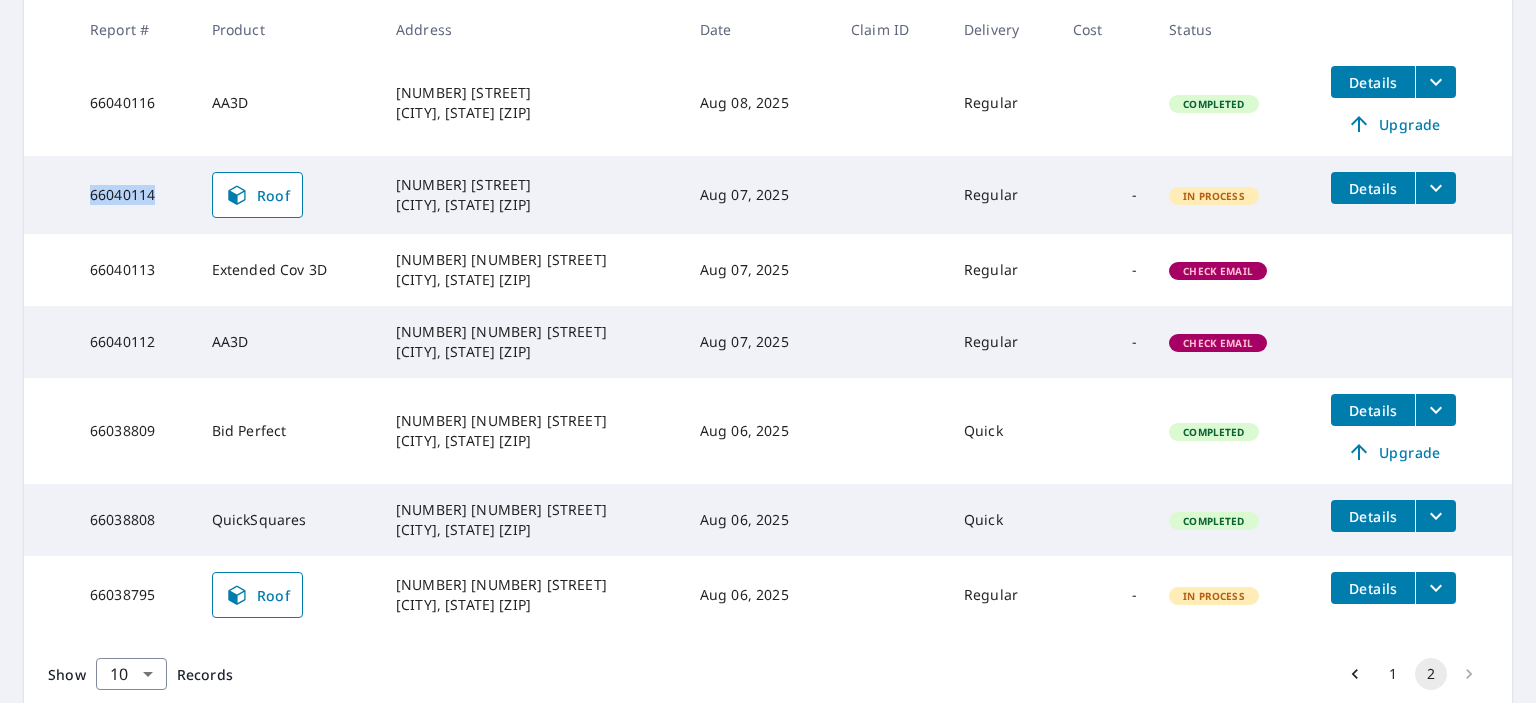 click on "66040114" at bounding box center [135, 195] 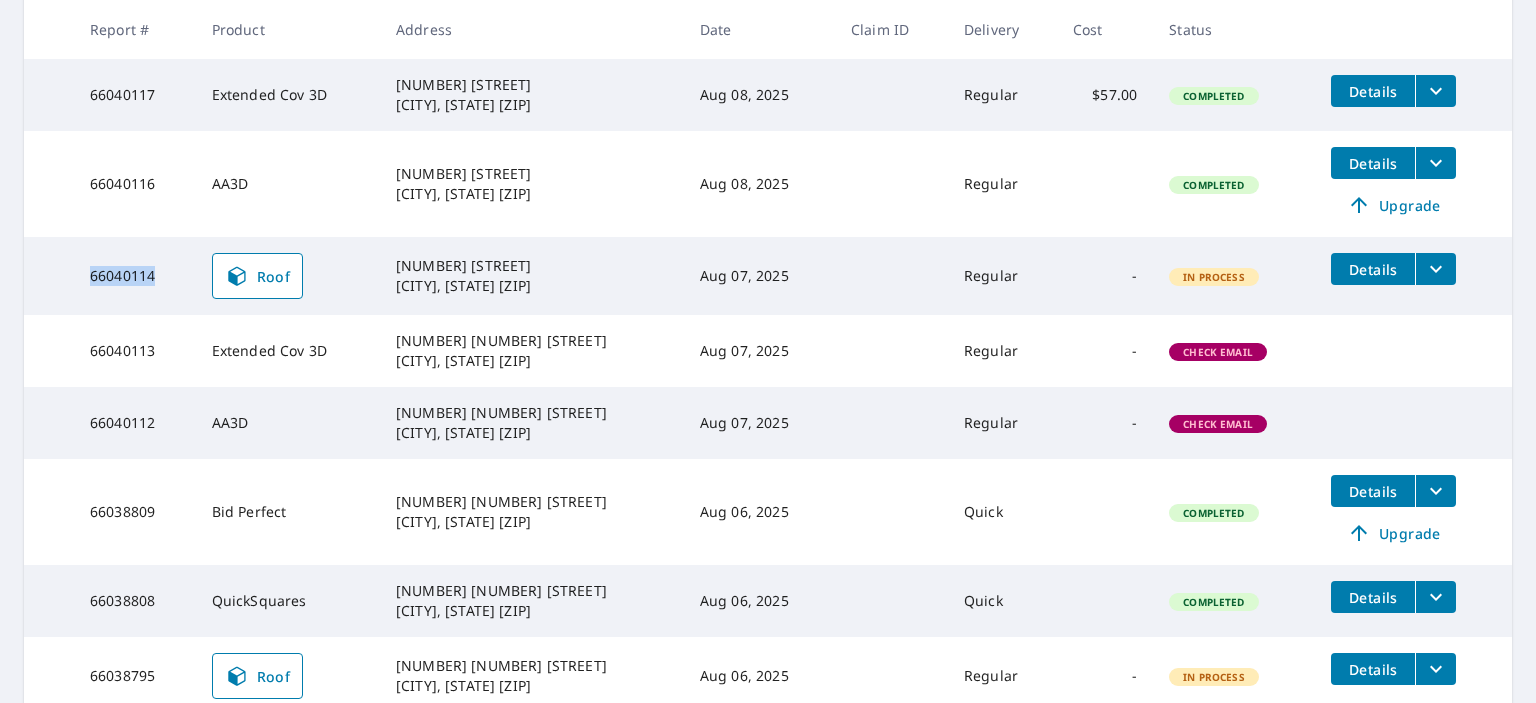 scroll, scrollTop: 541, scrollLeft: 0, axis: vertical 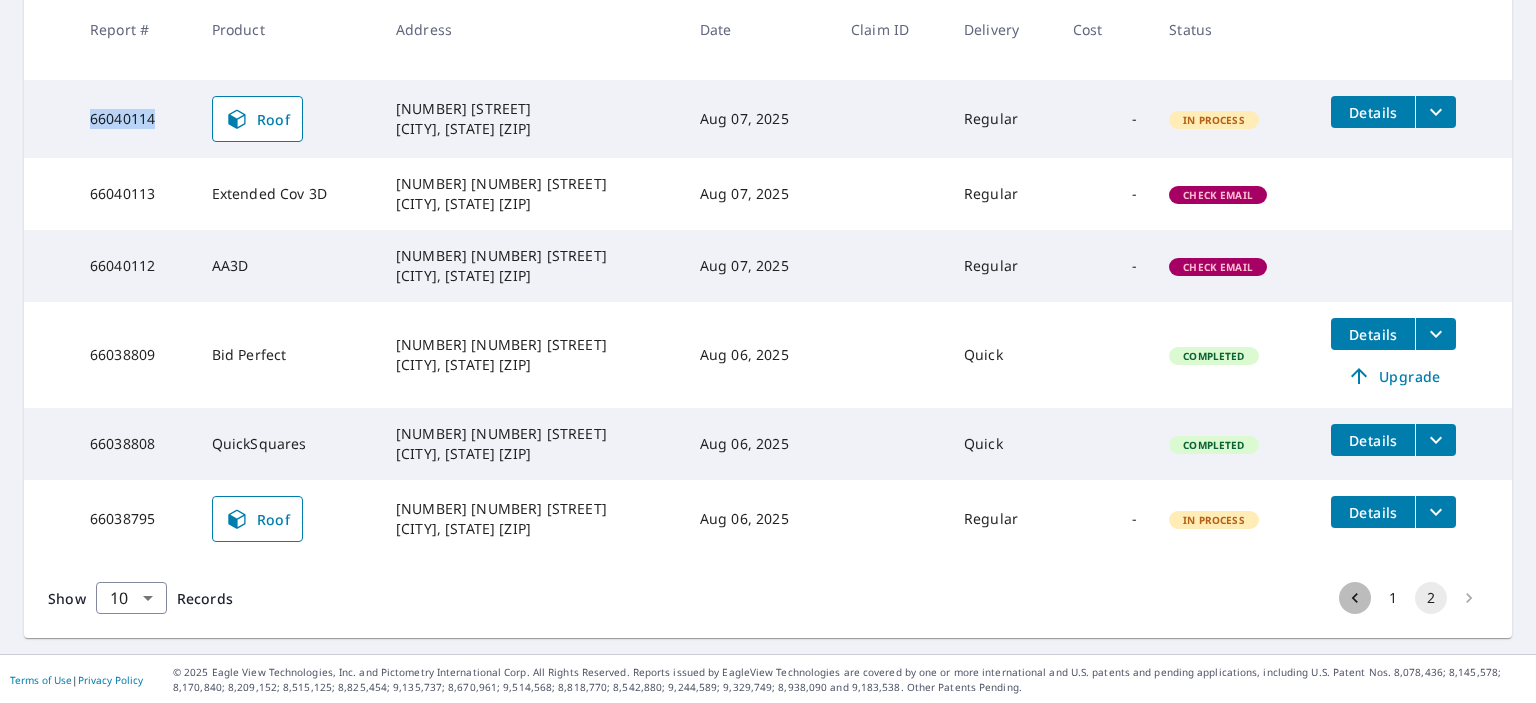 click 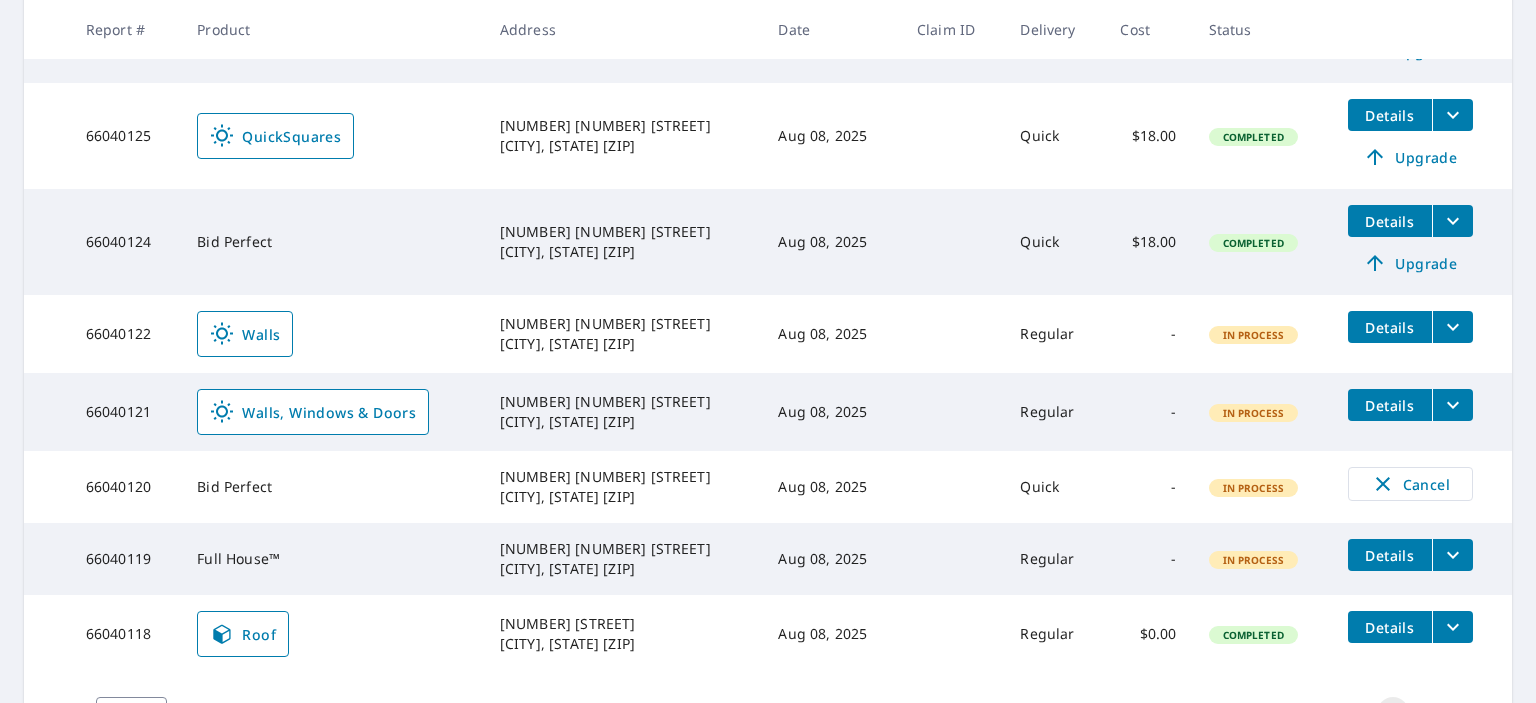 scroll, scrollTop: 760, scrollLeft: 0, axis: vertical 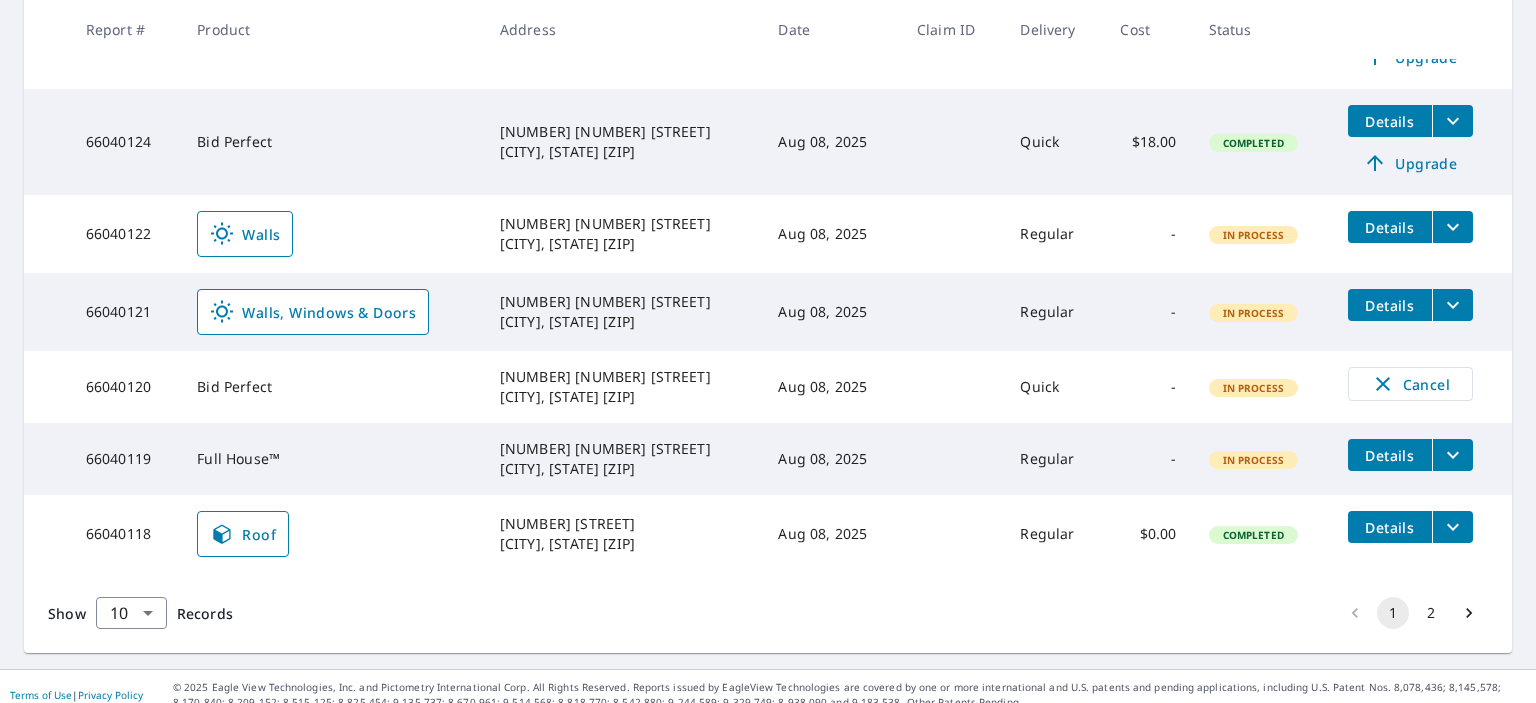click on "66040118" at bounding box center [125, 534] 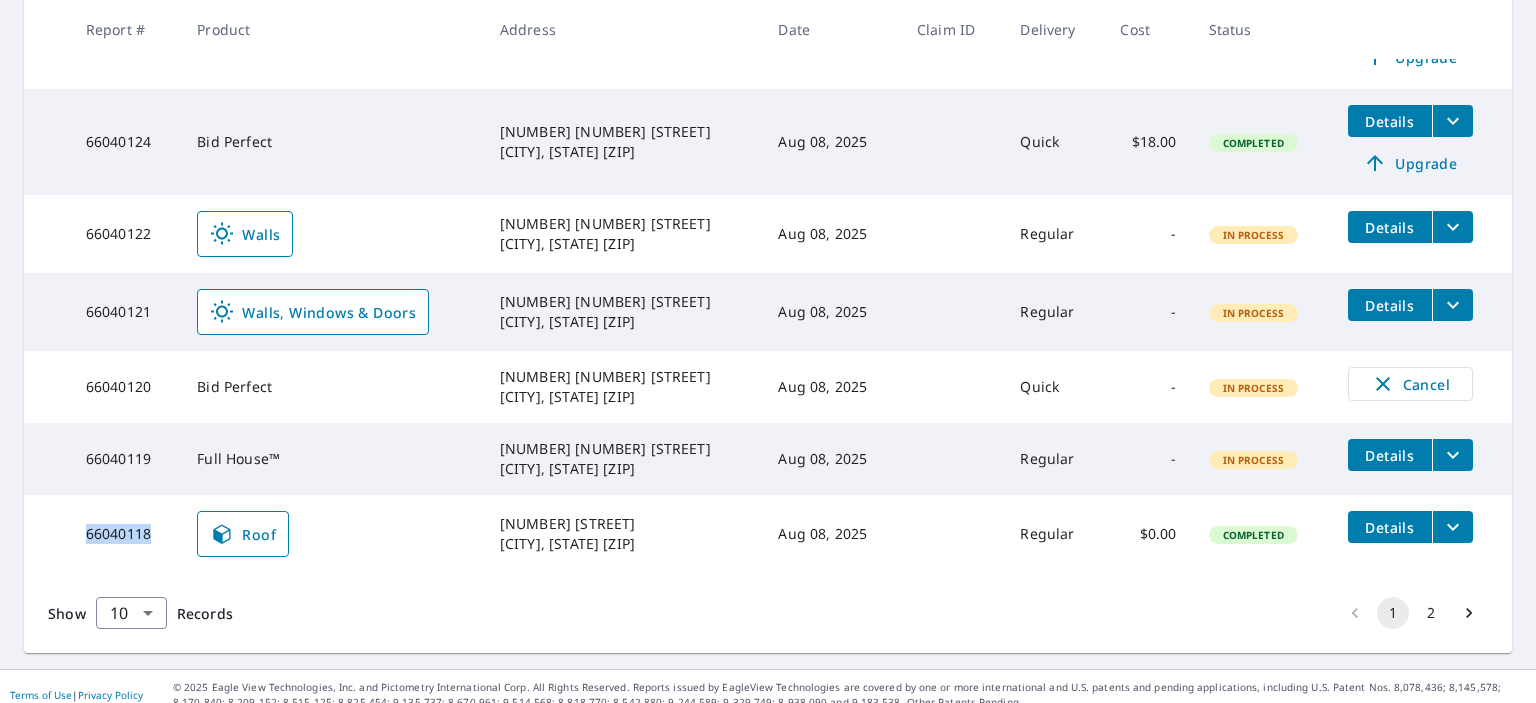 click on "66040118" at bounding box center (125, 534) 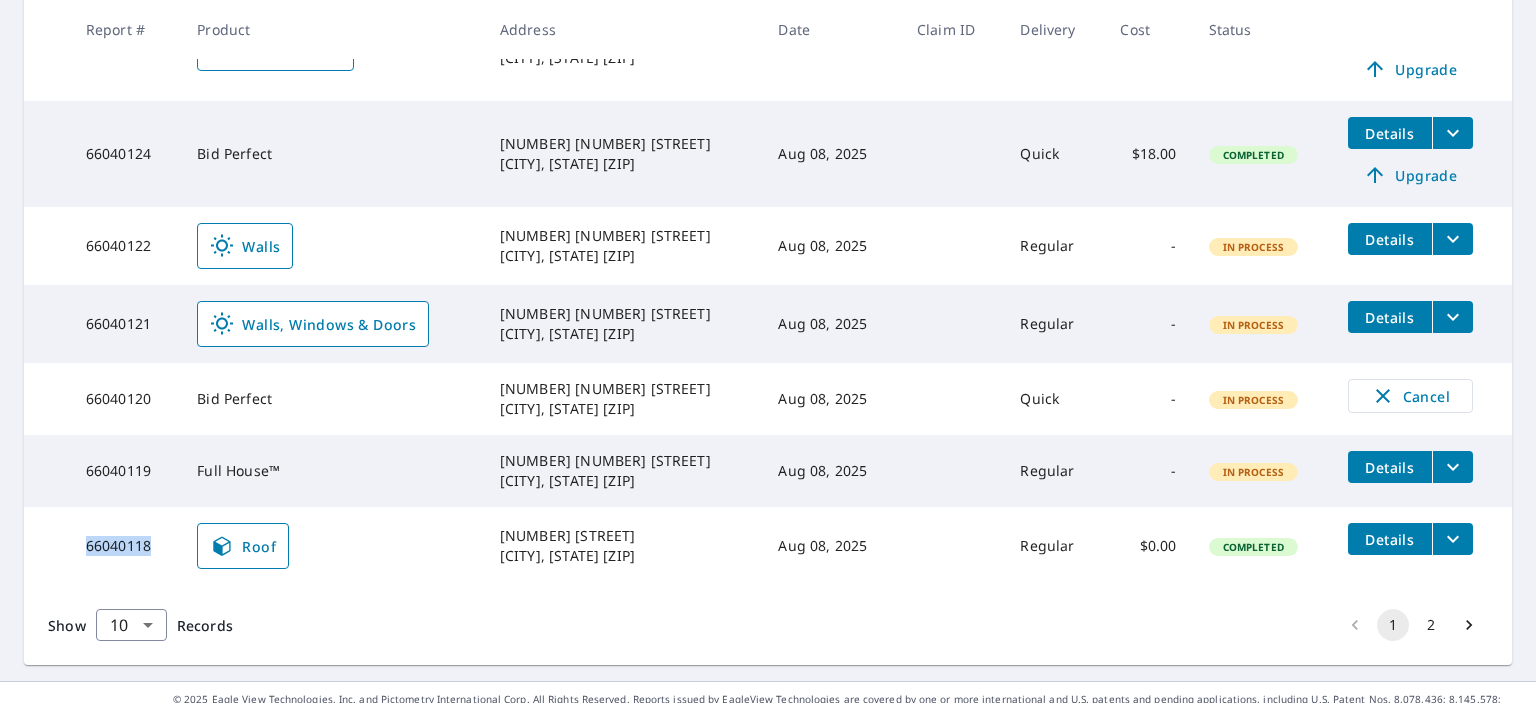 scroll, scrollTop: 760, scrollLeft: 0, axis: vertical 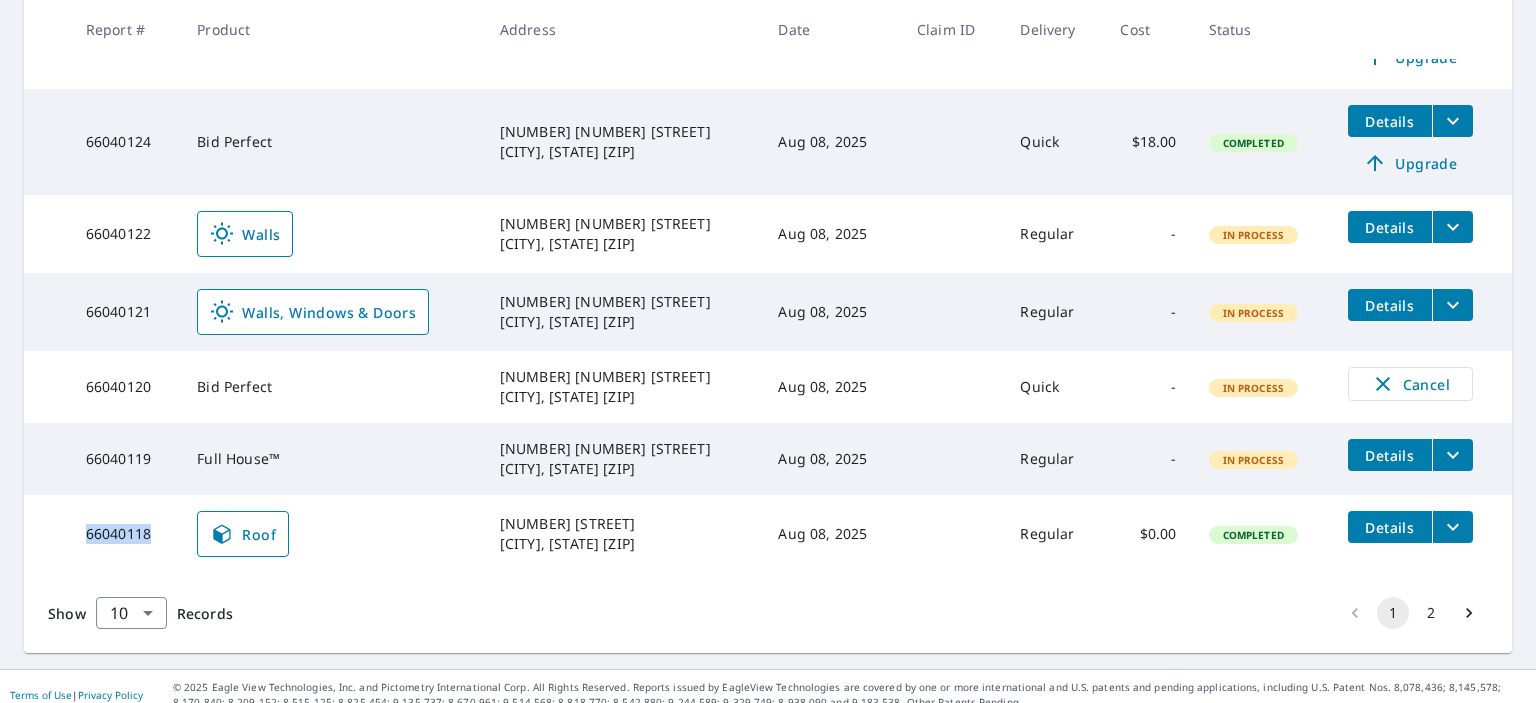 click on "2" at bounding box center (1431, 613) 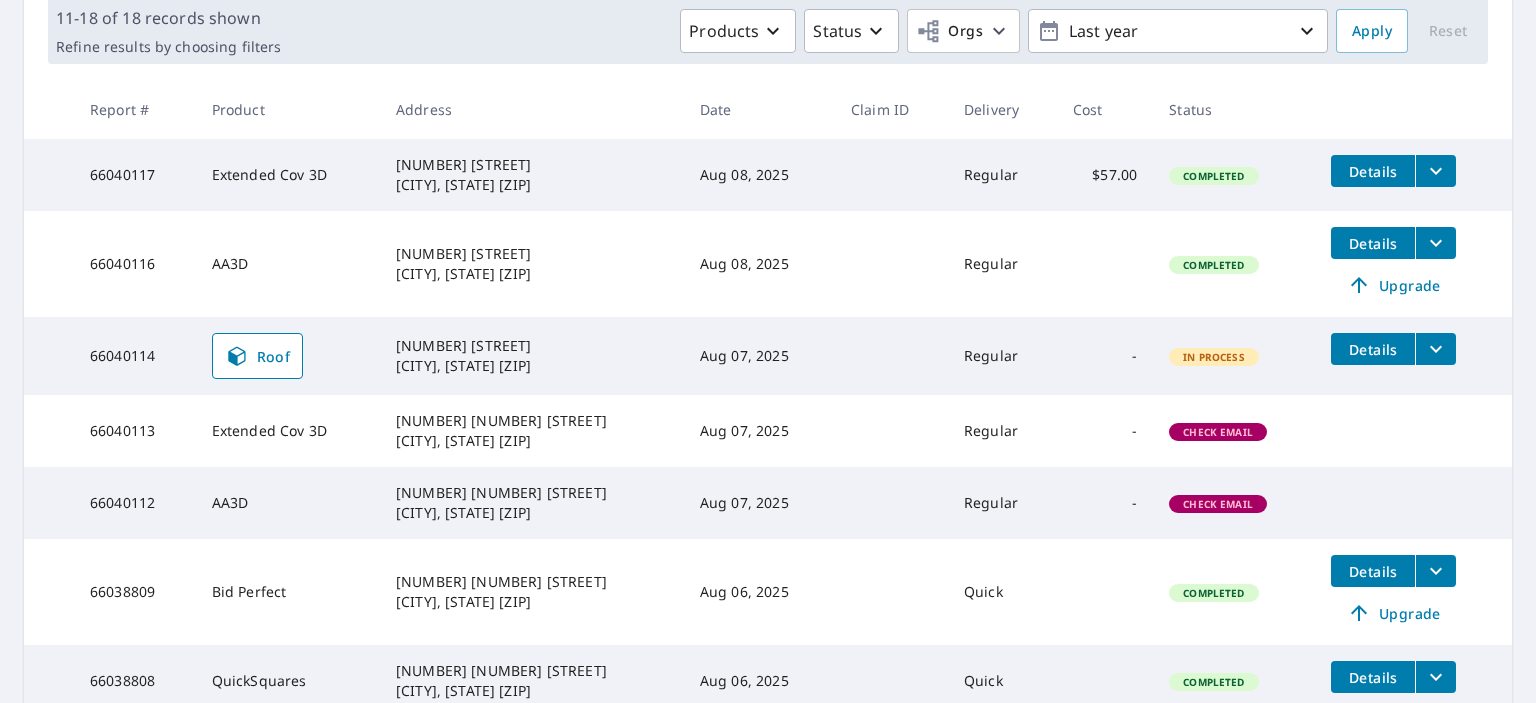 scroll, scrollTop: 310, scrollLeft: 0, axis: vertical 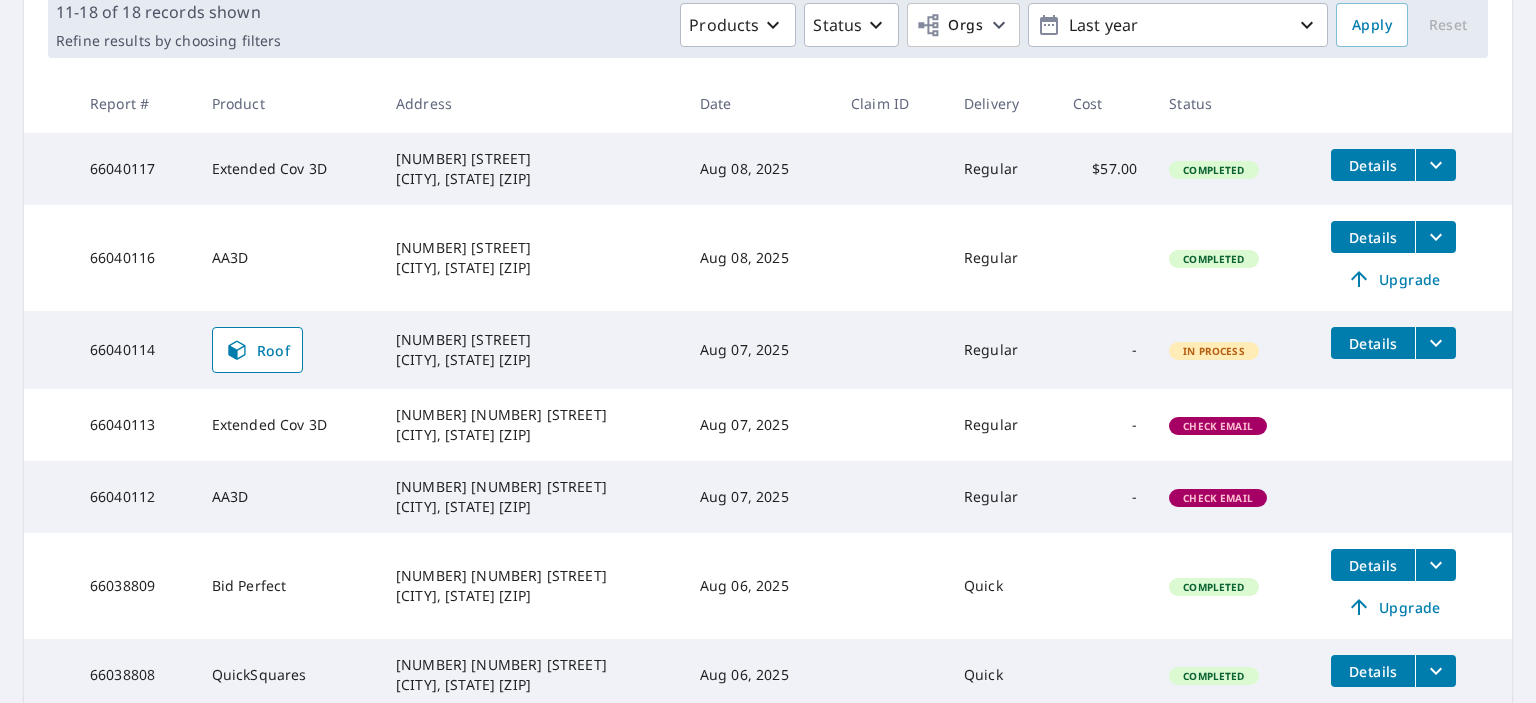 click on "66040114" at bounding box center [135, 350] 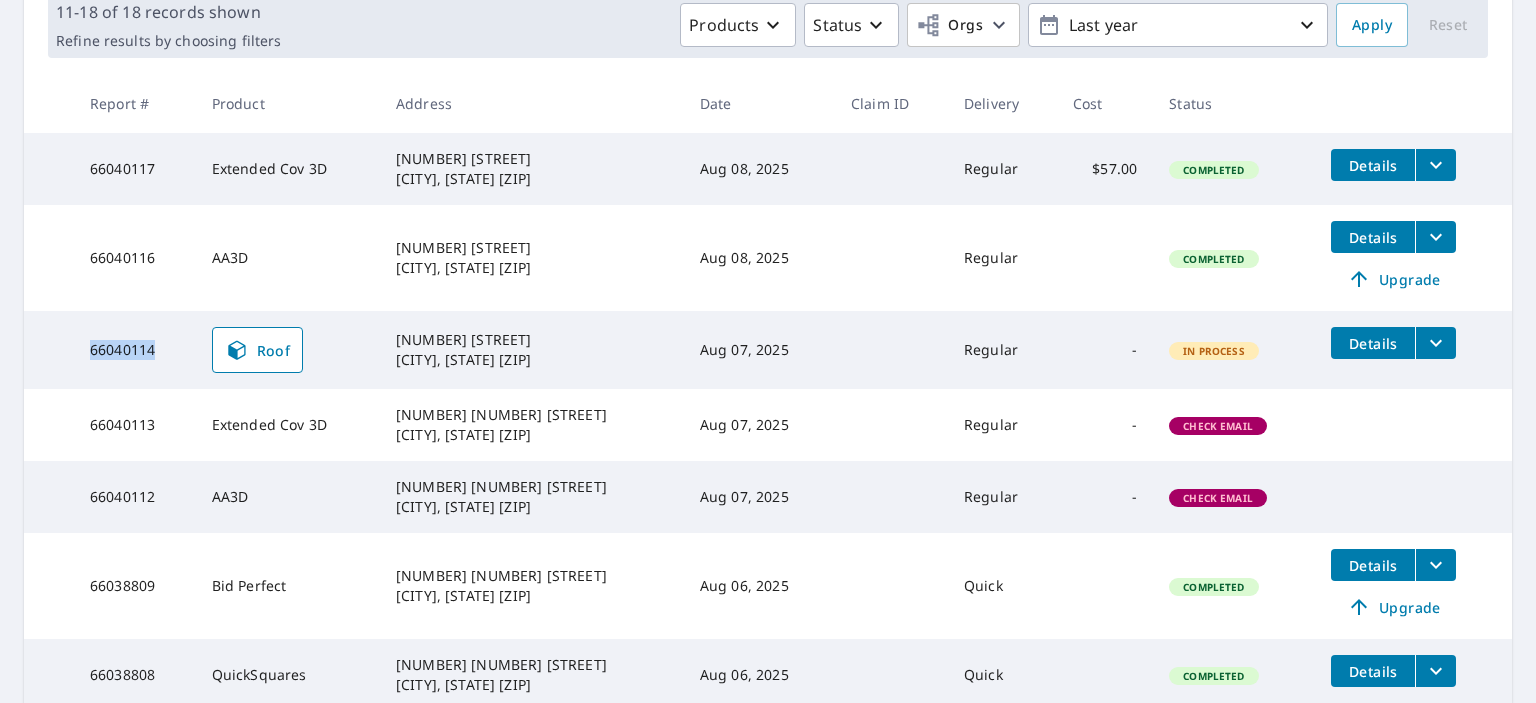 click on "66040114" at bounding box center (135, 350) 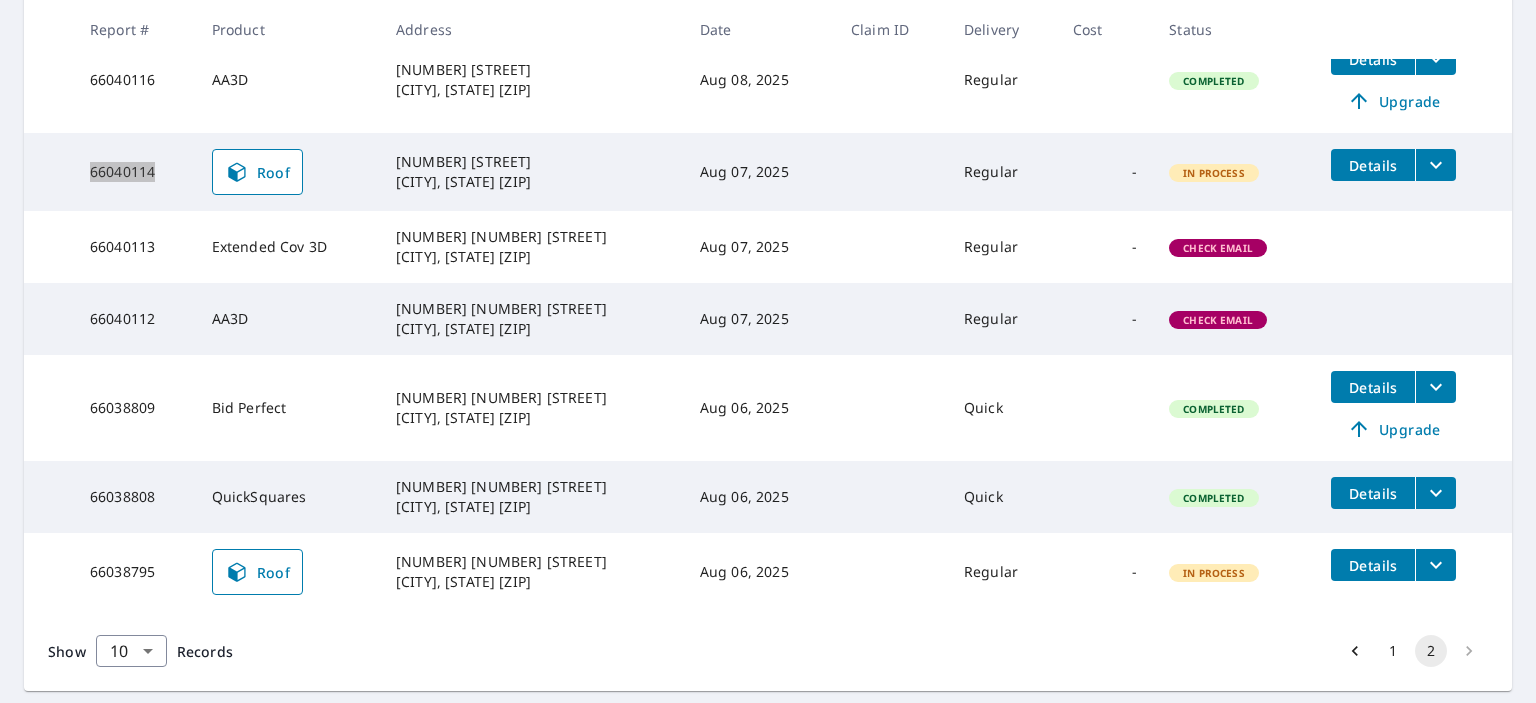 scroll, scrollTop: 492, scrollLeft: 0, axis: vertical 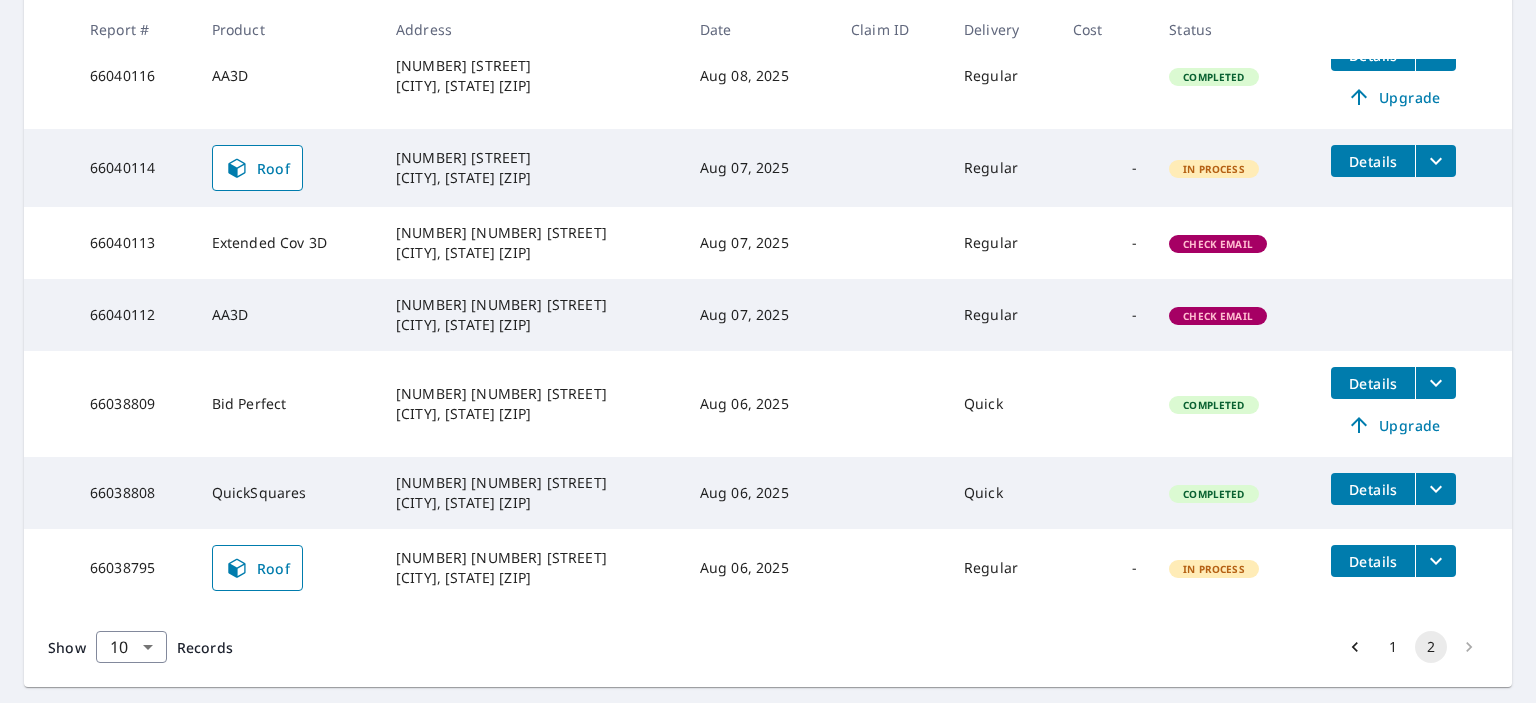 click at bounding box center [891, 315] 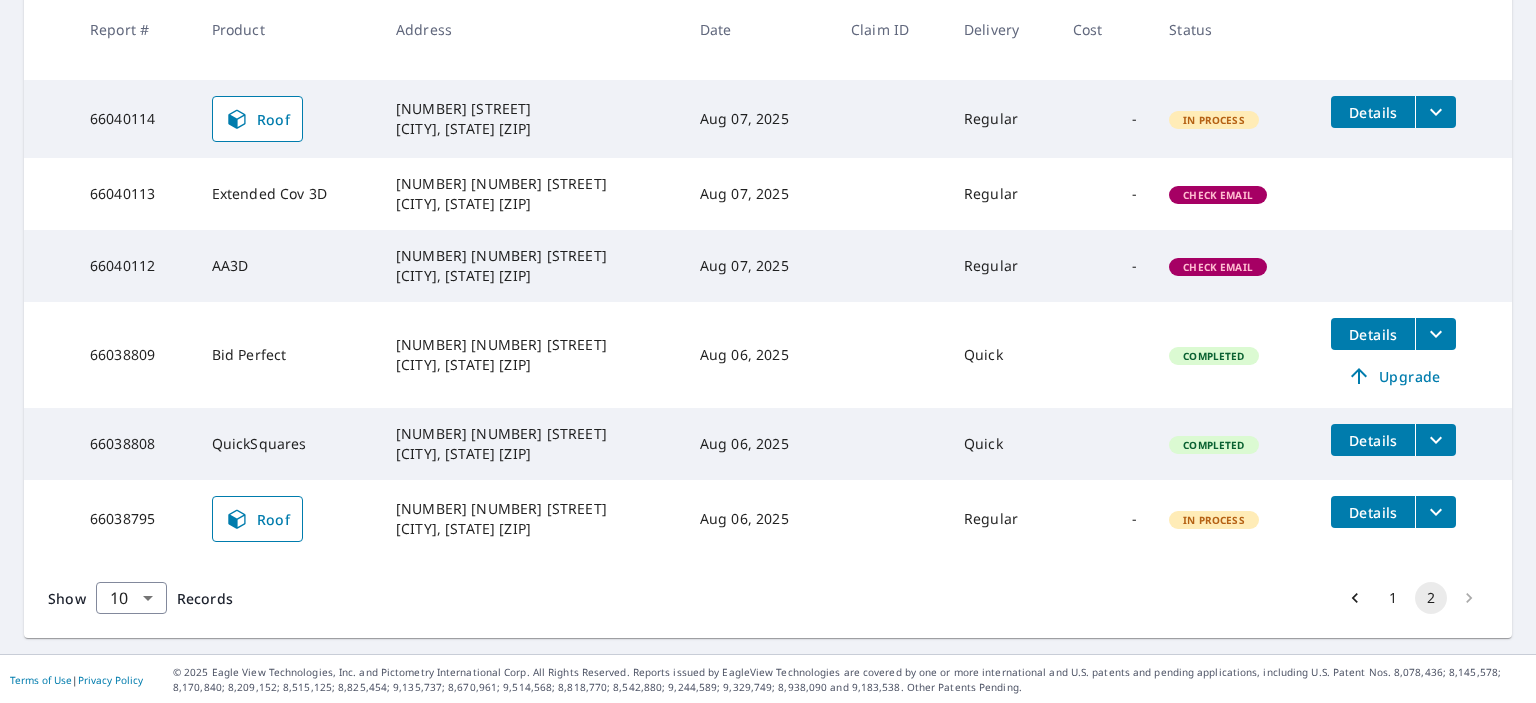 click on "66038795" at bounding box center [135, 519] 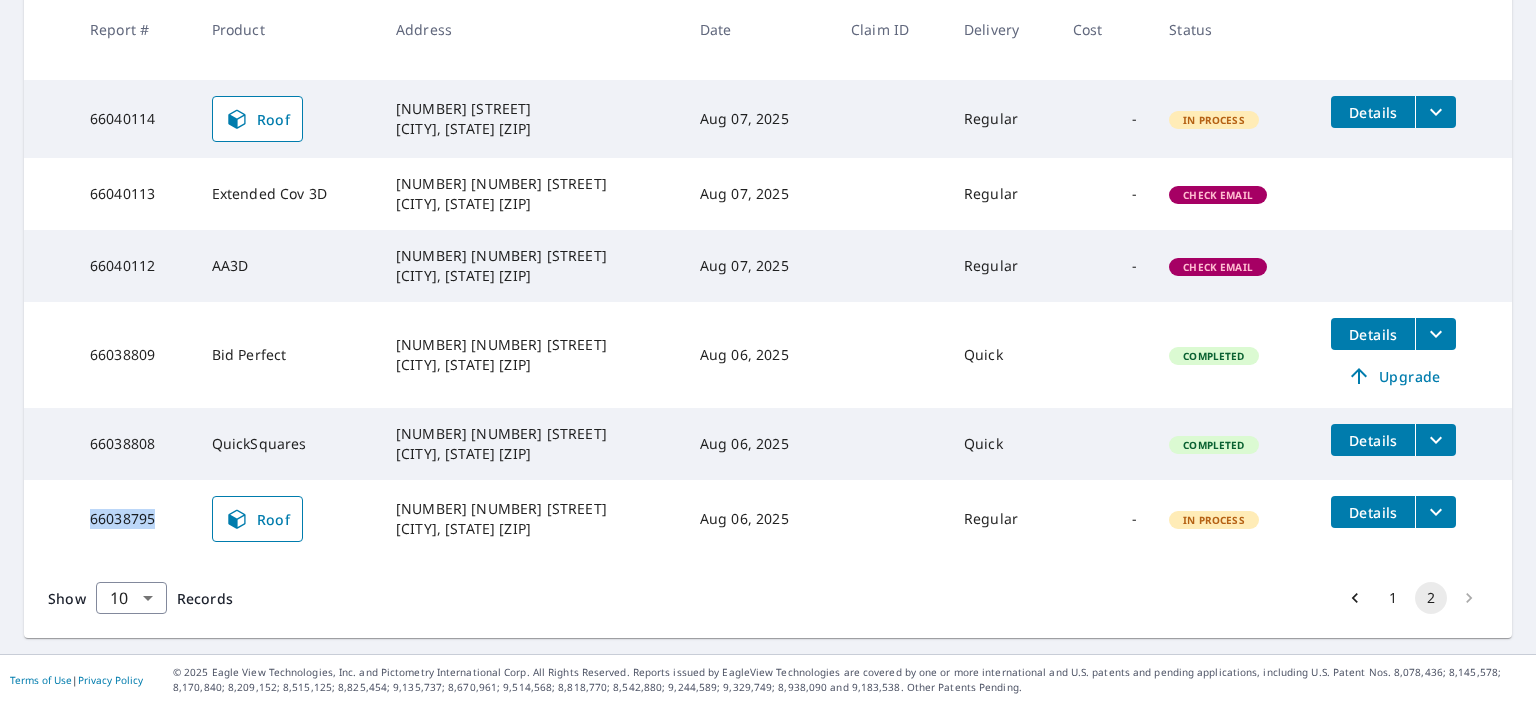 click on "66038795" at bounding box center [135, 519] 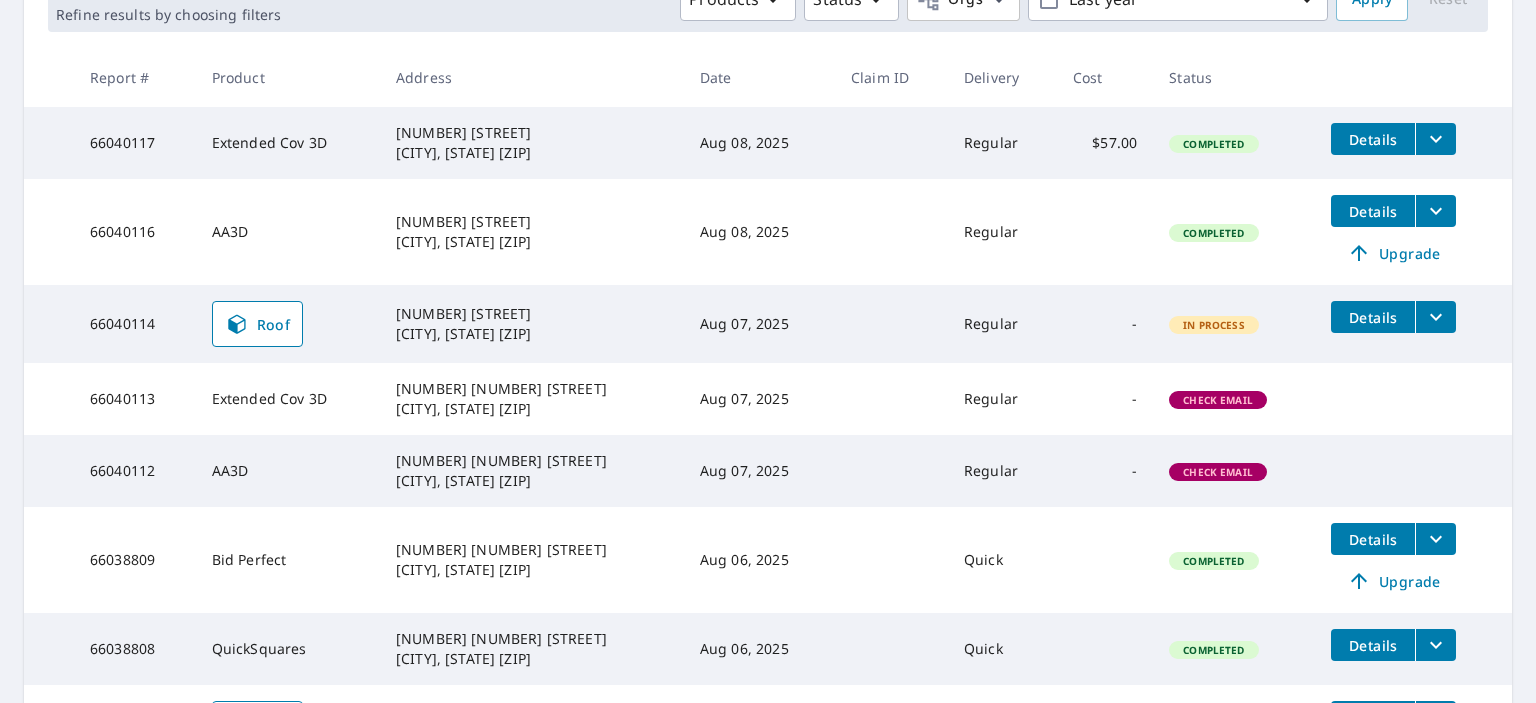 scroll, scrollTop: 541, scrollLeft: 0, axis: vertical 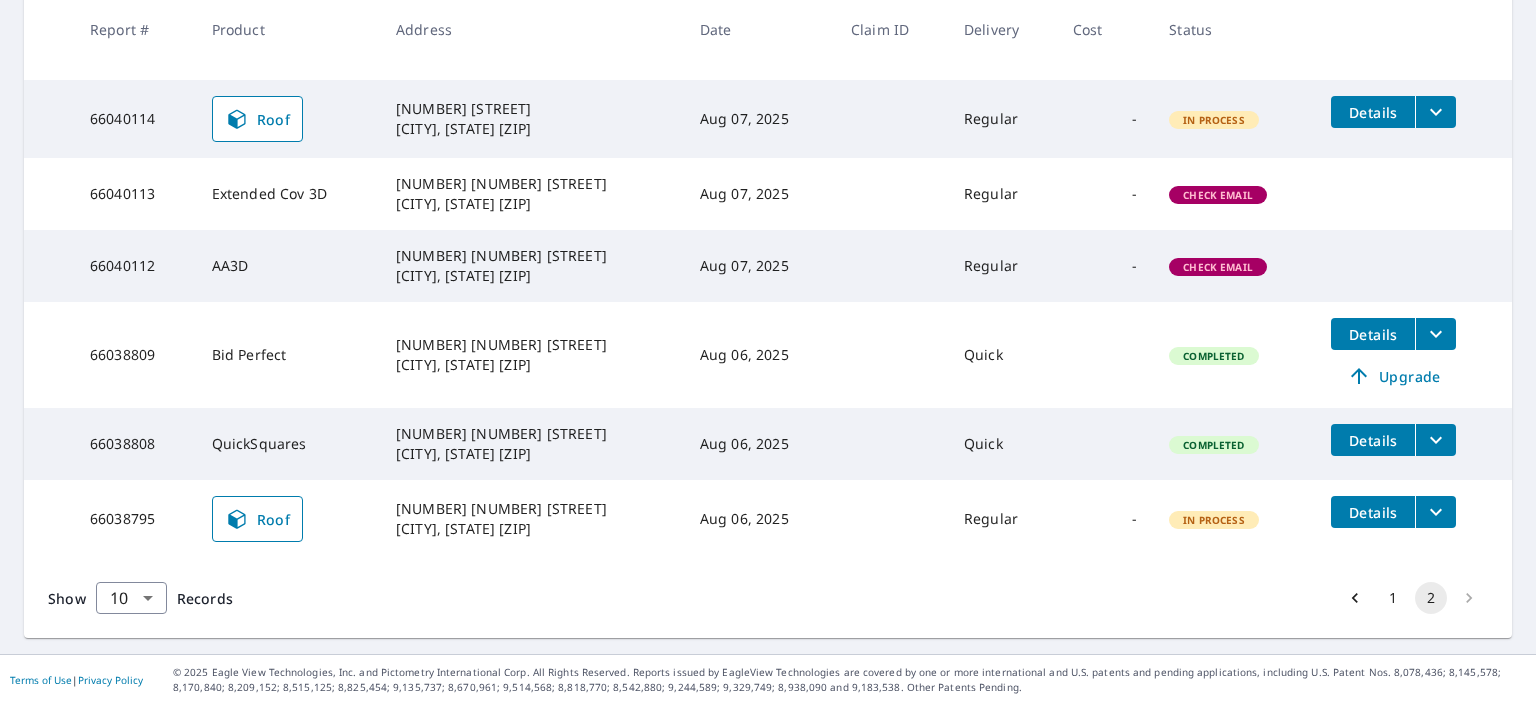click at bounding box center [891, 355] 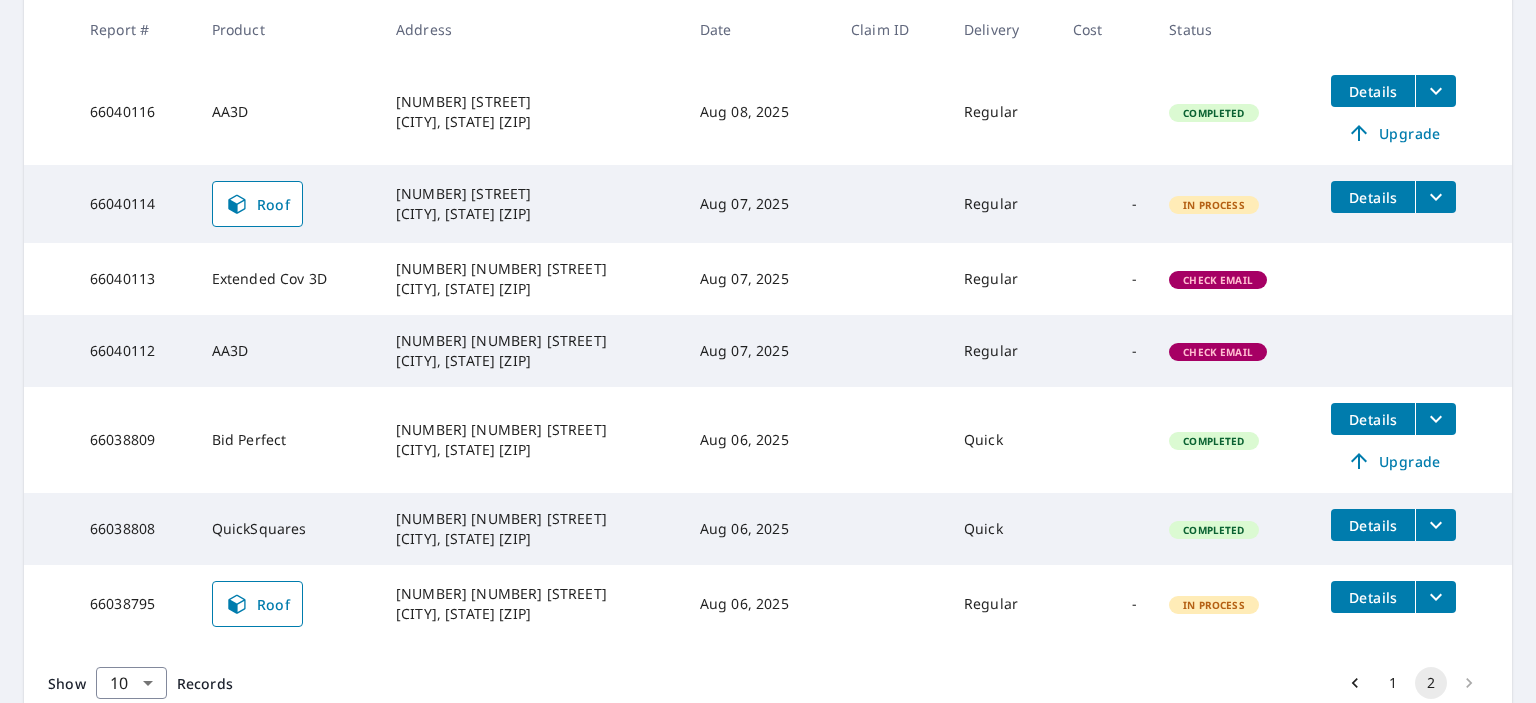 scroll, scrollTop: 541, scrollLeft: 0, axis: vertical 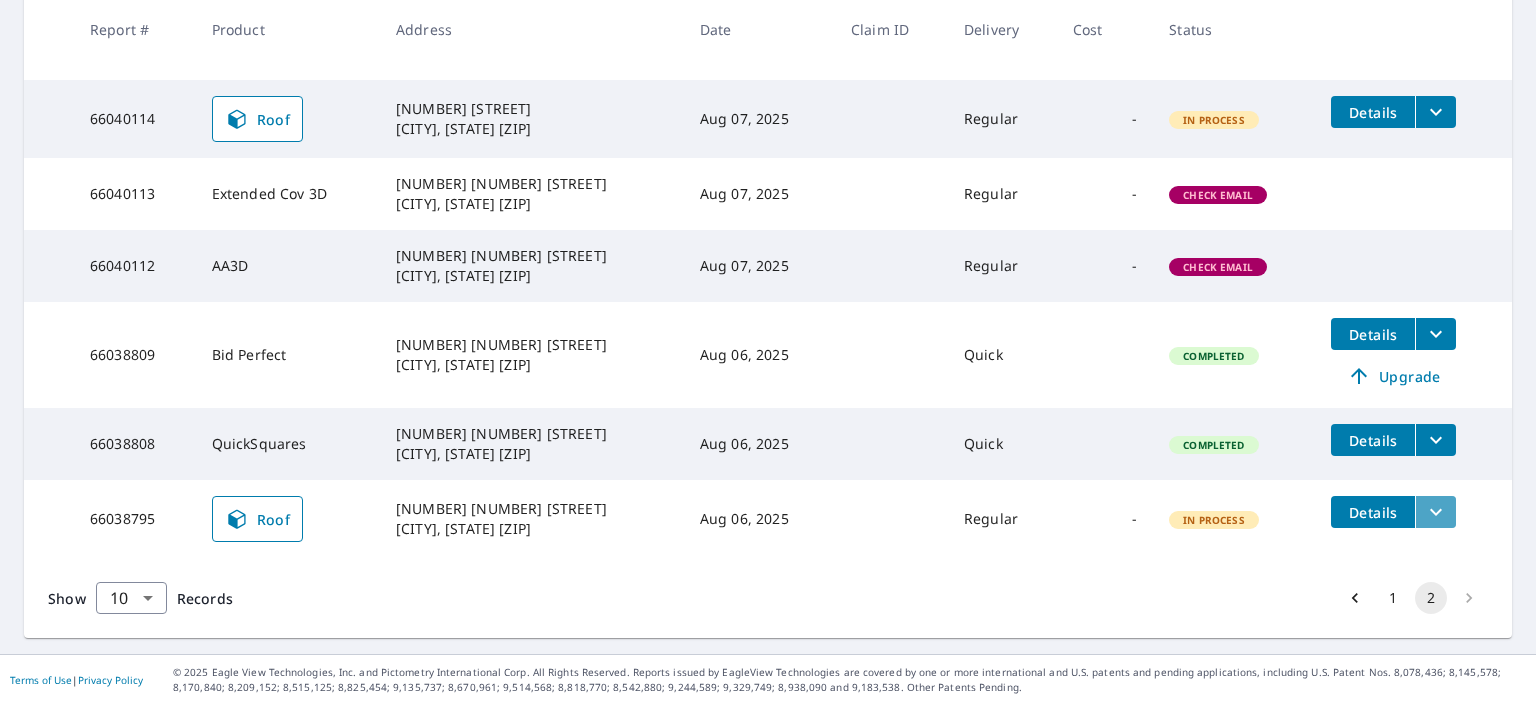 click 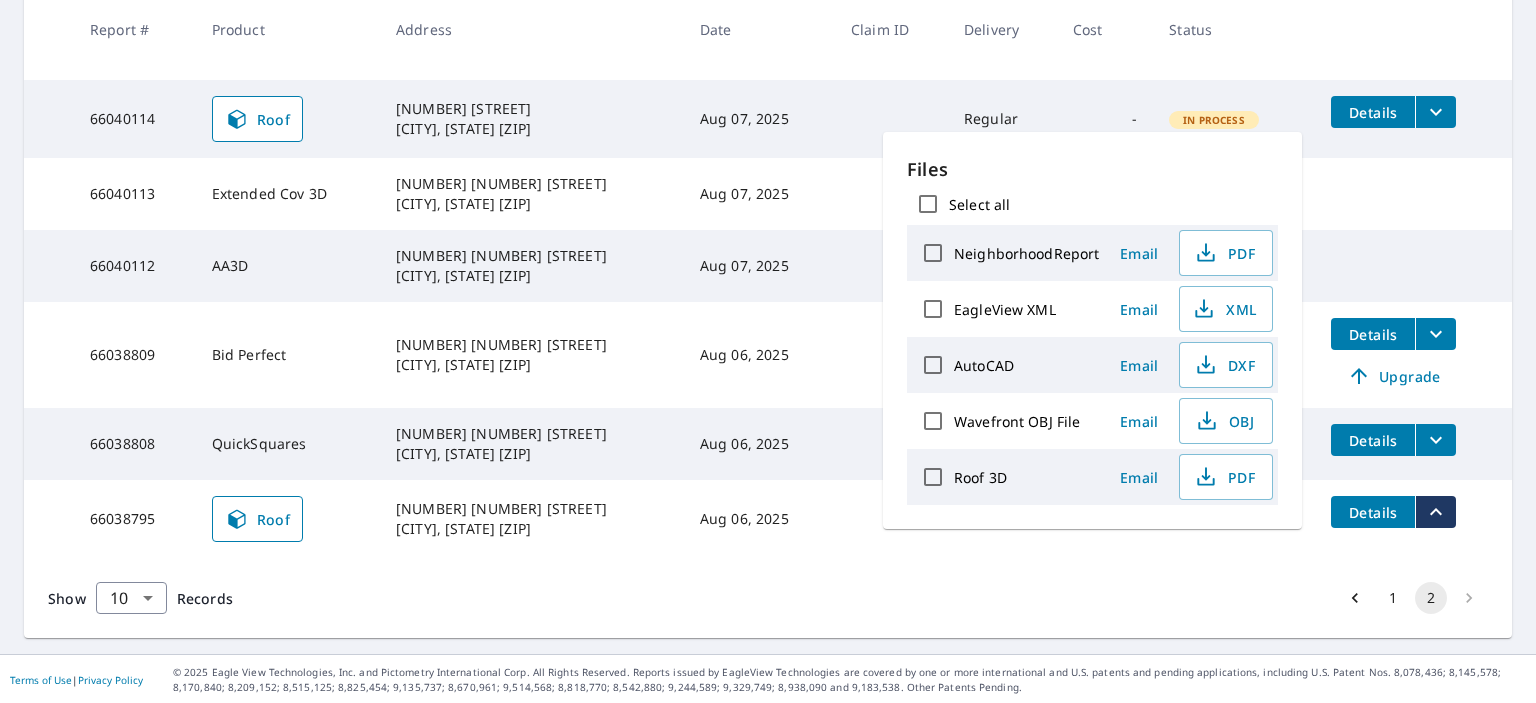 click at bounding box center [1435, 334] 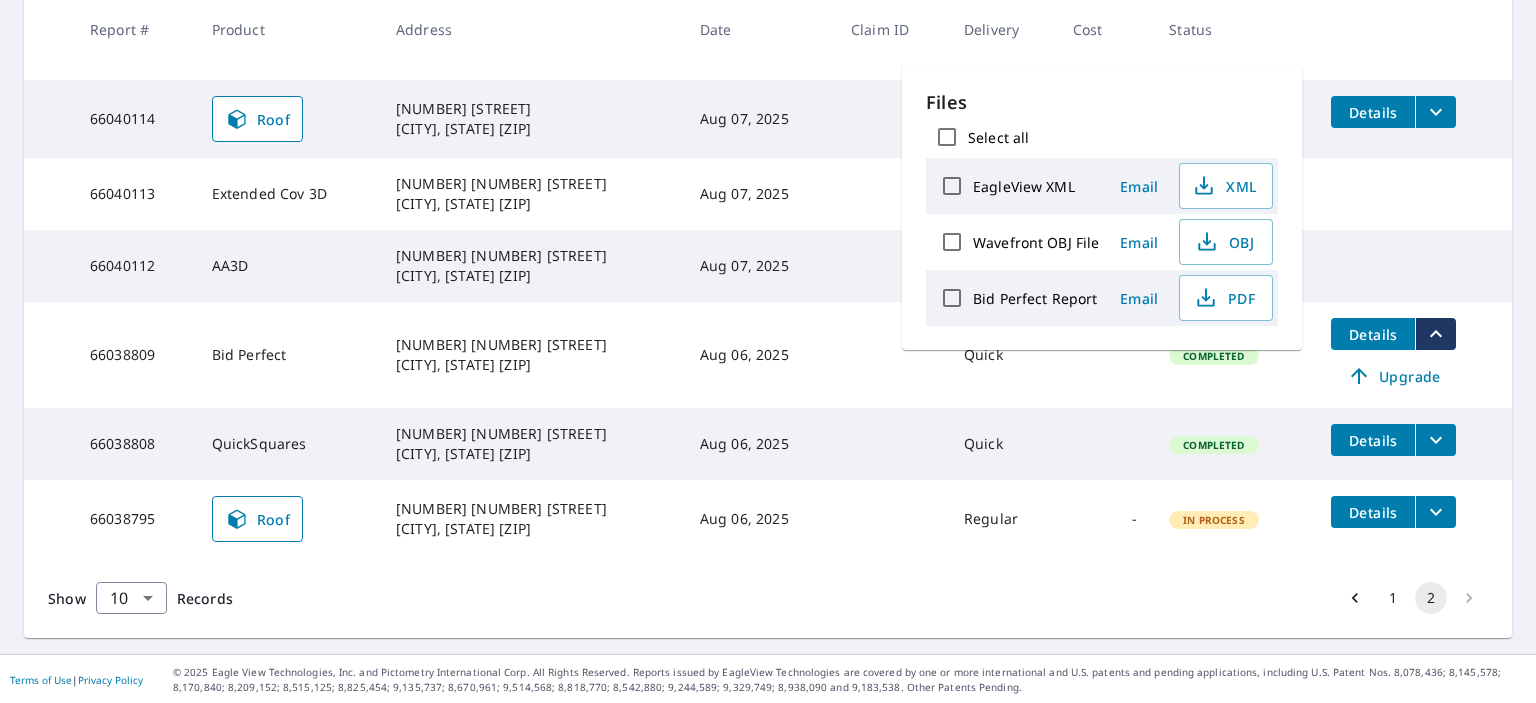 click on "​ Search Download Excel 11-18 of 18 records shown Refine results by choosing filters Products Status Orgs Last year Apply Reset Report # Product Address Date Claim ID Delivery Cost Status 66040117 Extended Cov 3D 17 Cardogan Sq
Rochester, NY 14625 Aug 08, 2025 Regular $57.00 Completed Details 66040116 AA3D 17 Cardogan Sq
Rochester, NY 14625 Aug 08, 2025 Regular Completed Details Upgrade 66040114 Roof 17 Cardogan Sq
Rochester, NY 14625 Aug 07, 2025 Regular - In Process Details 66040113 Extended Cov 3D 3011 14th St
Astoria, NY 11102 Aug 07, 2025 Regular - Check Email 66040112 AA3D 142 30th Ave
San Mateo, CA 94403 Aug 07, 2025 Regular - Check Email 66038809 Bid Perfect 142 30th Dr
Astoria, NY 11102 Aug 06, 2025 Quick Completed Details Upgrade 66038808 QuickSquares 142 3rd Ave
Pheba, MS 39755 Aug 06, 2025 Quick Completed Details 66038795 Roof 142 30th Dr
Astoria, NY 11102 Aug 06, 2025 Regular - In Process Details Show 10 10 ​ Records 1 2" at bounding box center (768, 149) 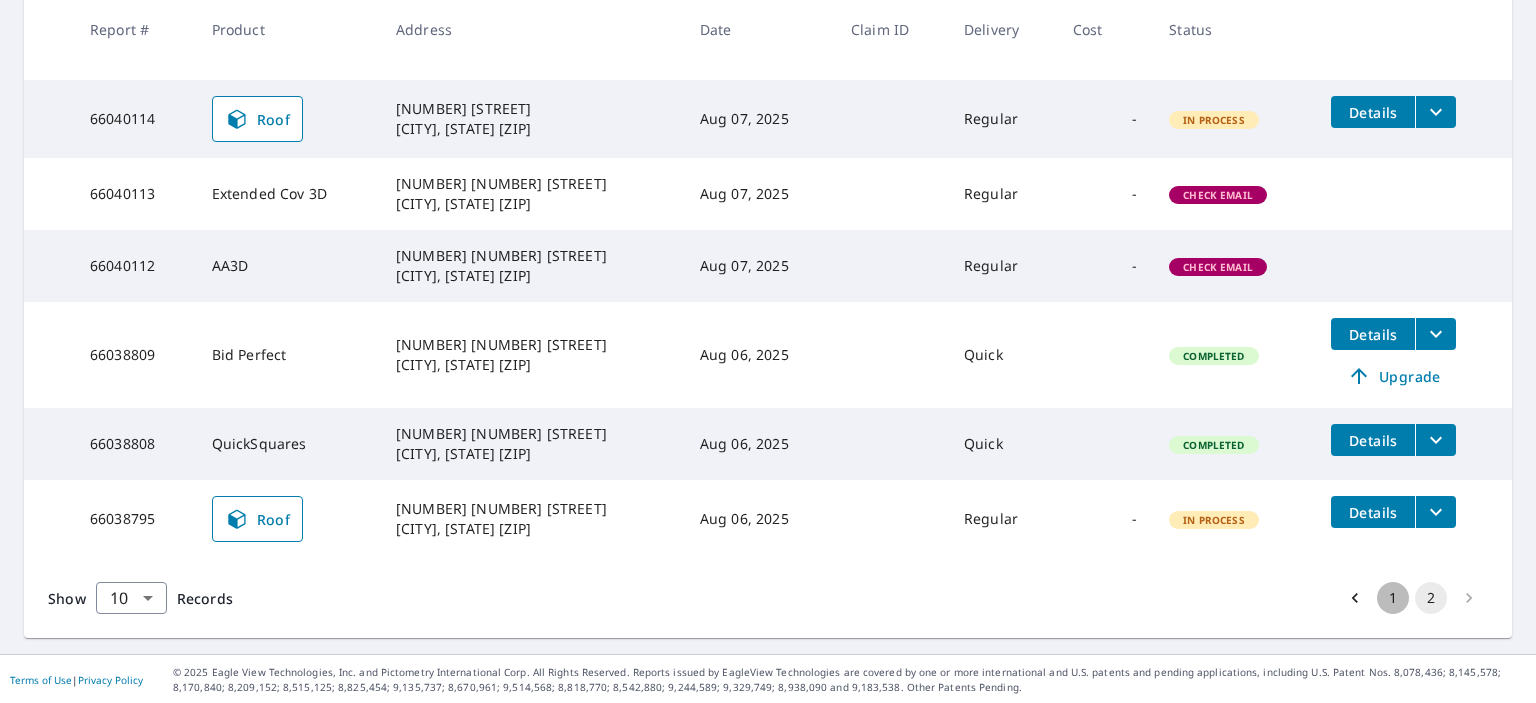 click on "1" at bounding box center [1393, 598] 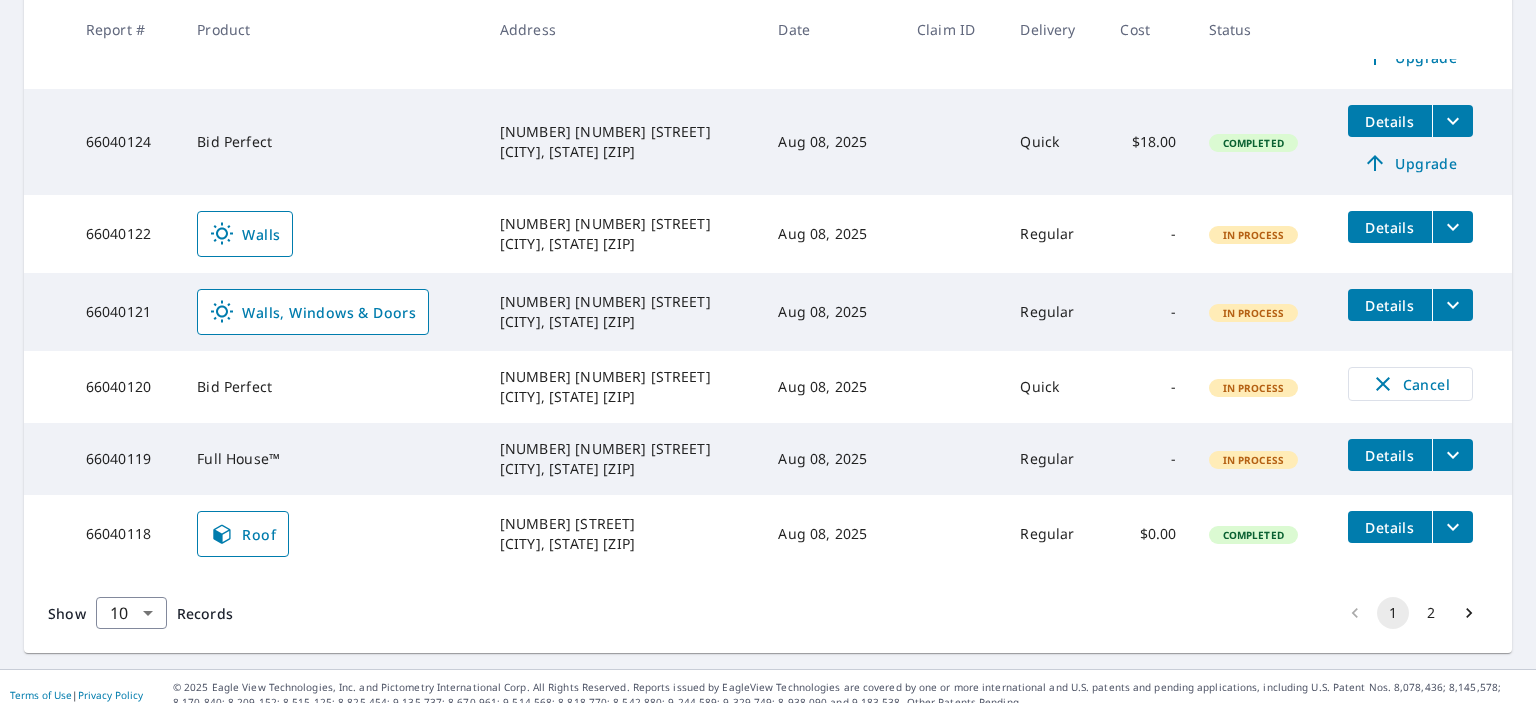 scroll, scrollTop: 760, scrollLeft: 0, axis: vertical 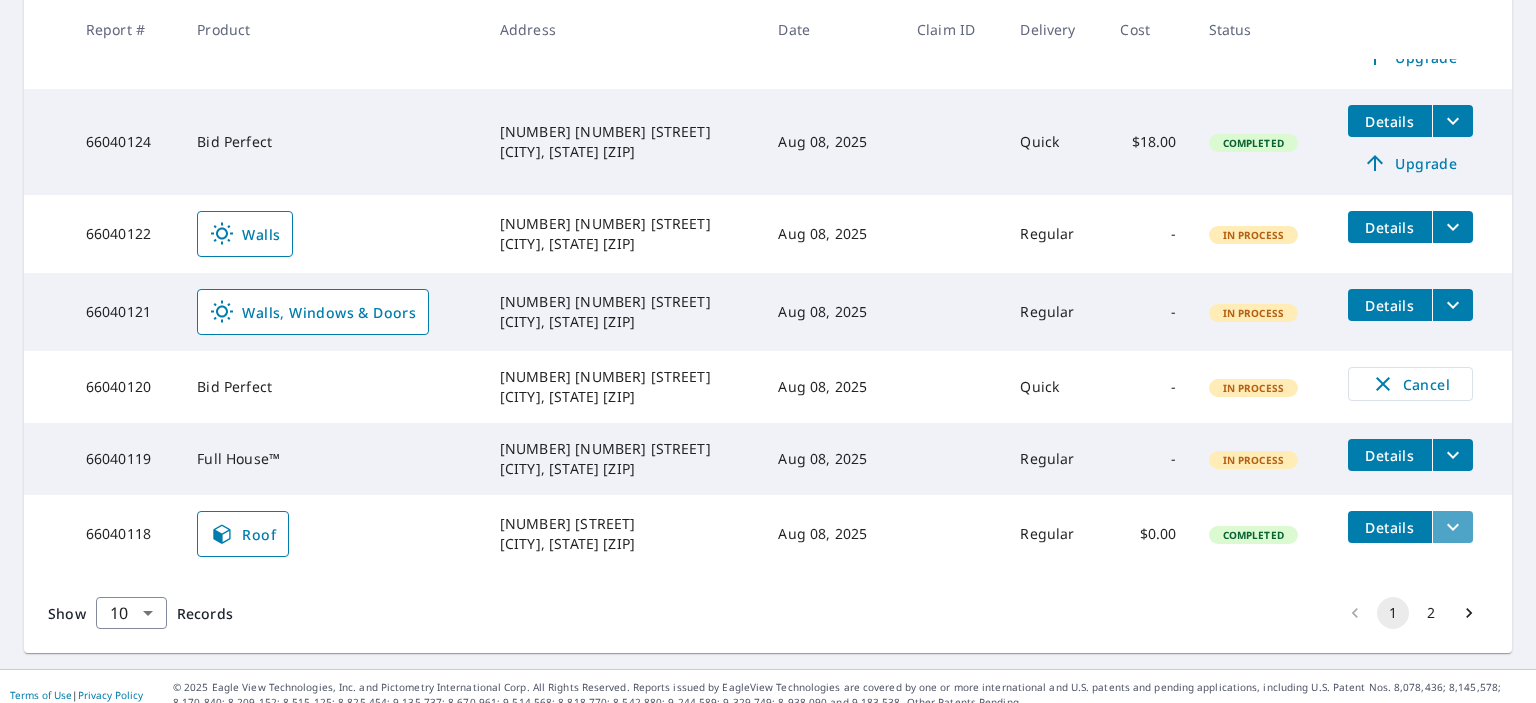 click 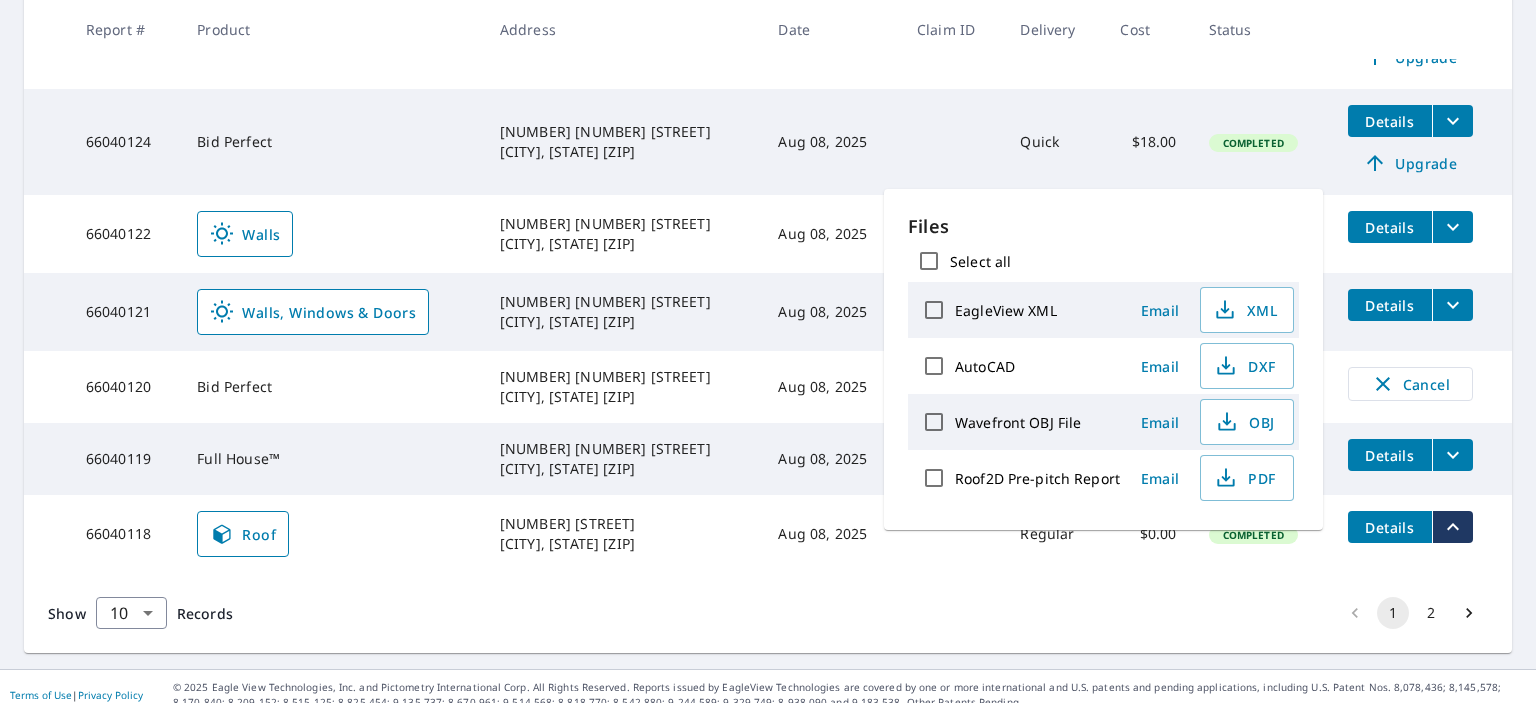 click on "Show 10 10 ​ Records 1 2" at bounding box center [768, 613] 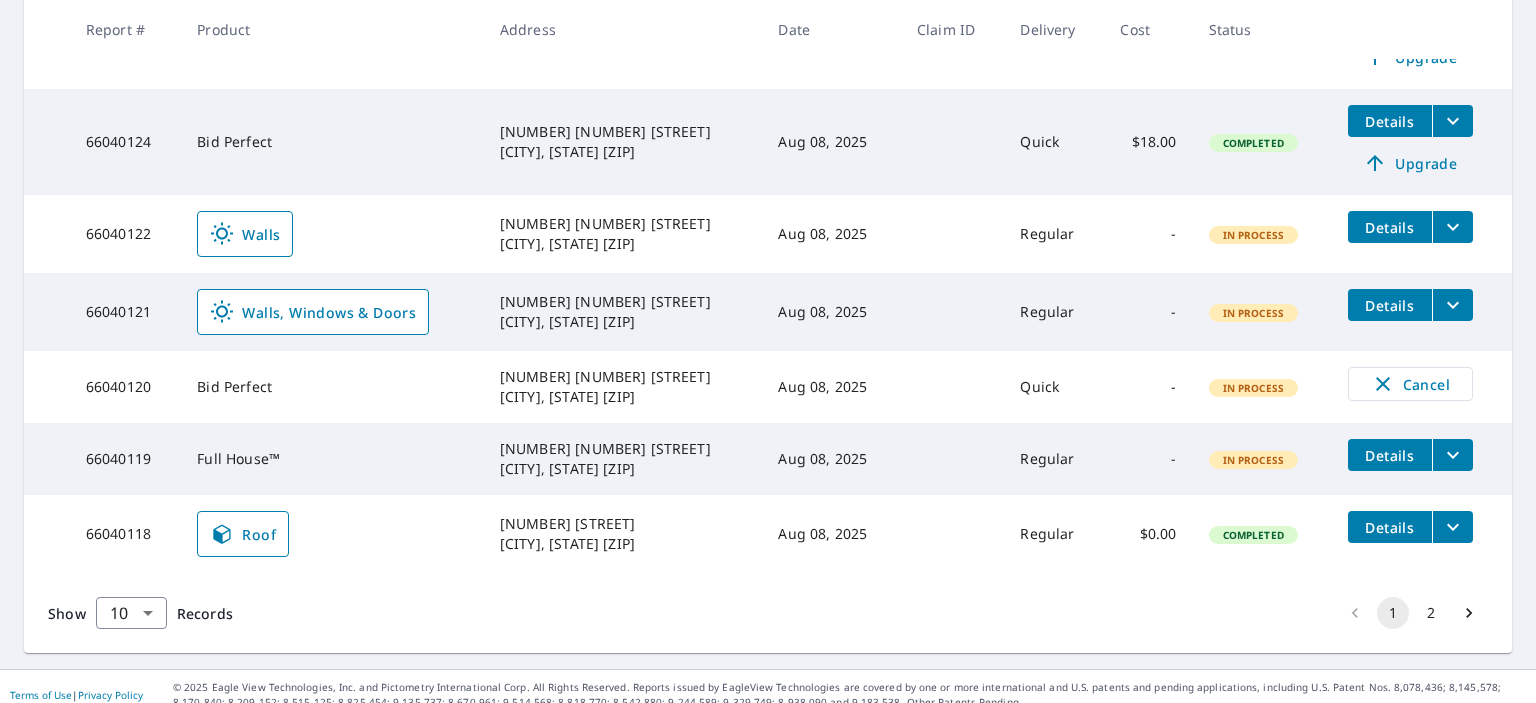 click on "66040118" at bounding box center [125, 534] 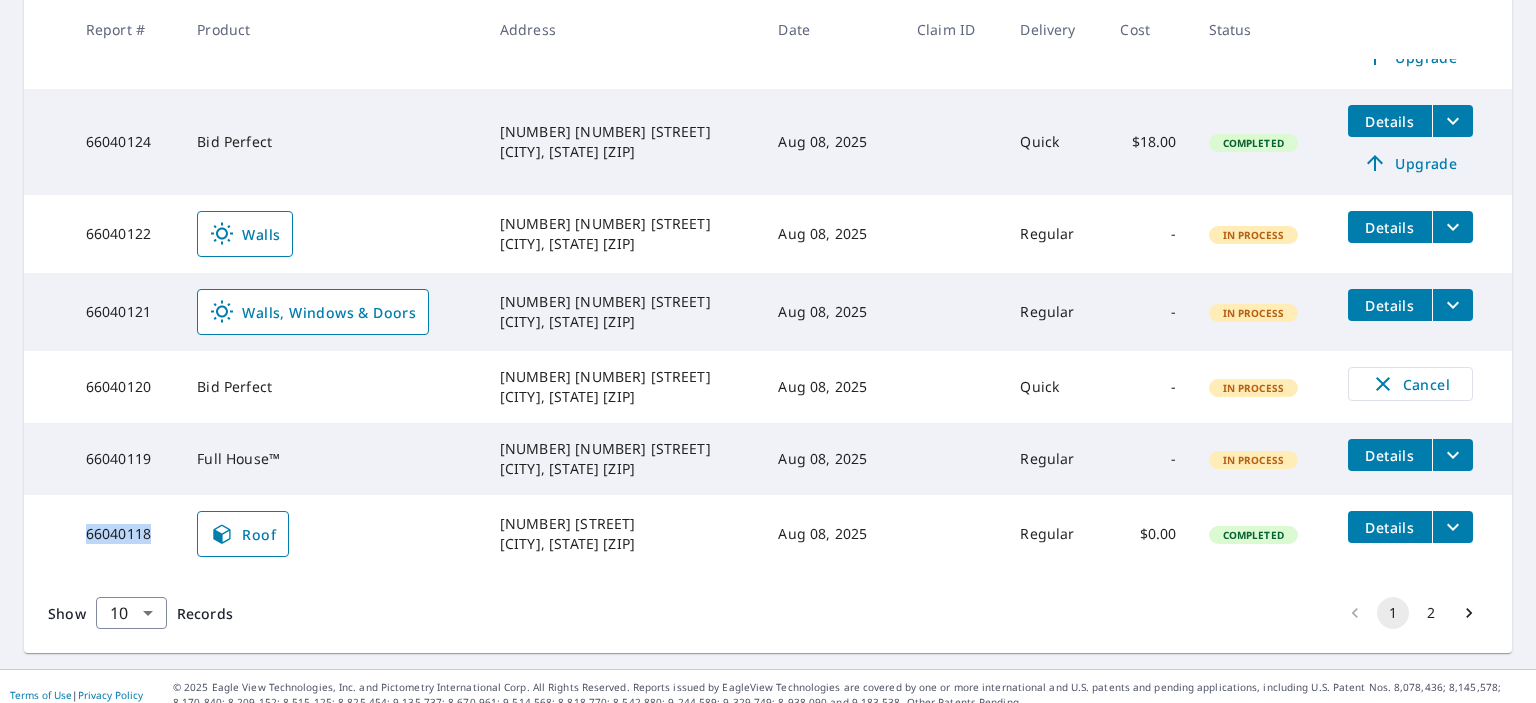 click on "66040118" at bounding box center (125, 534) 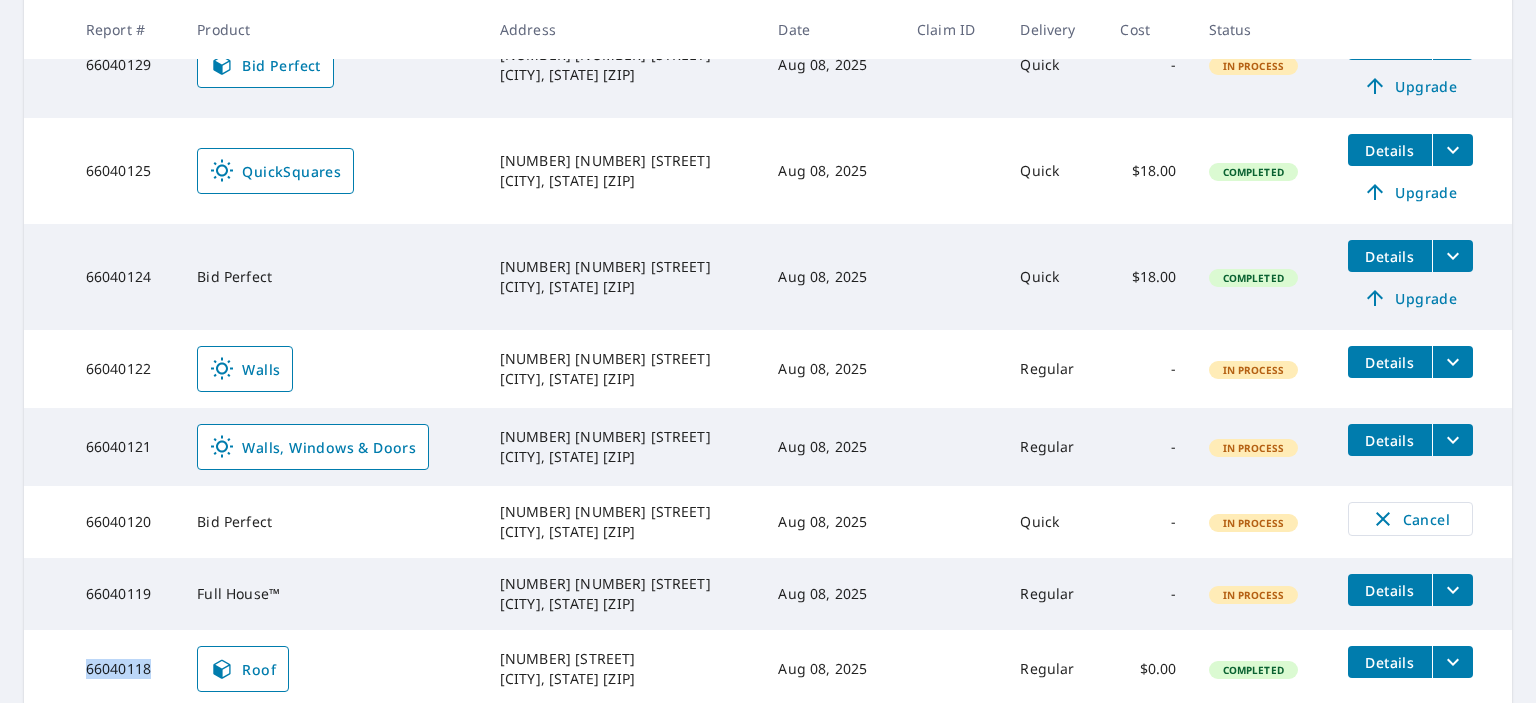 scroll, scrollTop: 760, scrollLeft: 0, axis: vertical 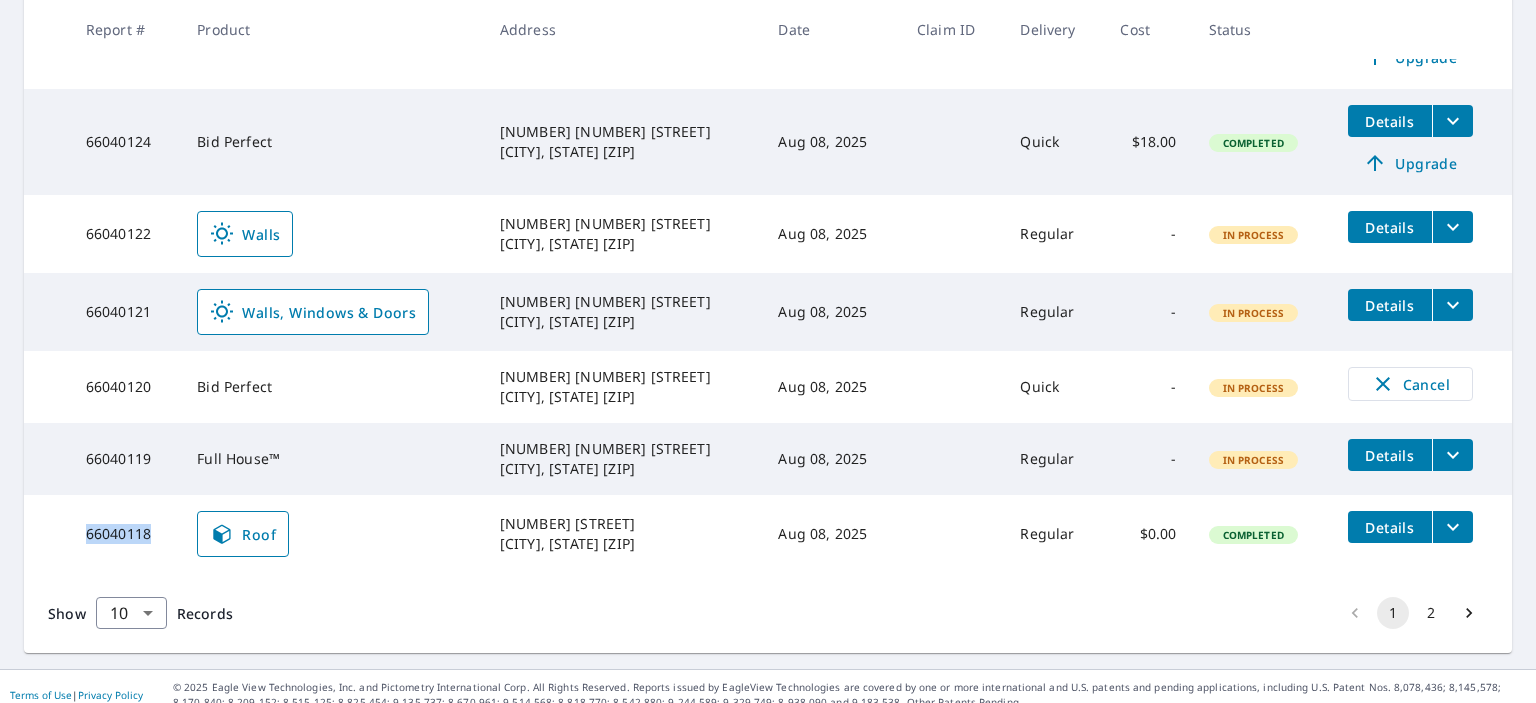 click on "66040118" at bounding box center (125, 534) 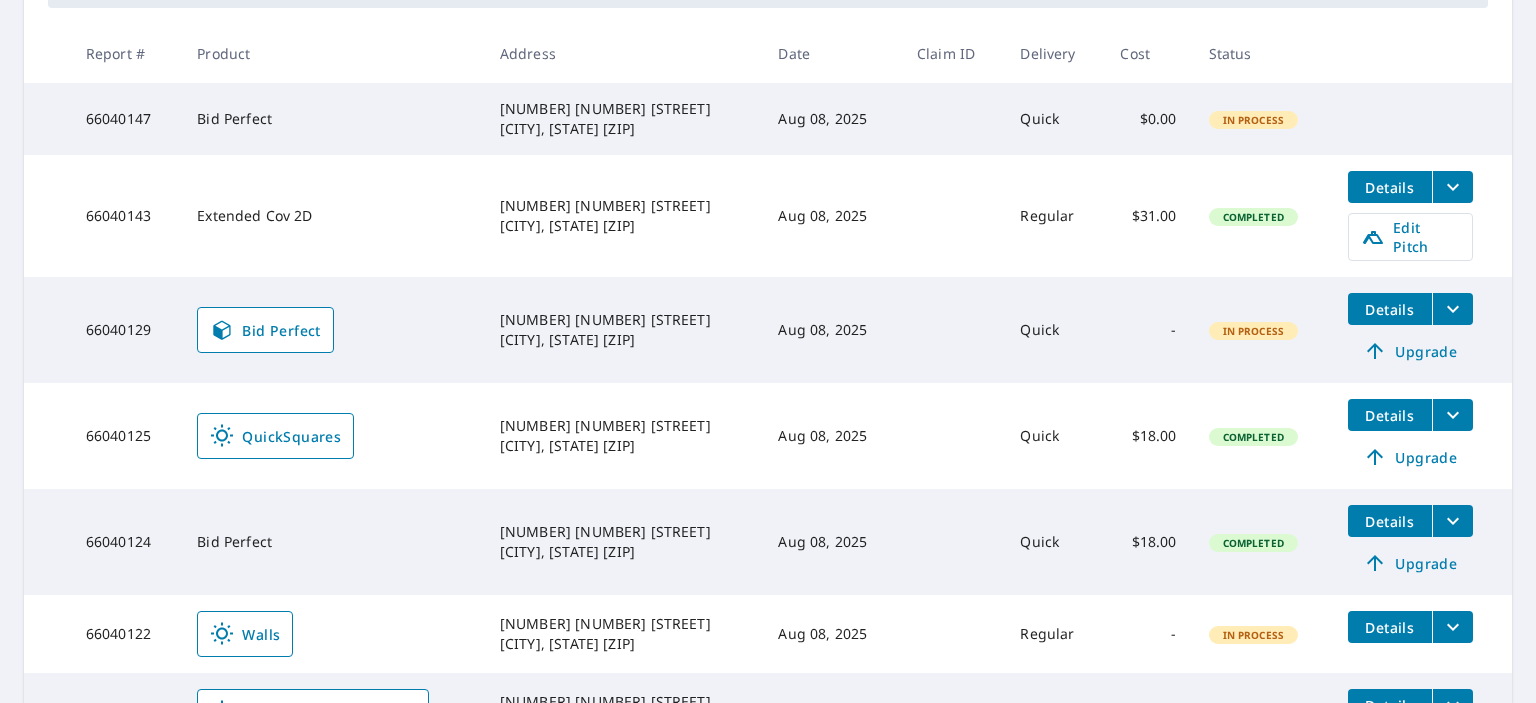 scroll, scrollTop: 0, scrollLeft: 0, axis: both 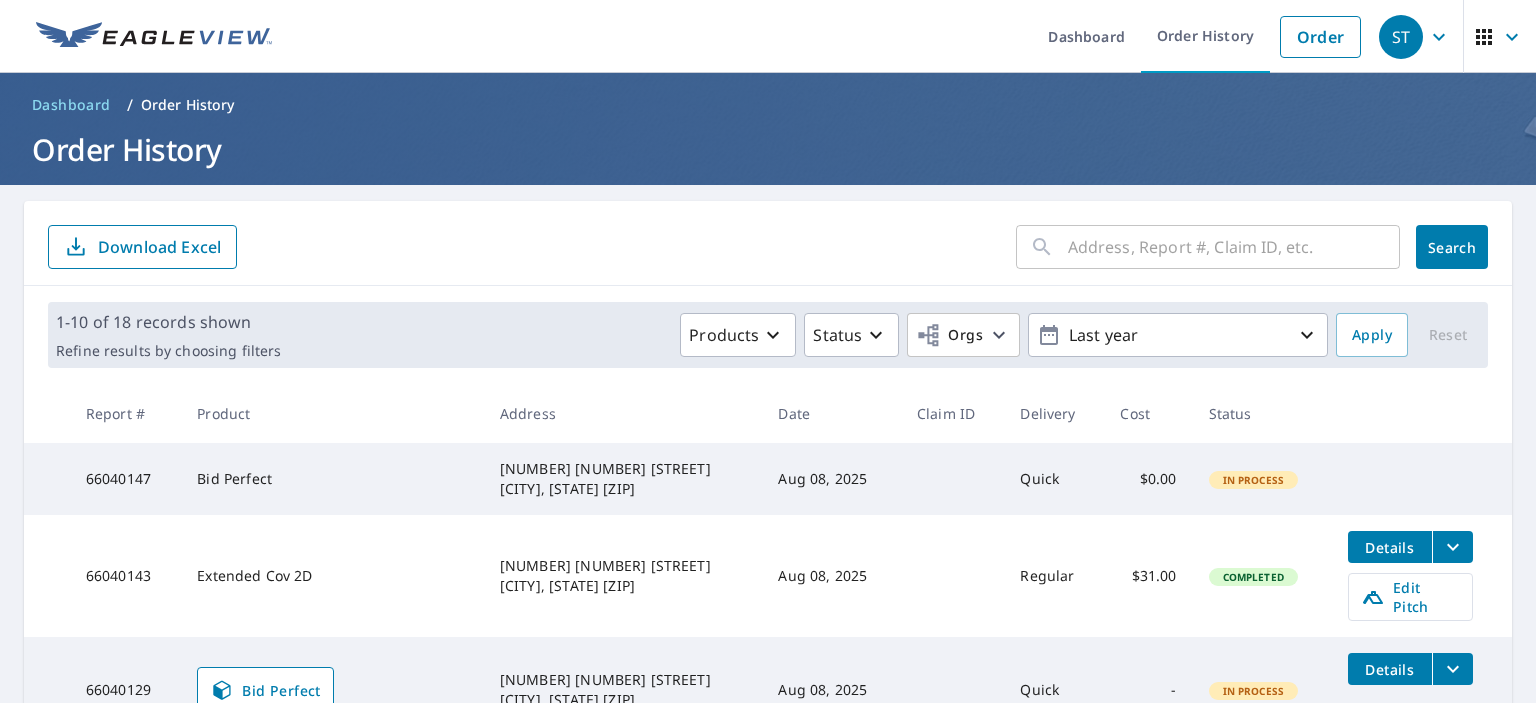 click on "Search" at bounding box center [1452, 247] 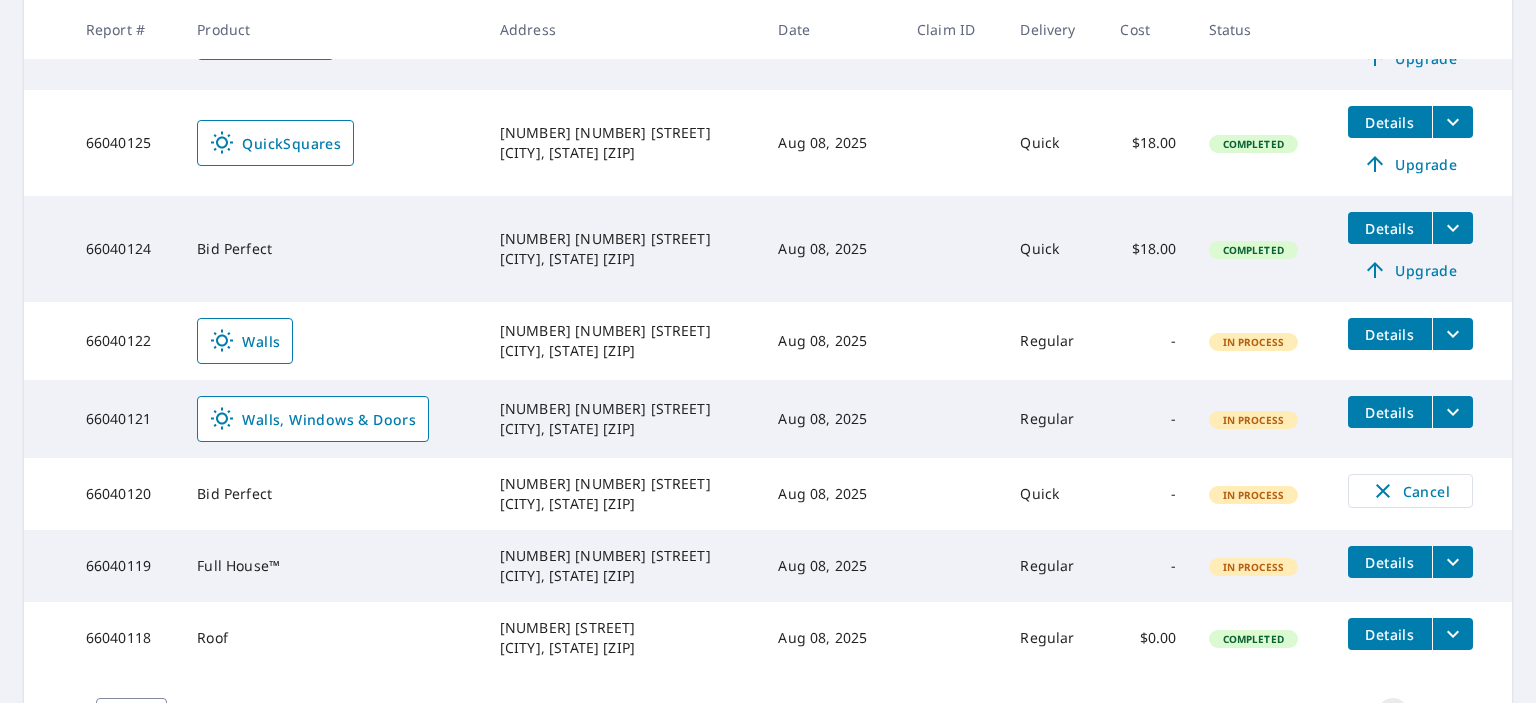 scroll, scrollTop: 789, scrollLeft: 0, axis: vertical 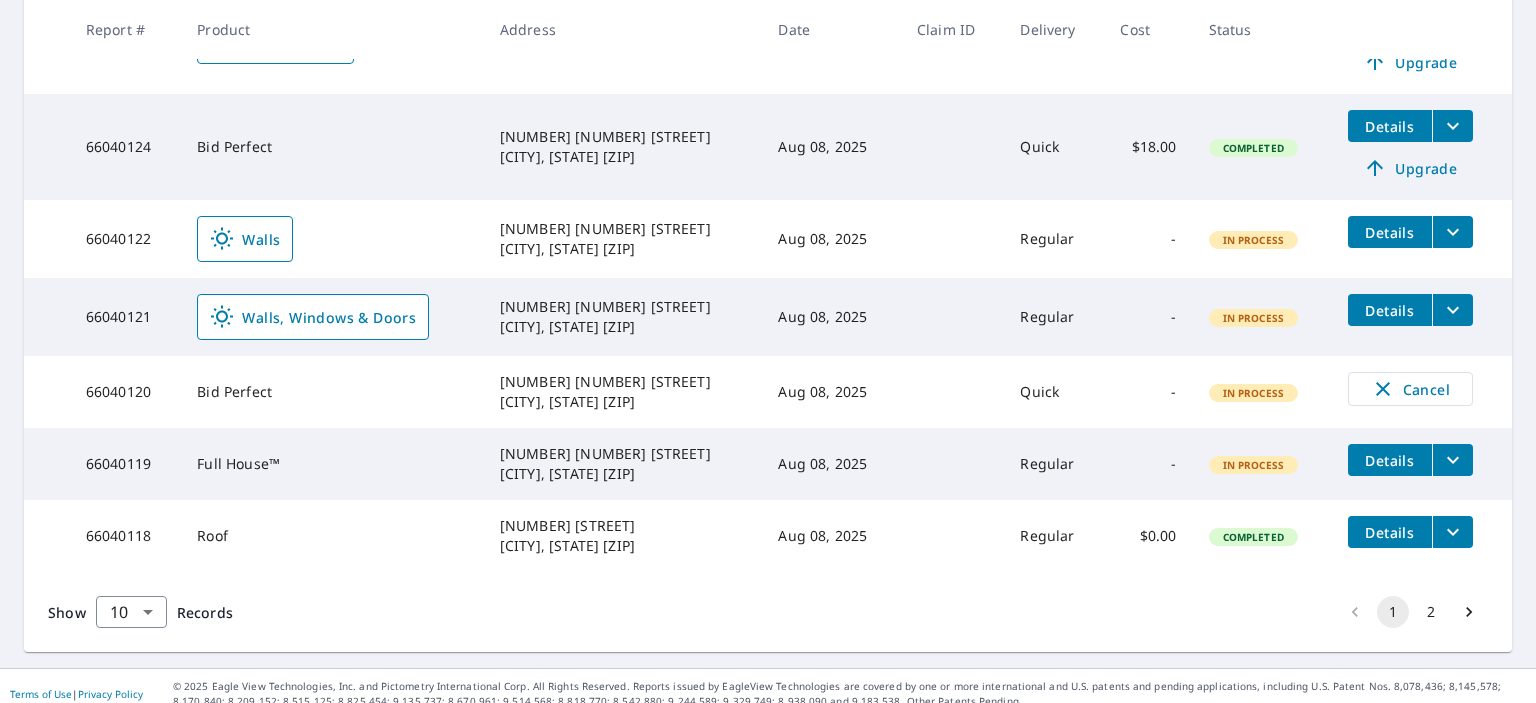 click on "2" at bounding box center (1431, 612) 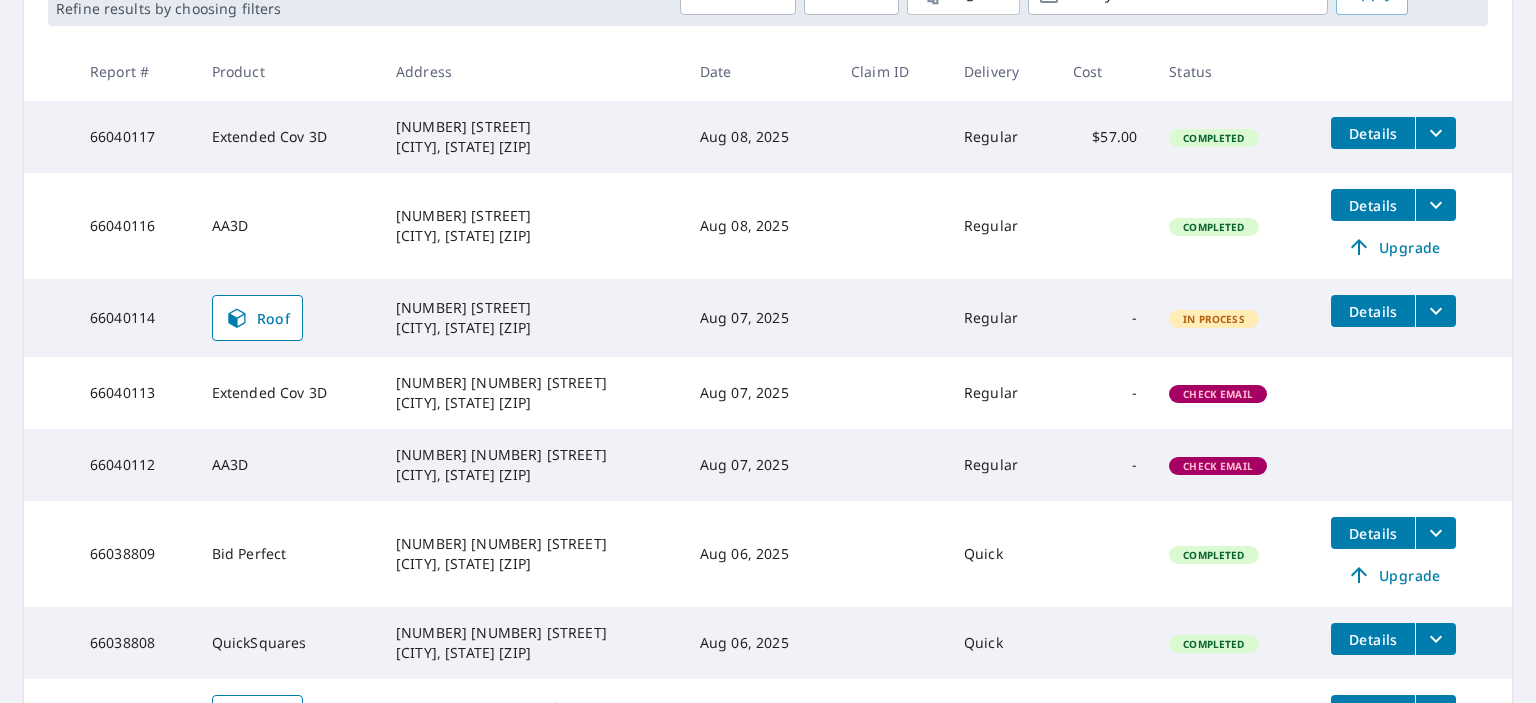 scroll, scrollTop: 541, scrollLeft: 0, axis: vertical 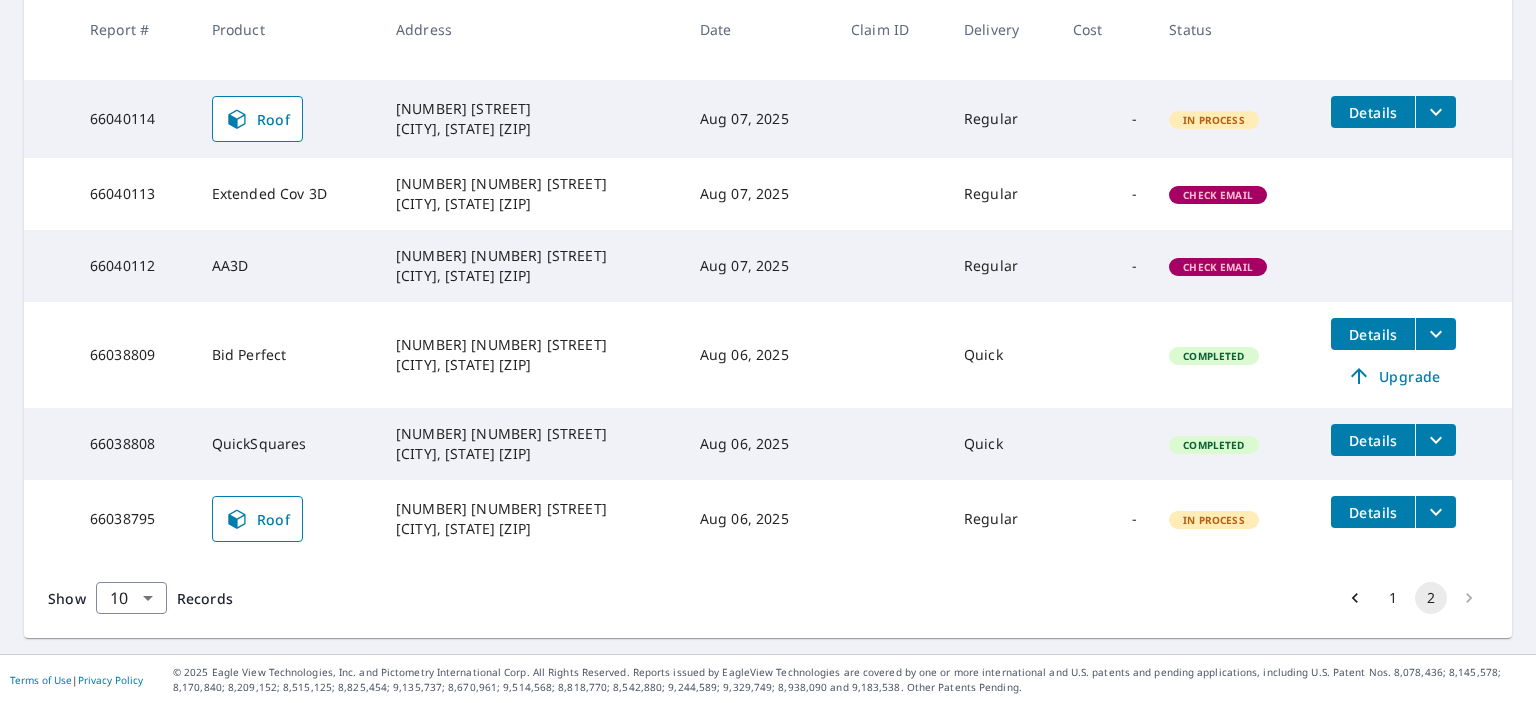 click on "1" at bounding box center (1393, 598) 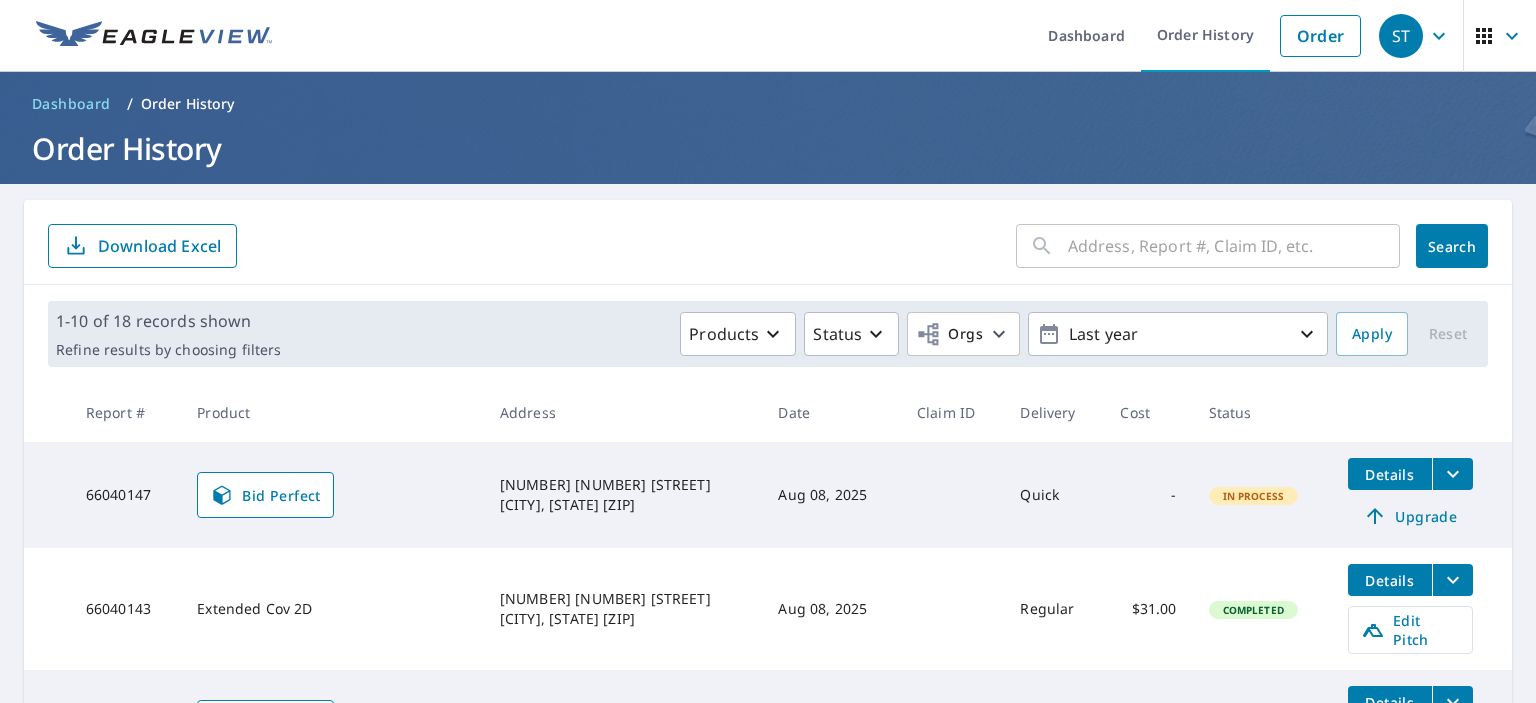 scroll, scrollTop: 0, scrollLeft: 0, axis: both 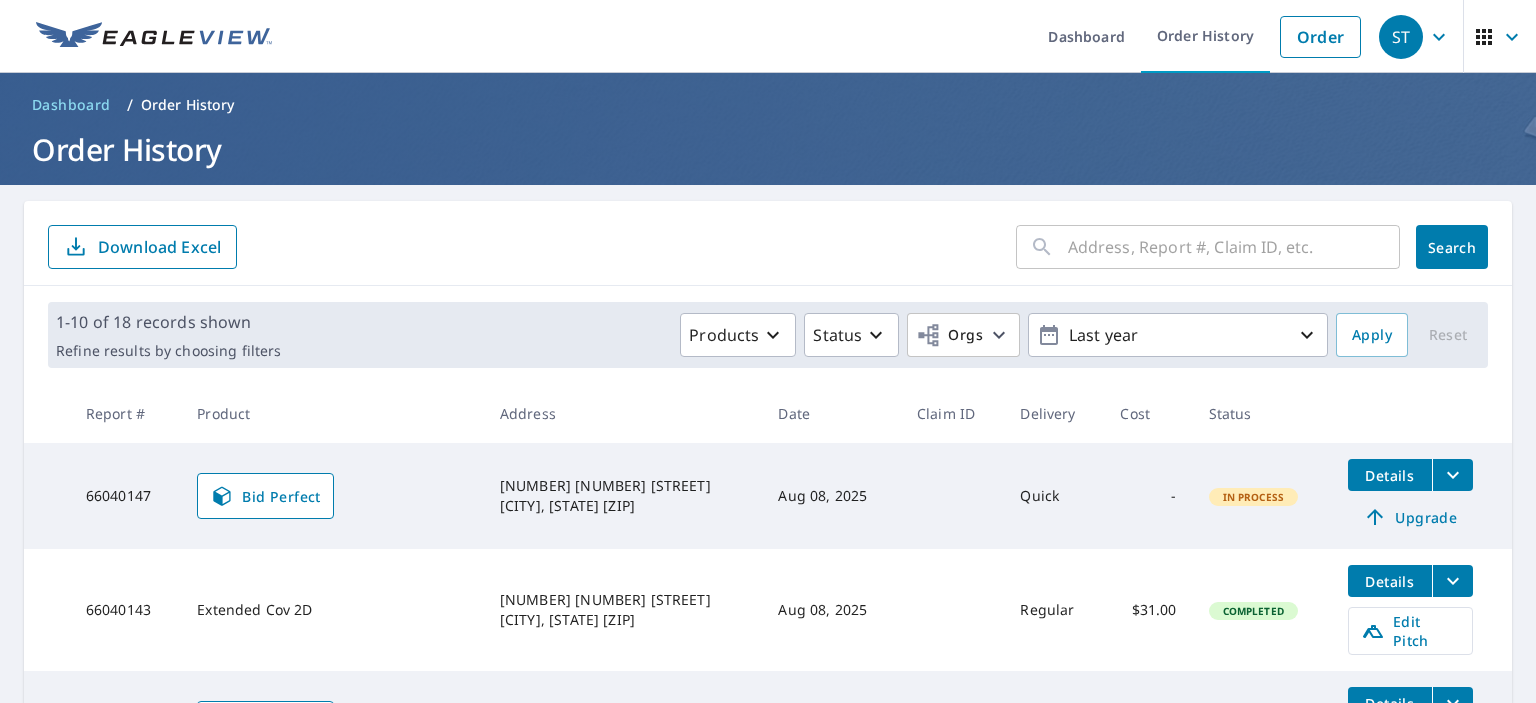 click 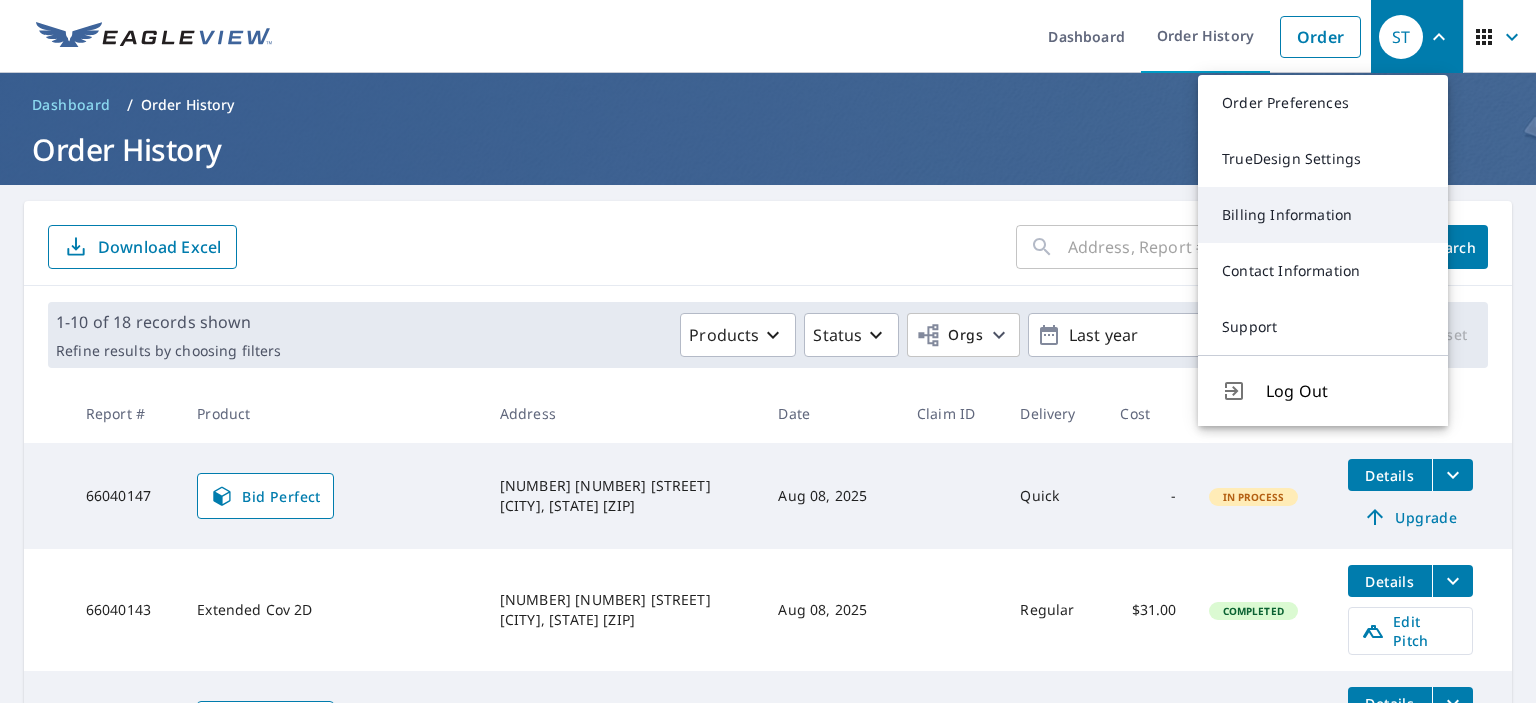 click on "Billing Information" at bounding box center [1323, 215] 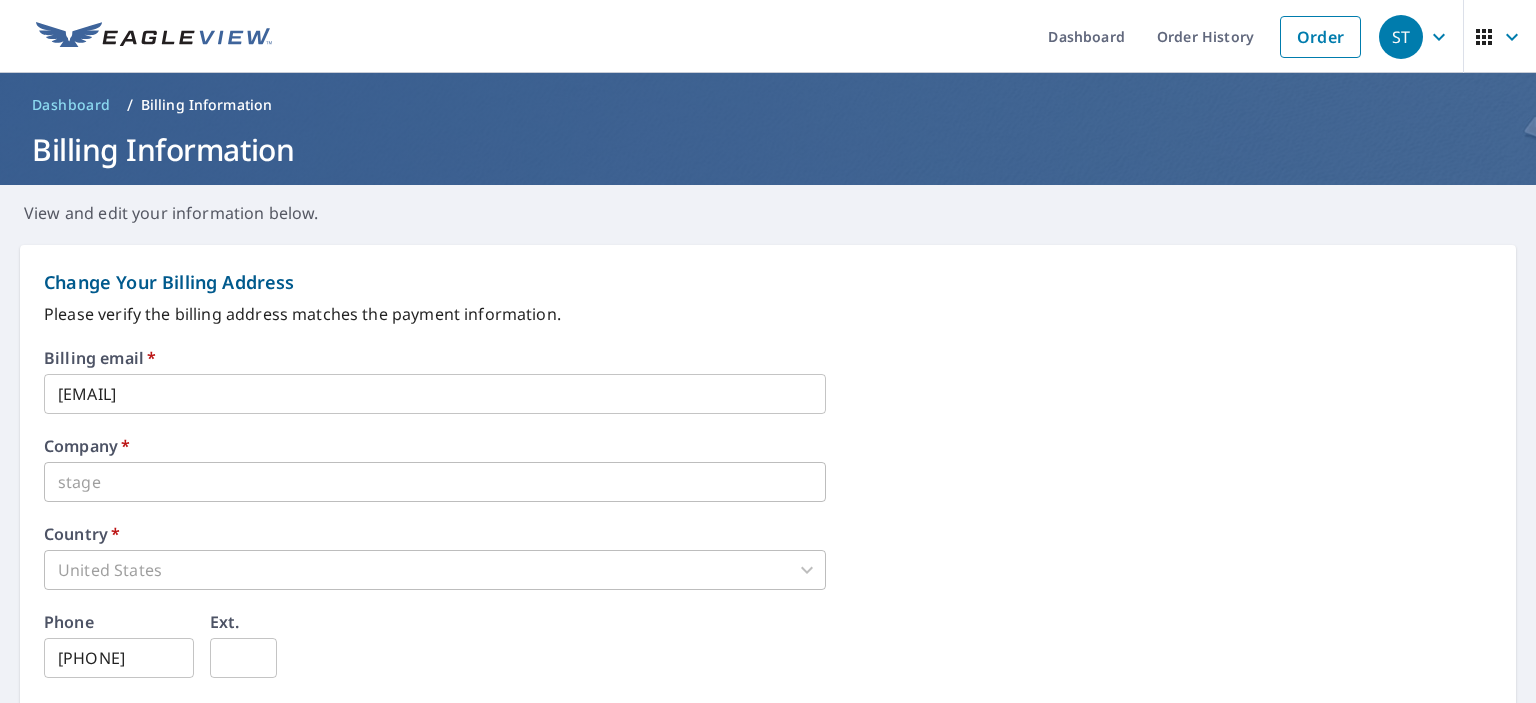 scroll, scrollTop: 36, scrollLeft: 0, axis: vertical 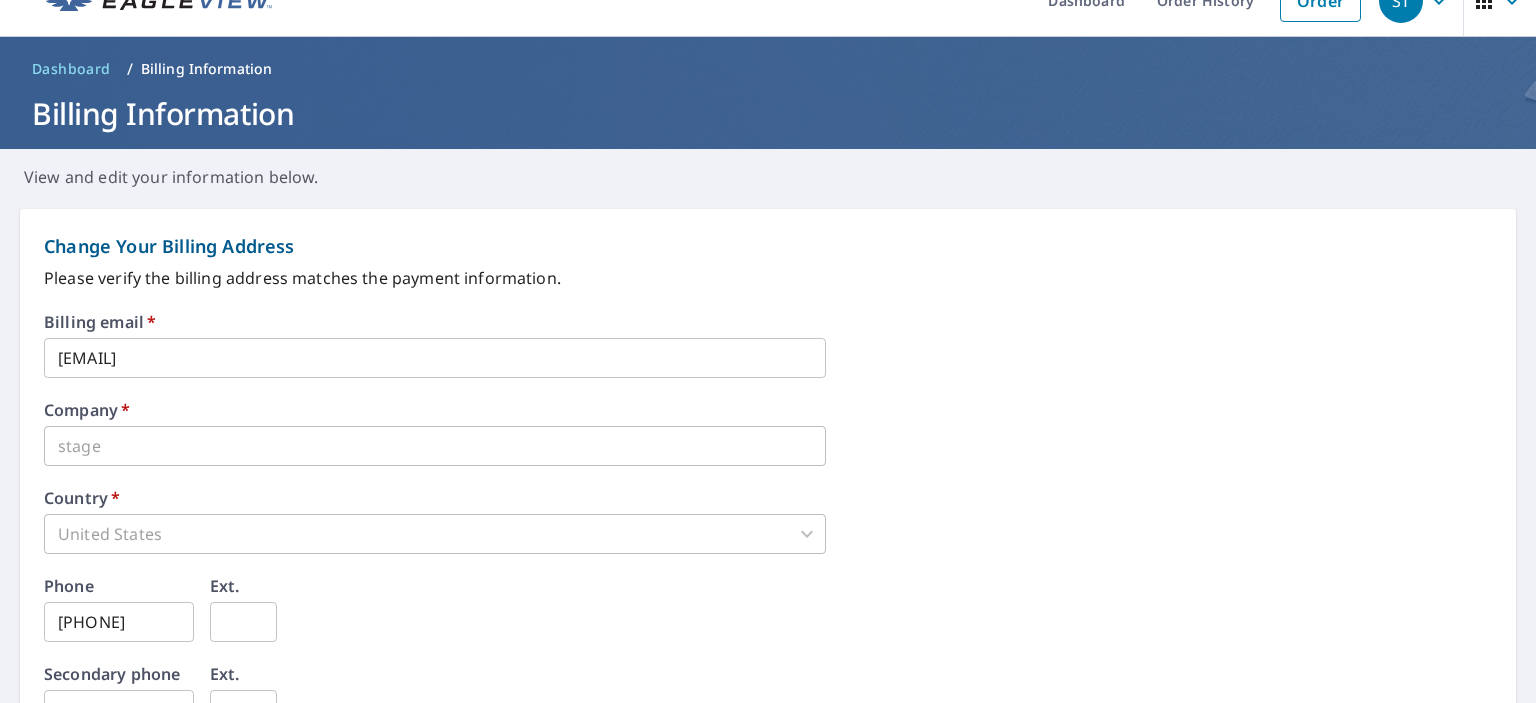 click on "stageusertde@mailinator.com" at bounding box center [435, 358] 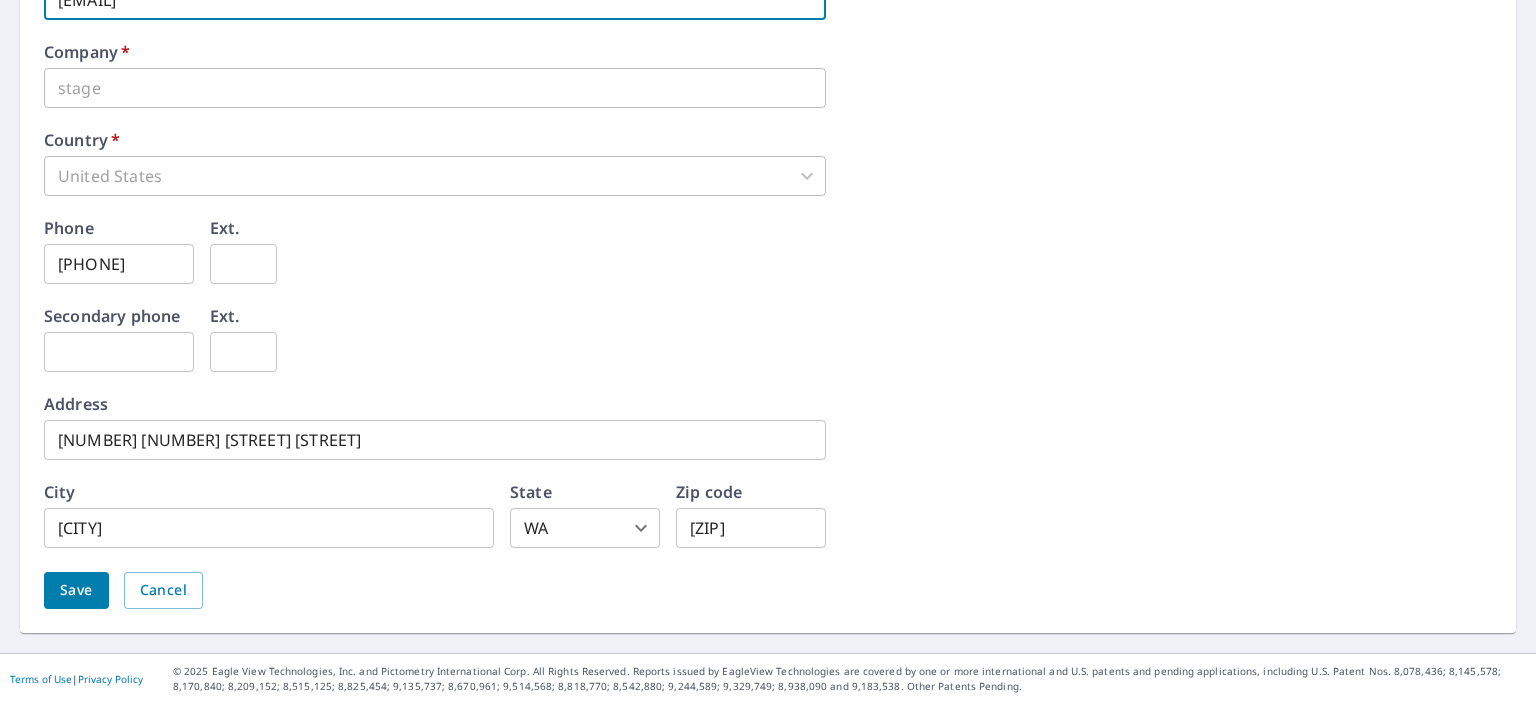 scroll, scrollTop: 0, scrollLeft: 0, axis: both 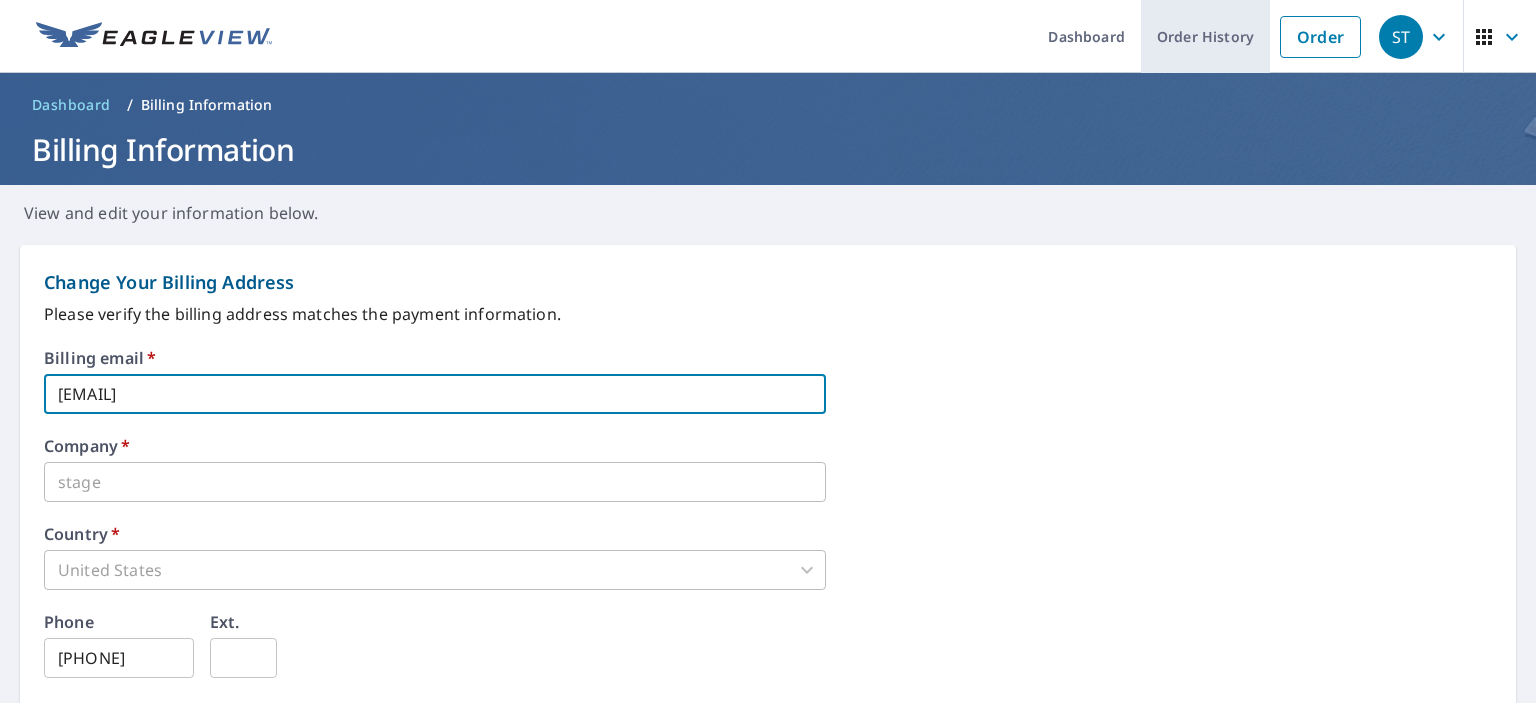 click on "Order History" at bounding box center [1205, 36] 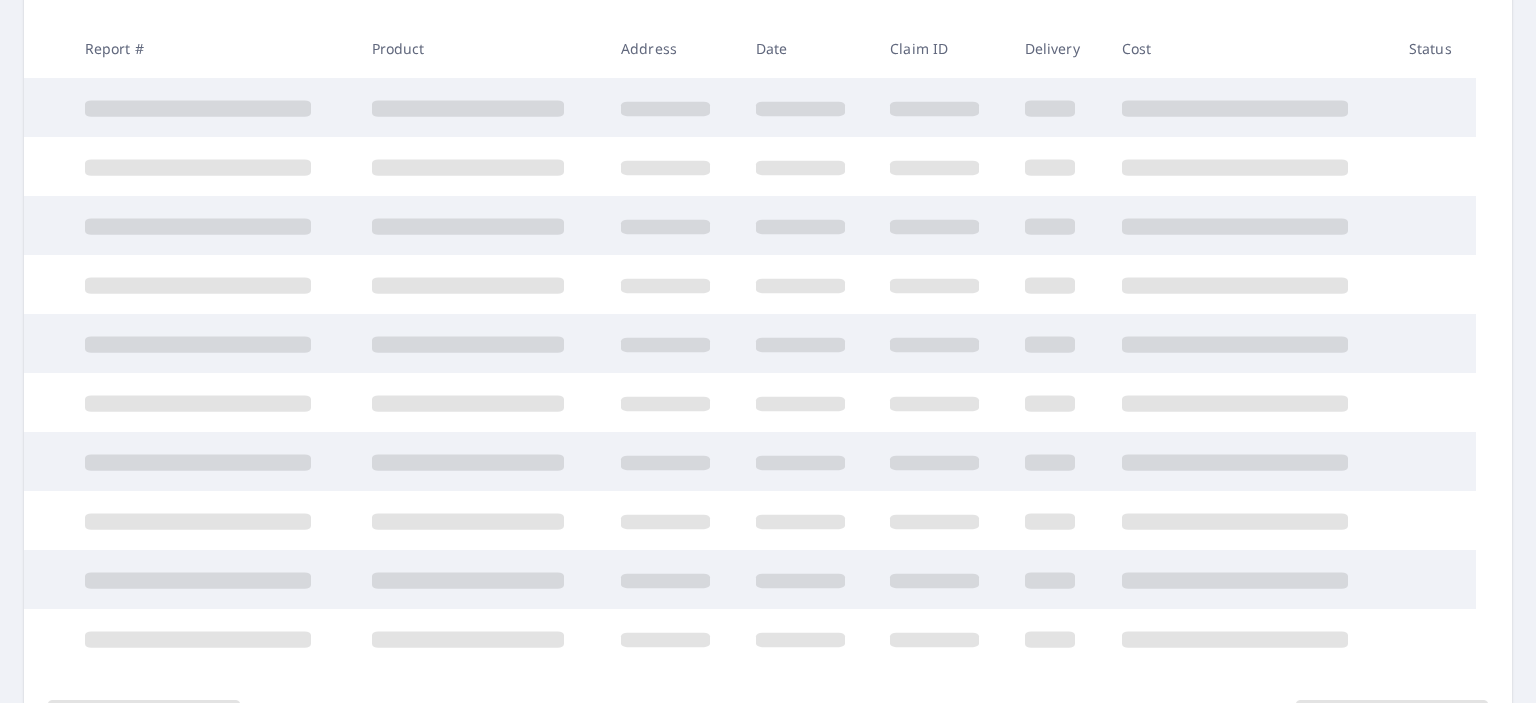 scroll, scrollTop: 344, scrollLeft: 0, axis: vertical 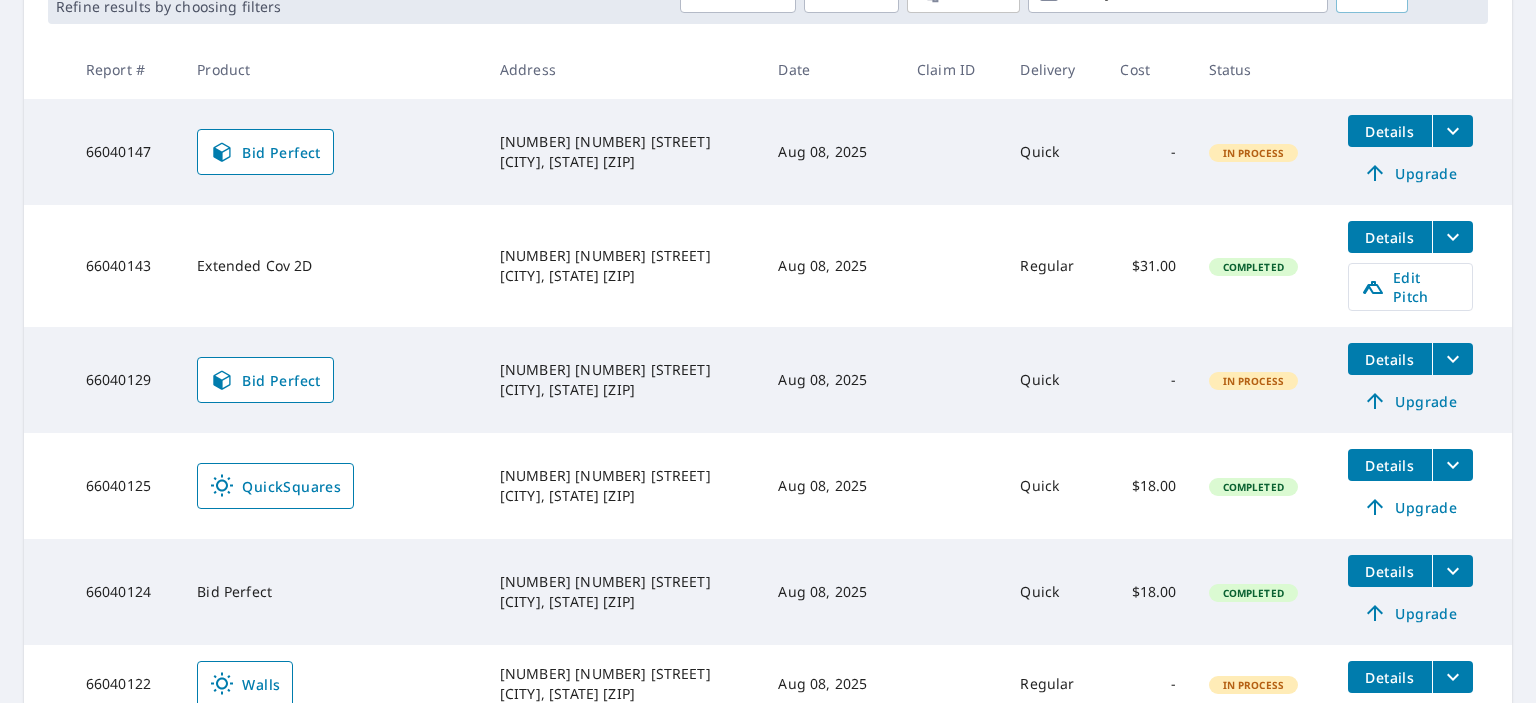 click on "66040143" at bounding box center [125, 266] 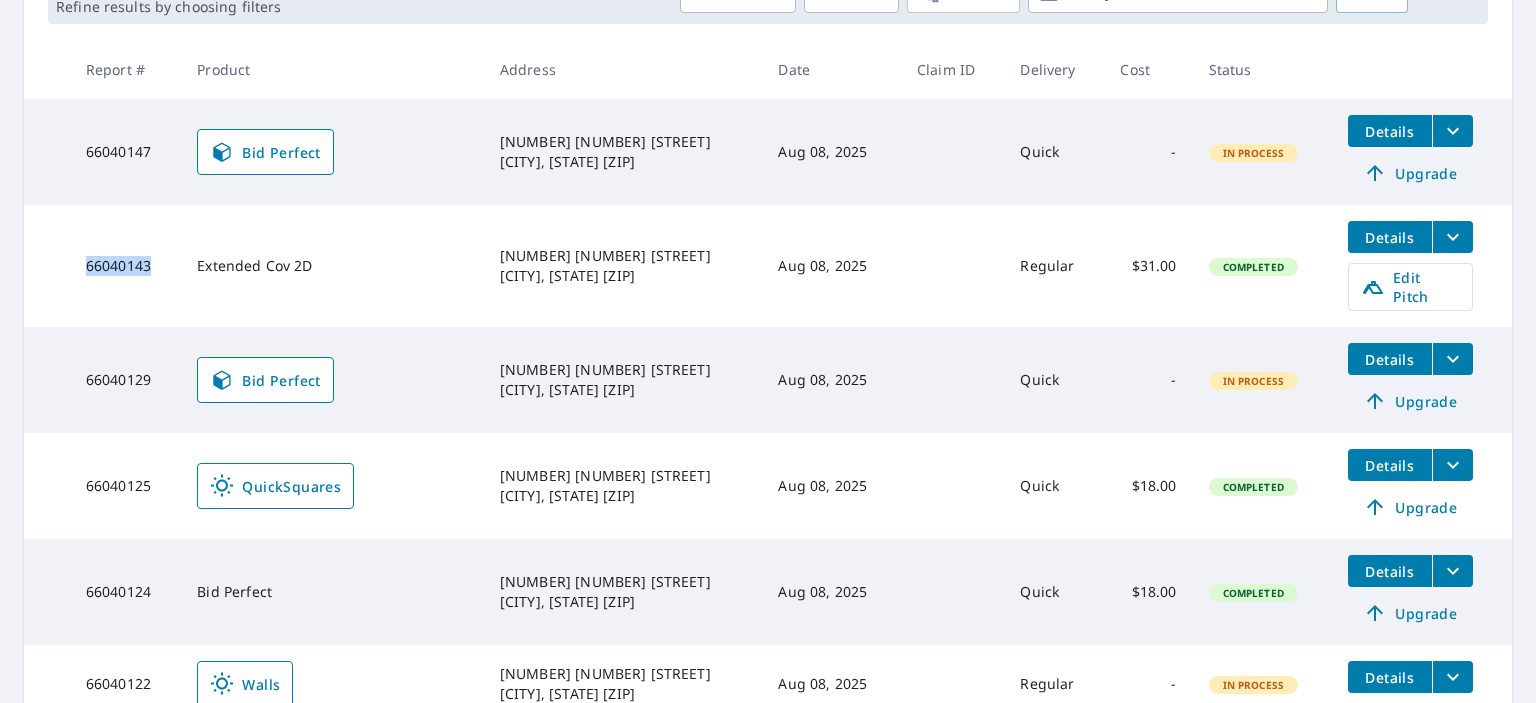 click on "66040143" at bounding box center (125, 266) 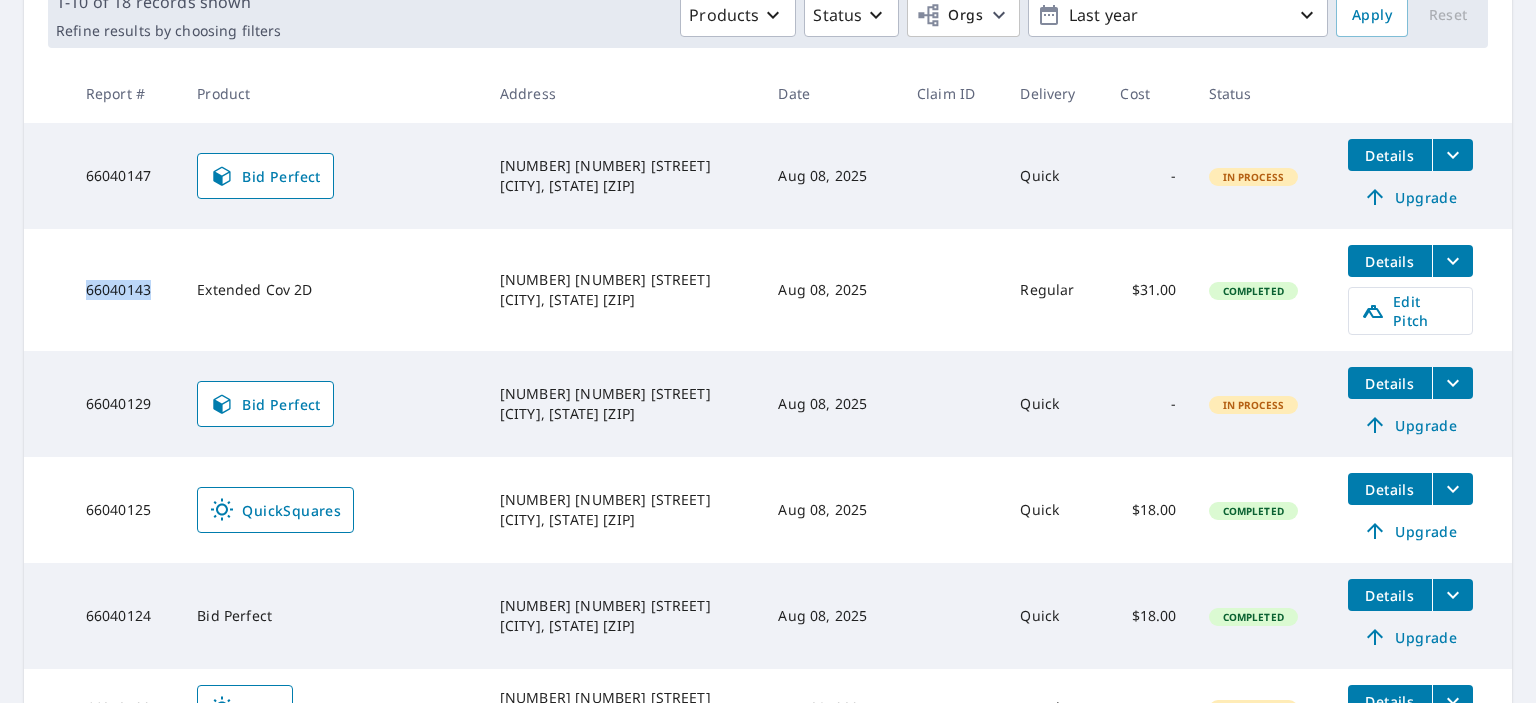 scroll, scrollTop: 322, scrollLeft: 0, axis: vertical 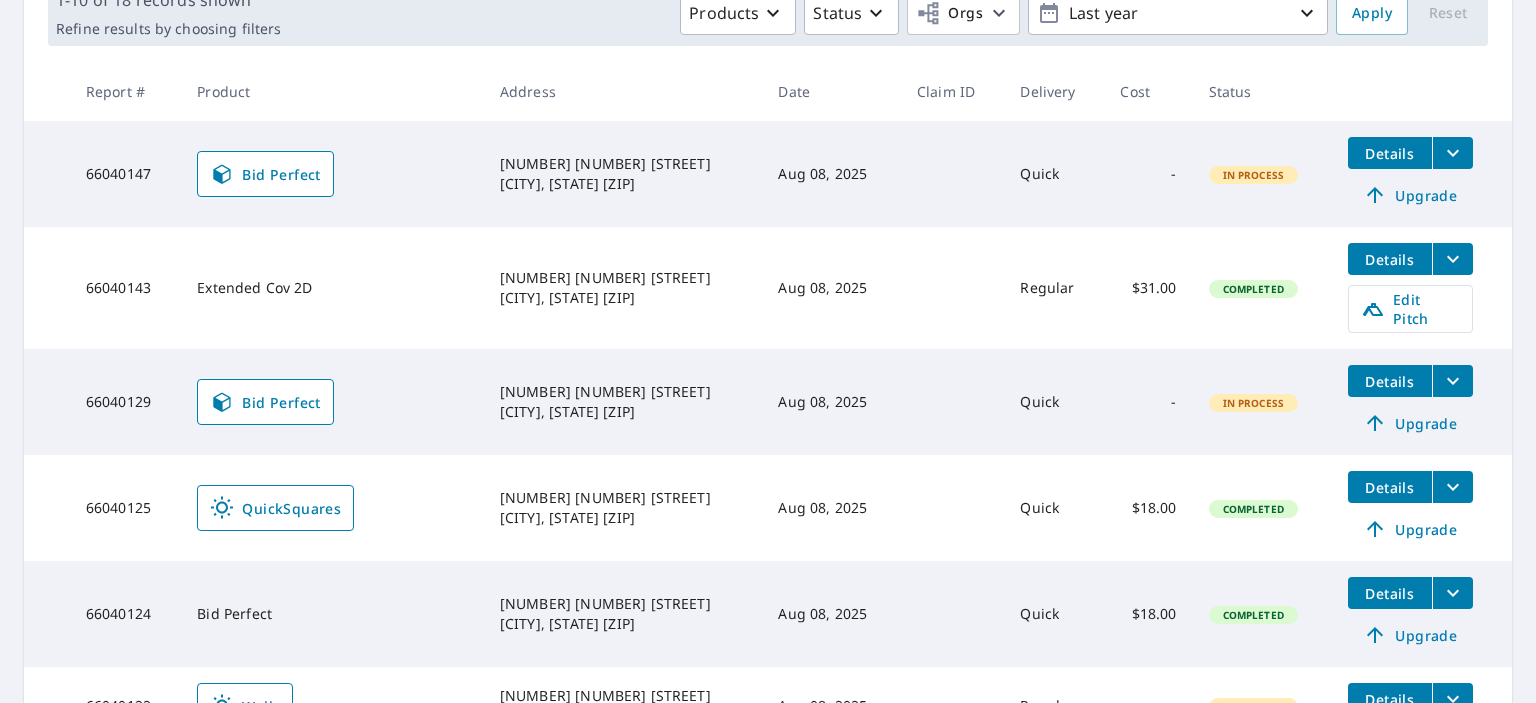 click on "[NUMBER] [STREET]
[CITY], [STATE] [POSTAL_CODE]" at bounding box center (623, 508) 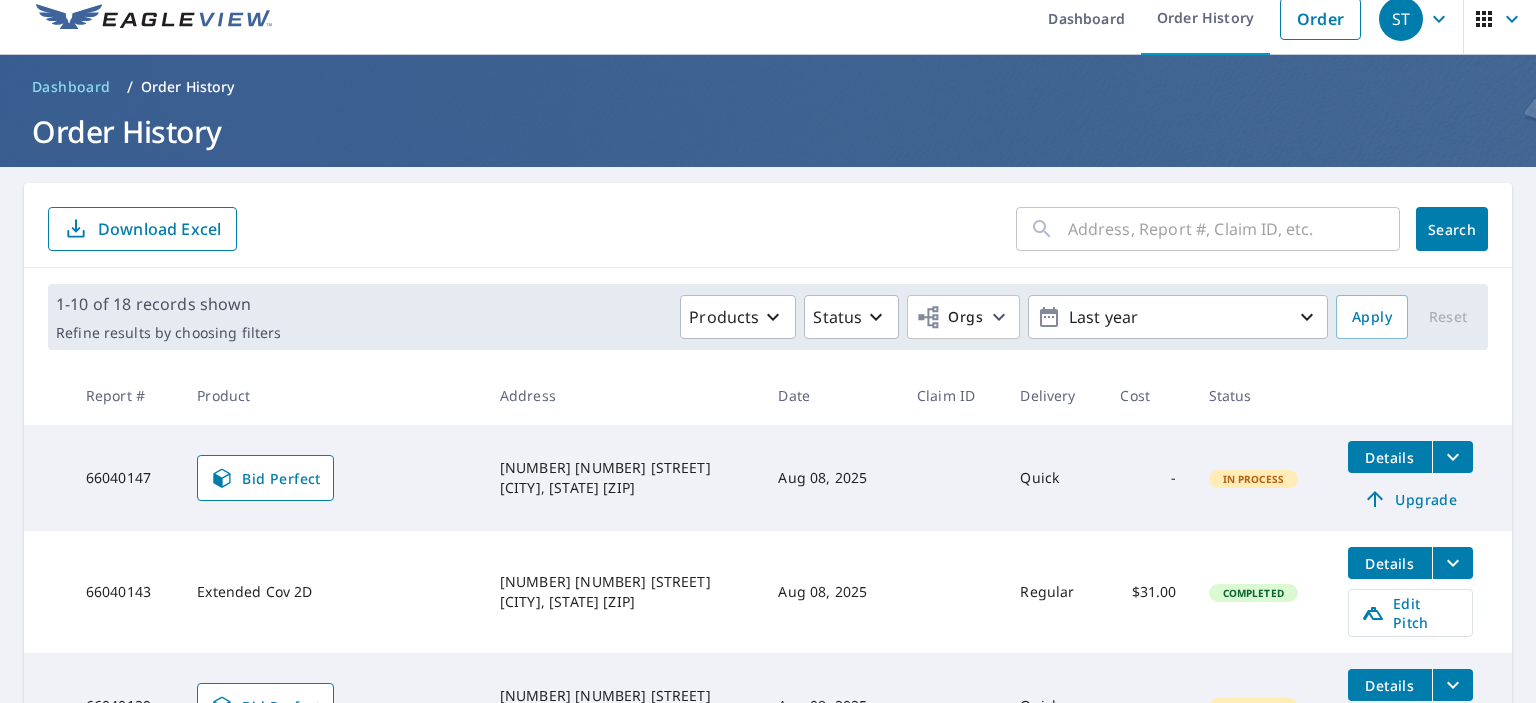 scroll, scrollTop: 115, scrollLeft: 0, axis: vertical 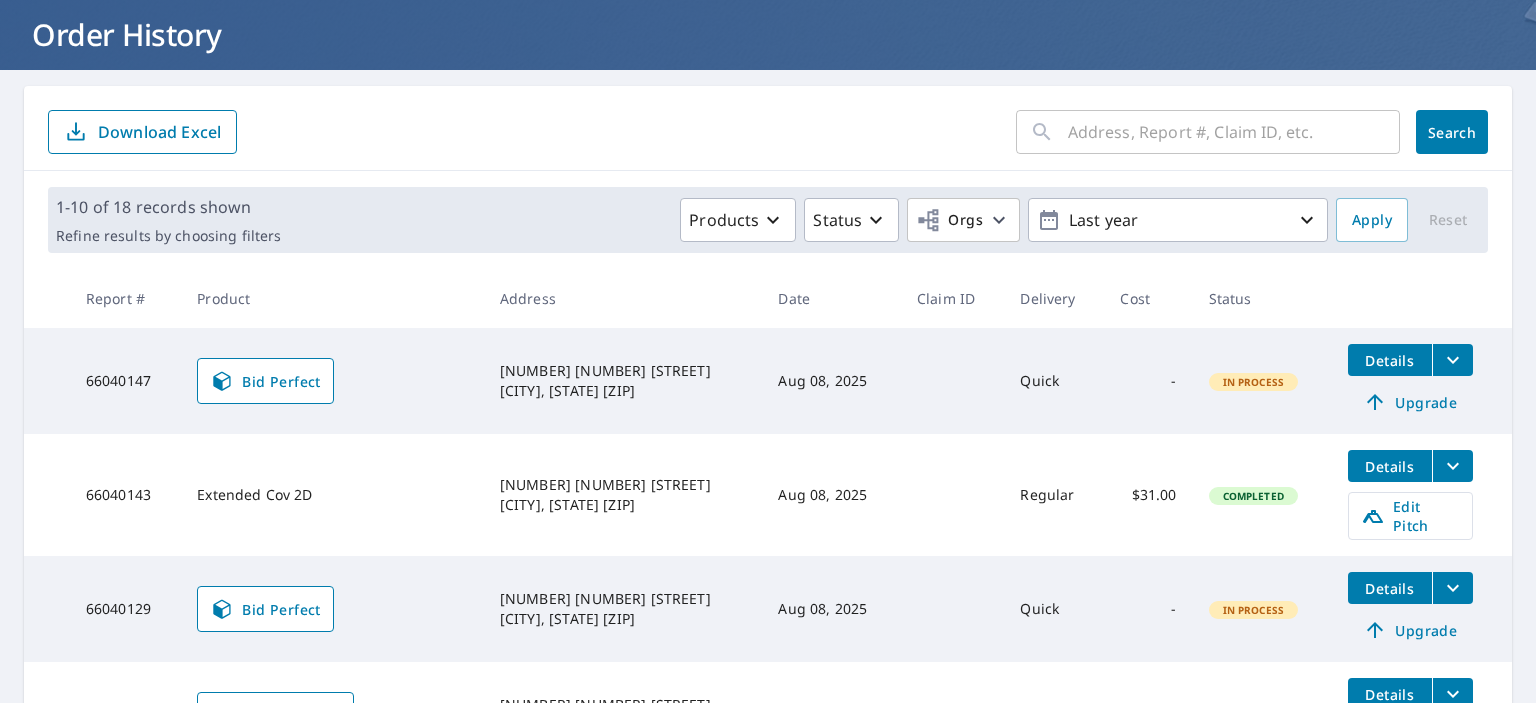 click 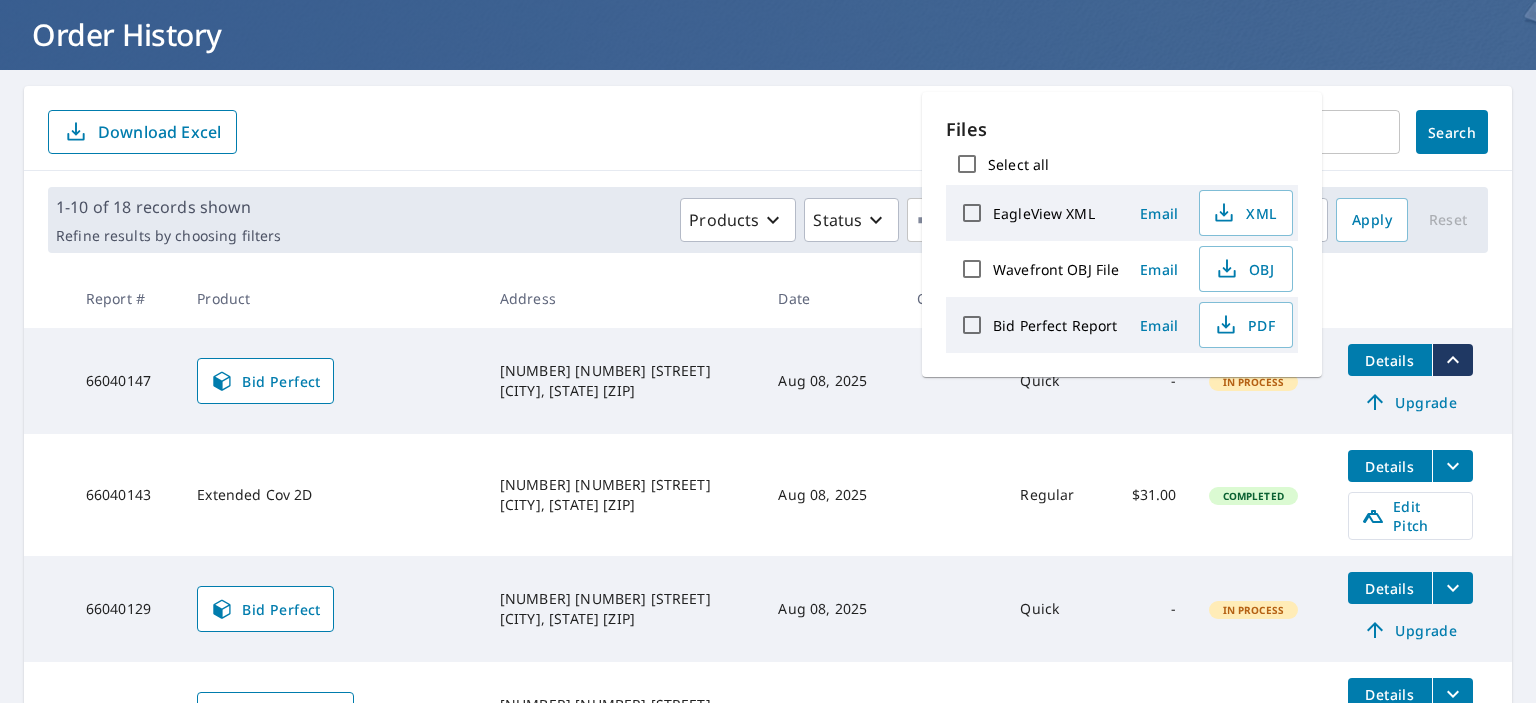 click at bounding box center [952, 495] 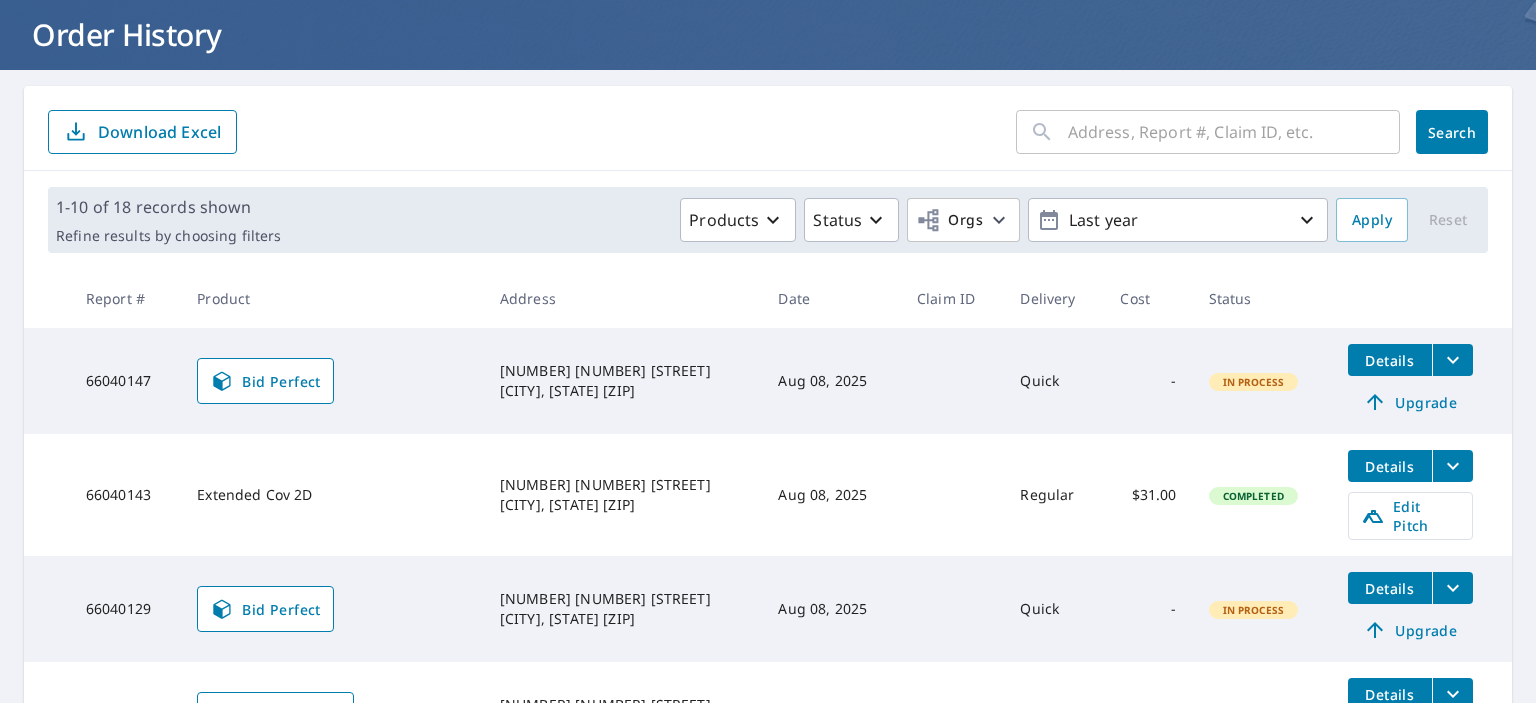 click on "Details Upgrade" at bounding box center [1422, 381] 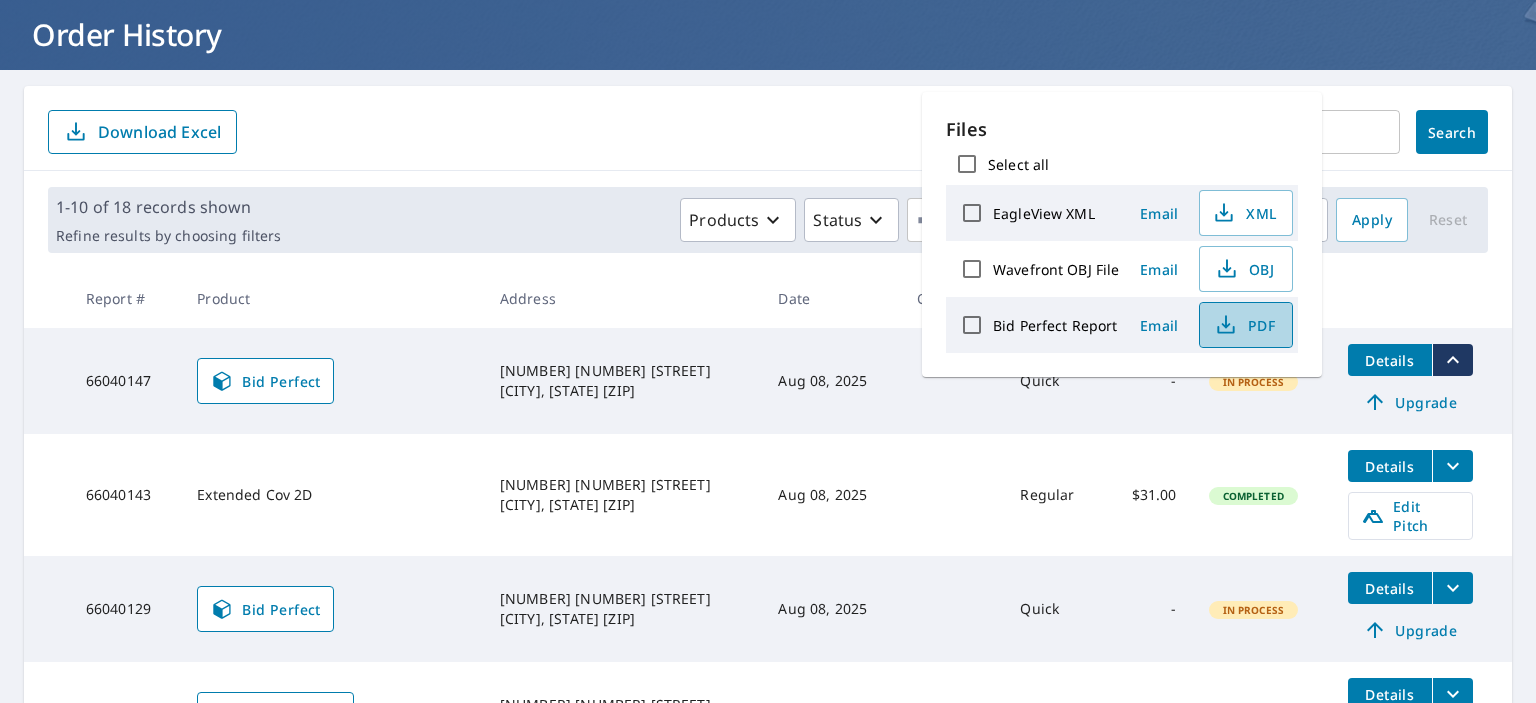 click on "PDF" at bounding box center (1244, 325) 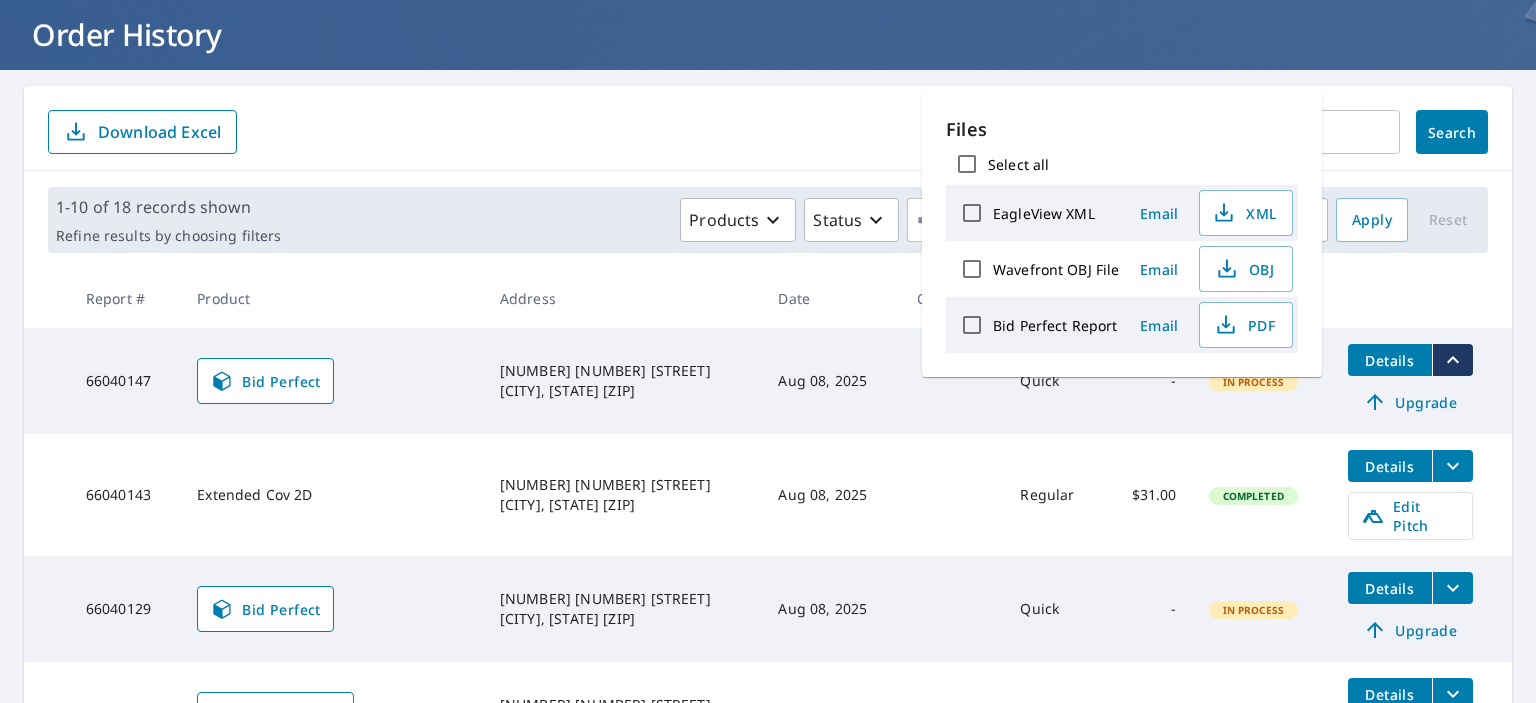 click on "66040147" at bounding box center [125, 381] 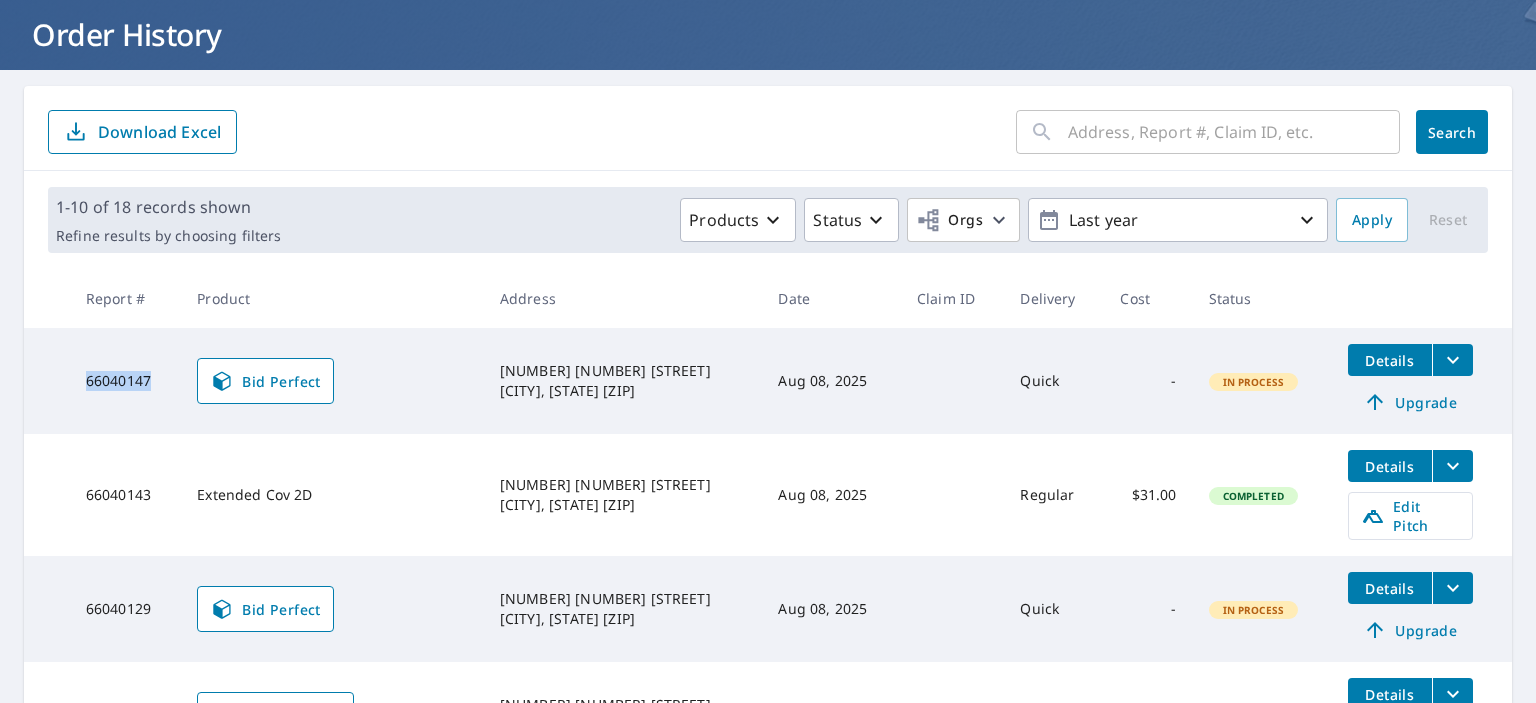 click on "66040147" at bounding box center (125, 381) 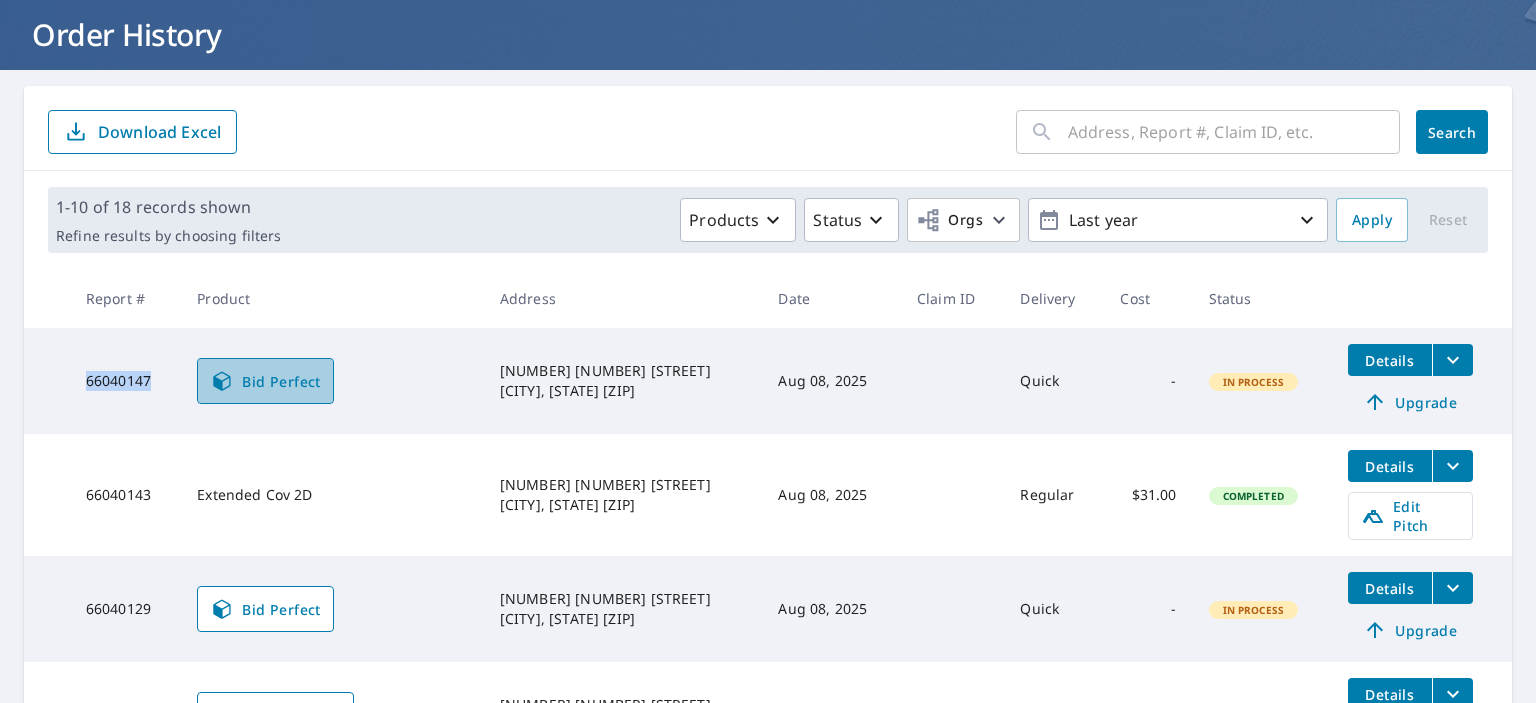 click on "Bid Perfect" at bounding box center [265, 381] 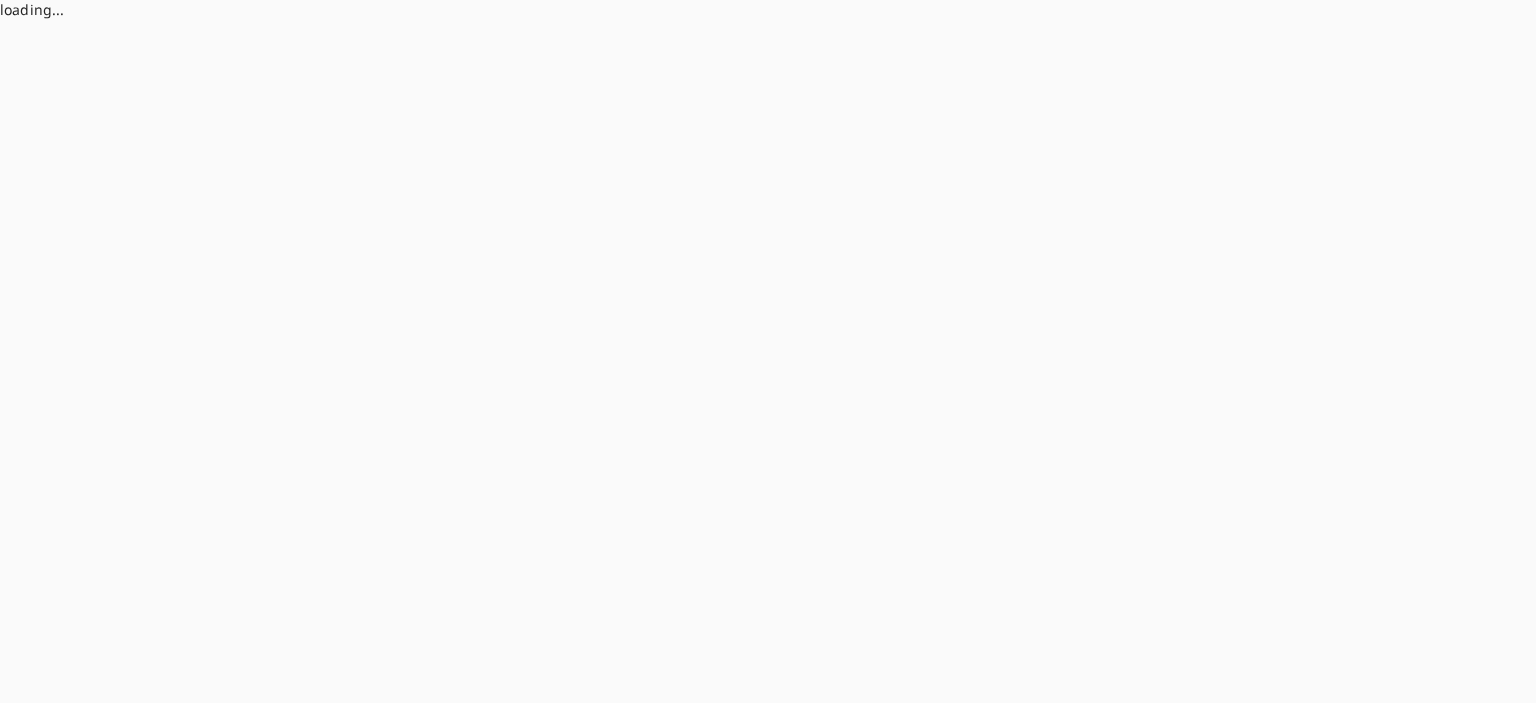 scroll, scrollTop: 0, scrollLeft: 0, axis: both 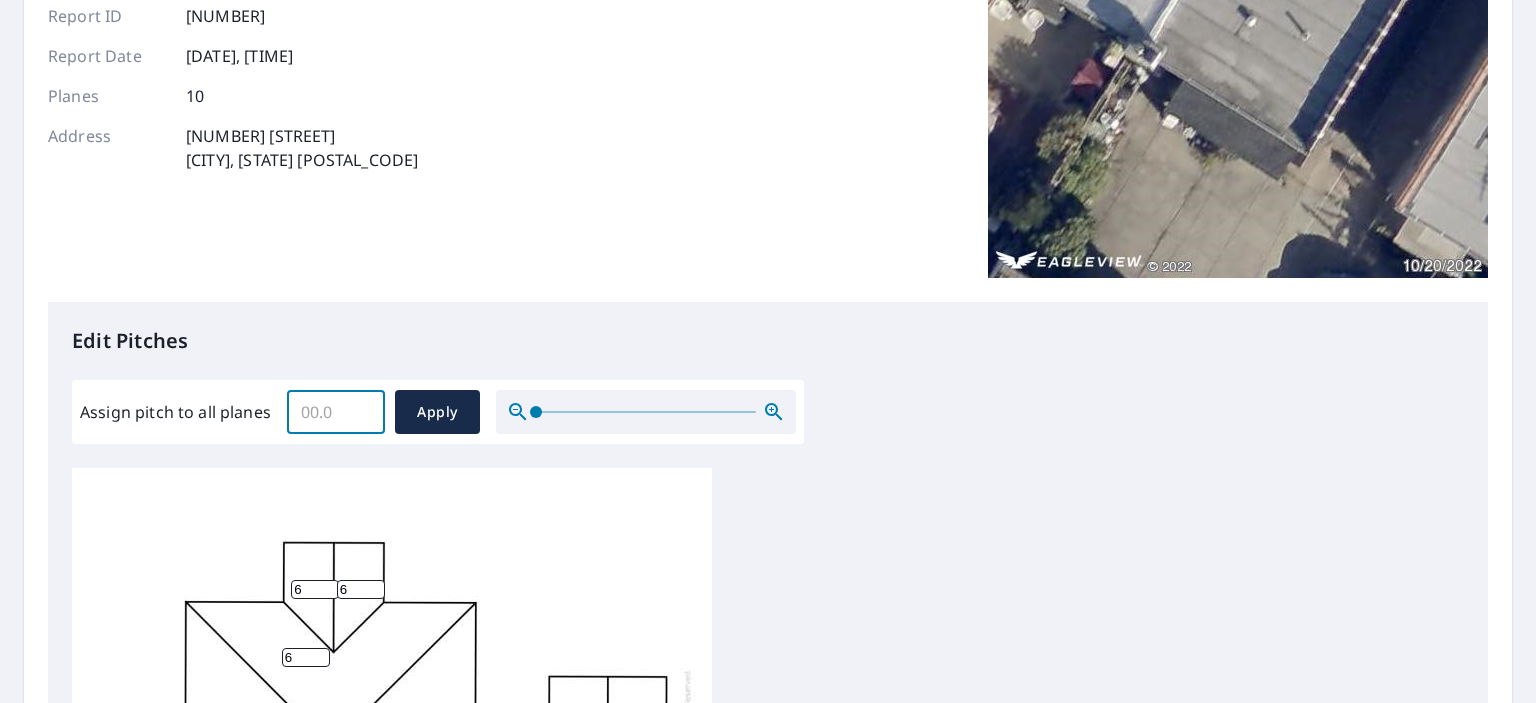 click on "Assign pitch to all planes" at bounding box center [336, 412] 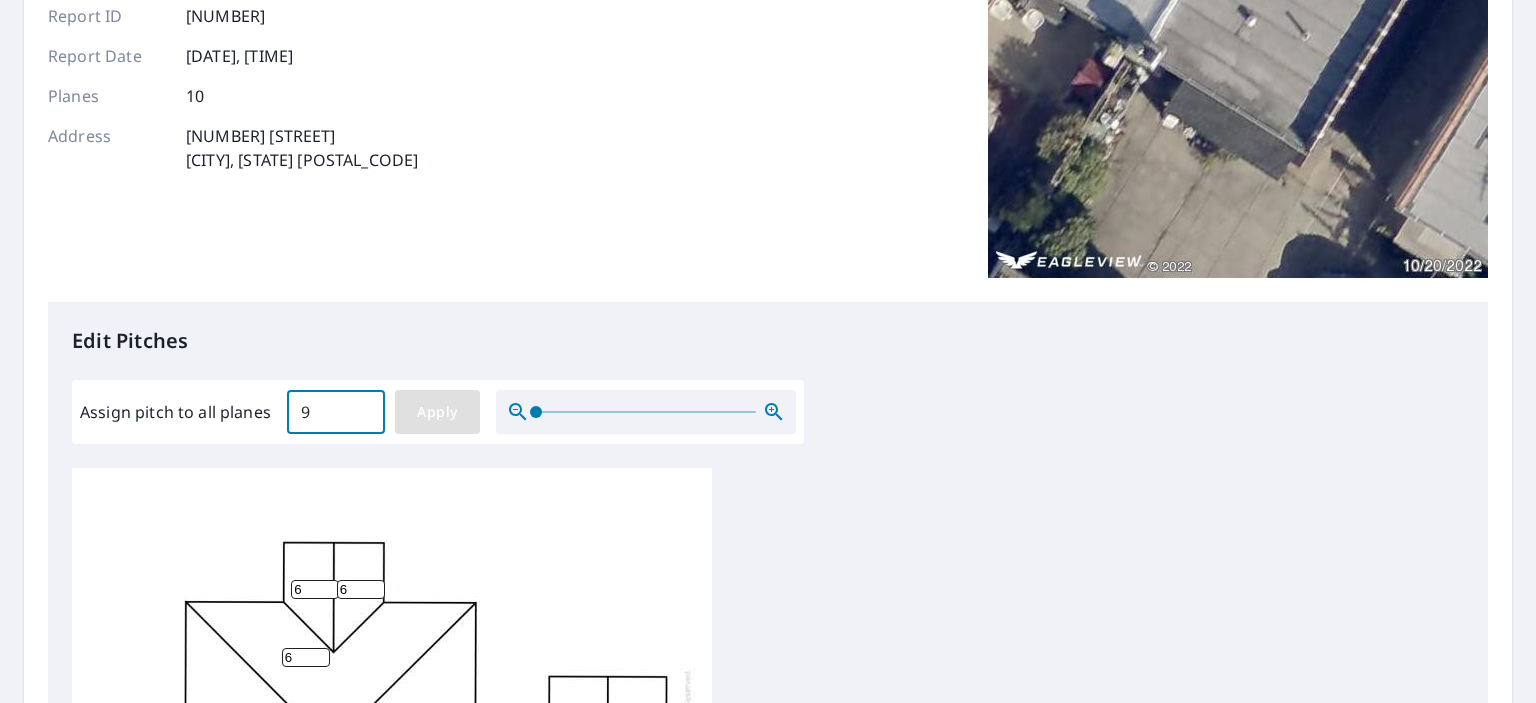 type on "9" 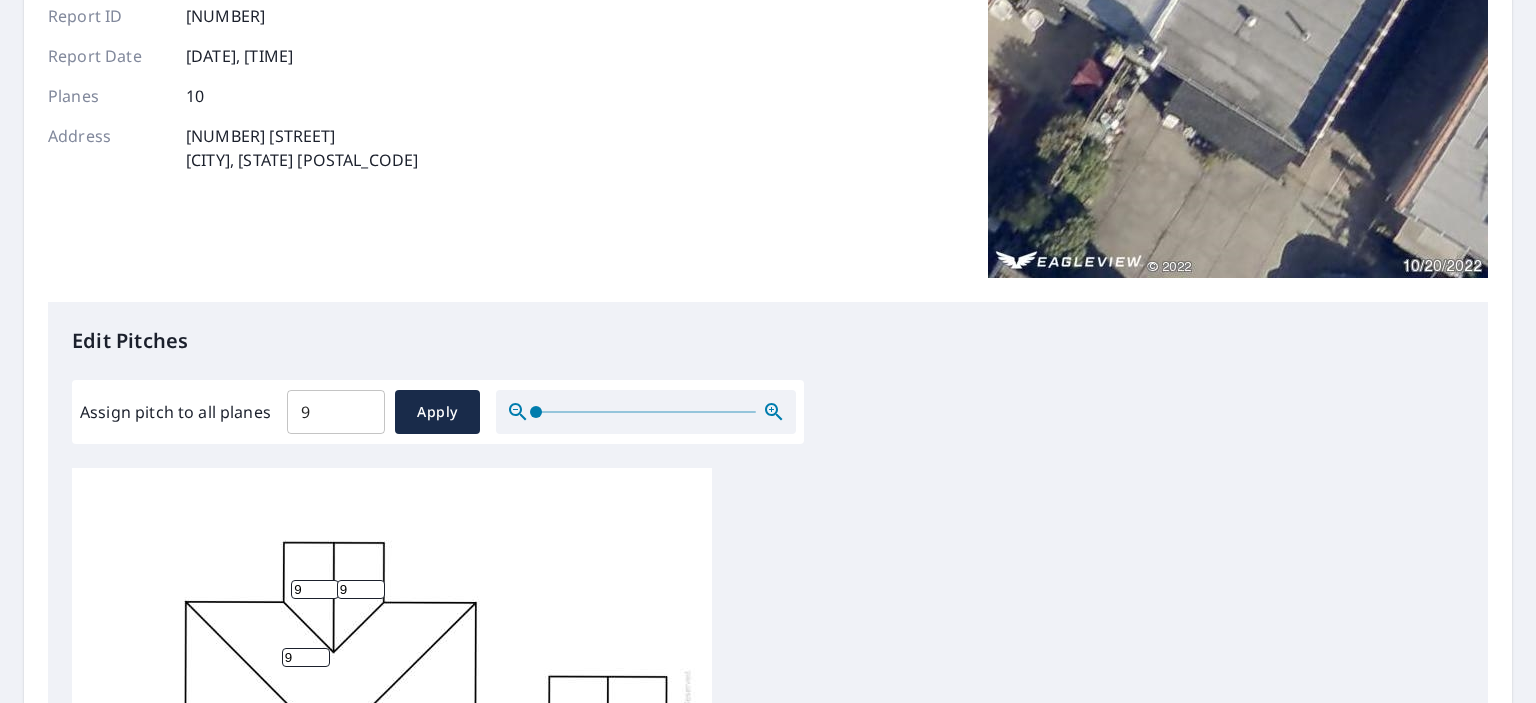 scroll, scrollTop: 20, scrollLeft: 0, axis: vertical 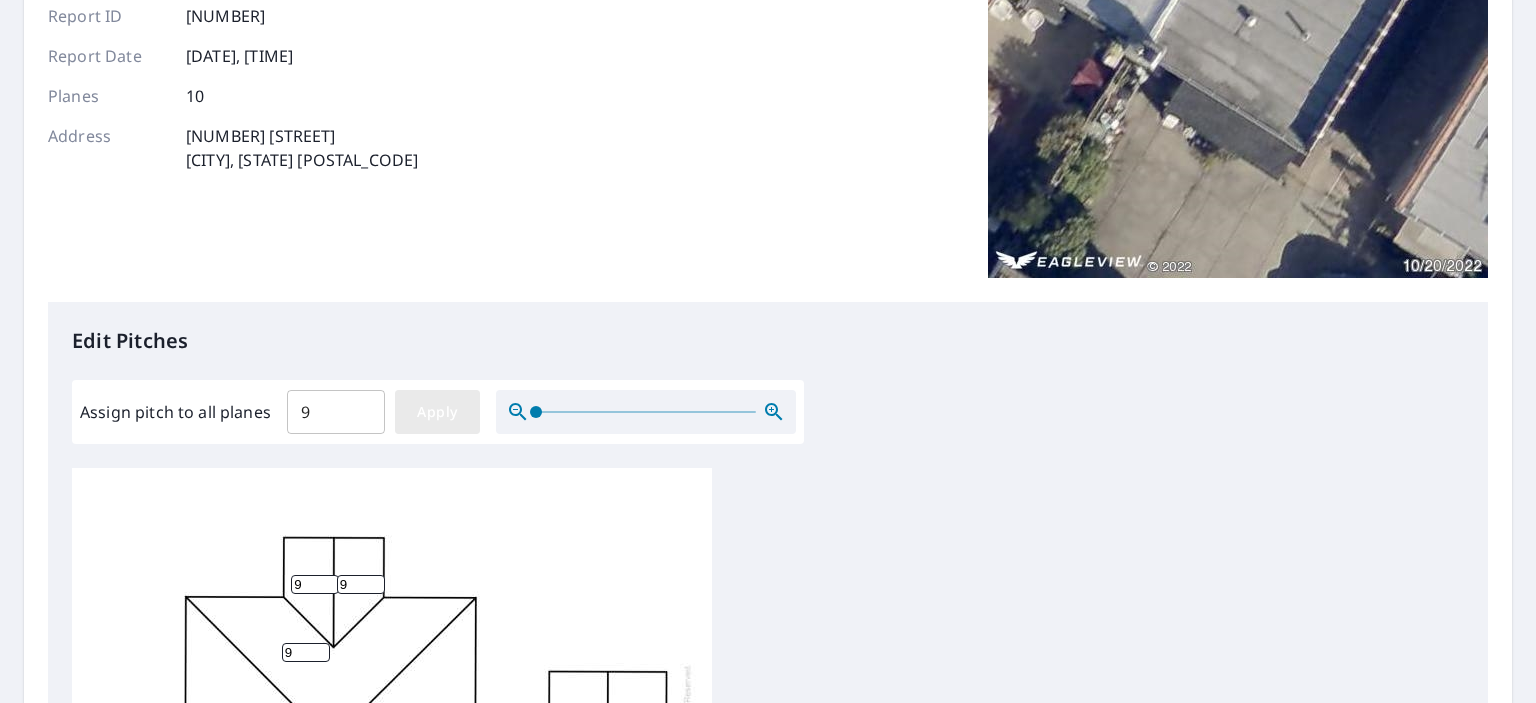 click on "Apply" at bounding box center (437, 412) 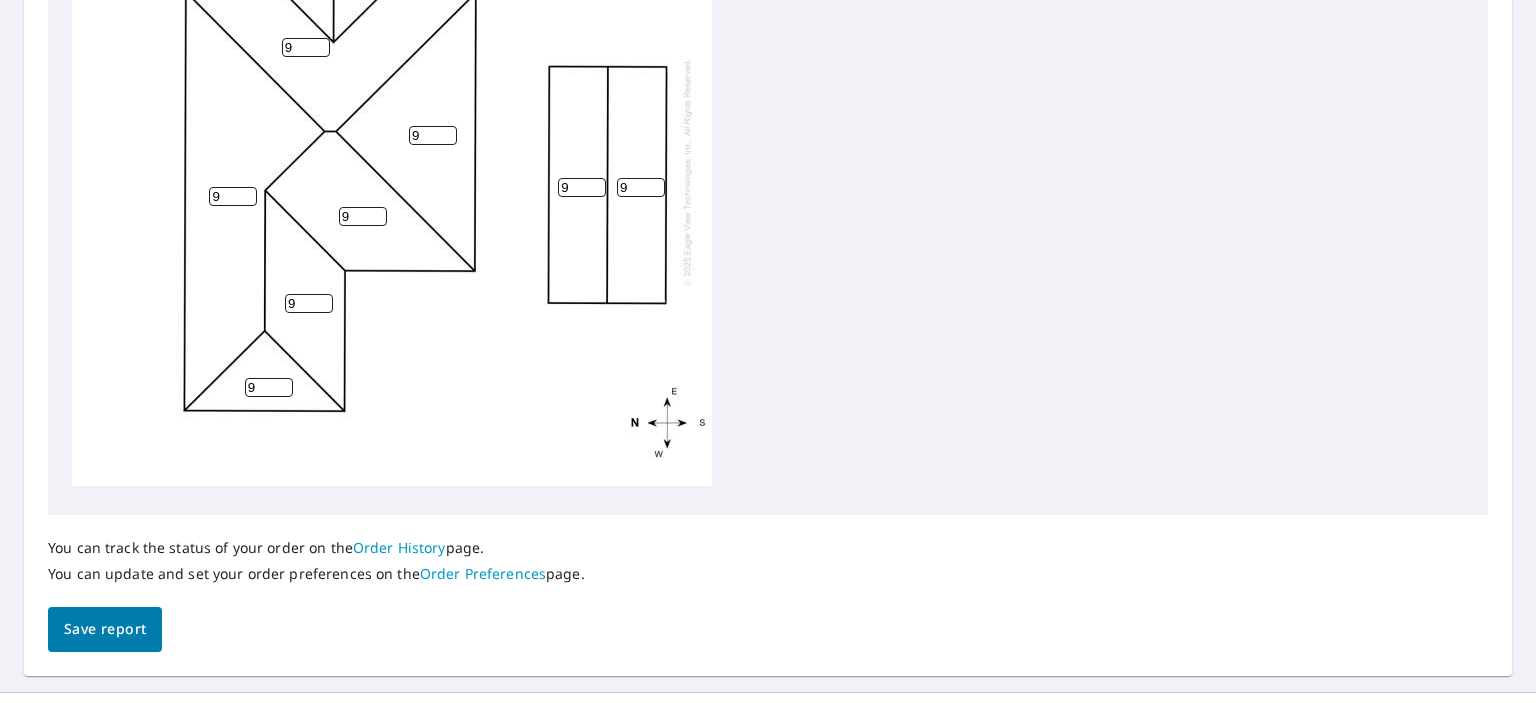 scroll, scrollTop: 879, scrollLeft: 0, axis: vertical 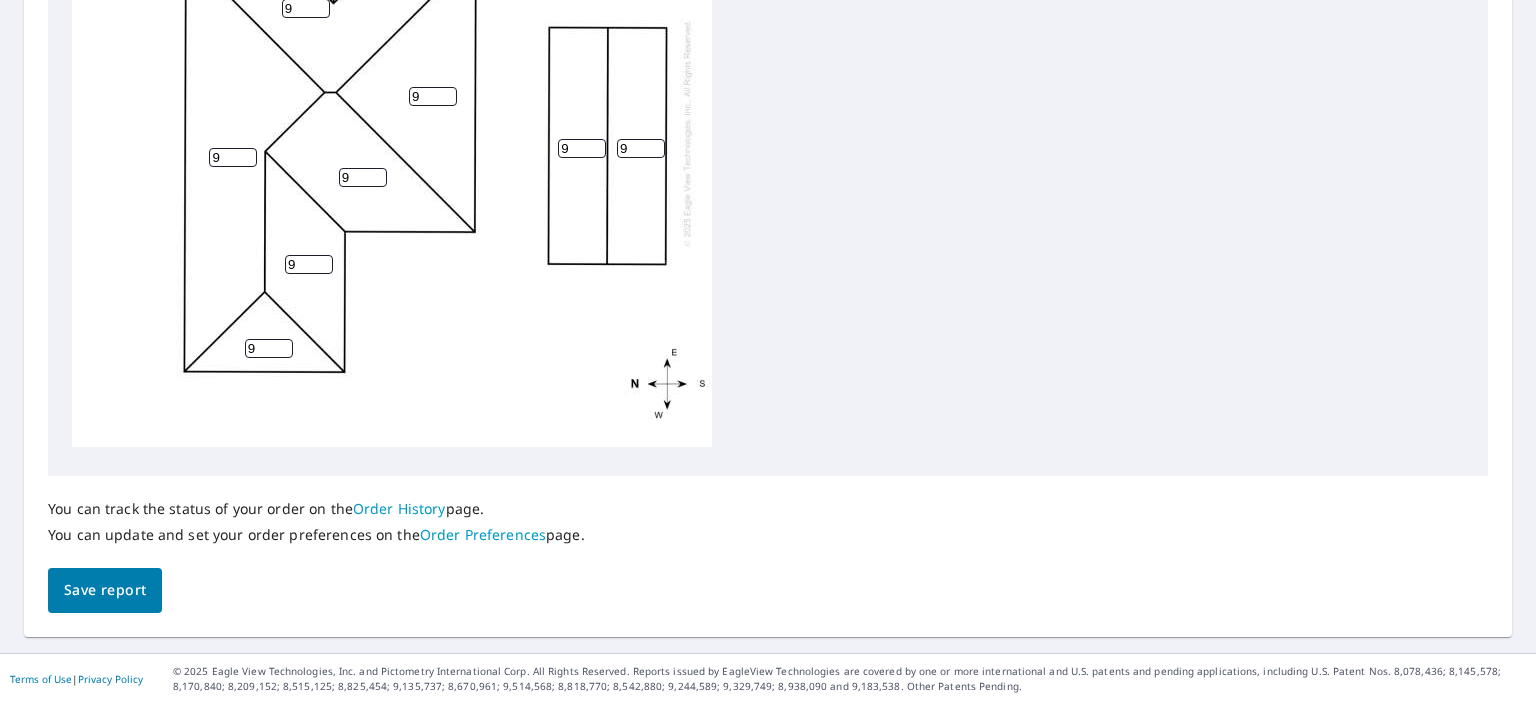 click on "Save report" at bounding box center (105, 590) 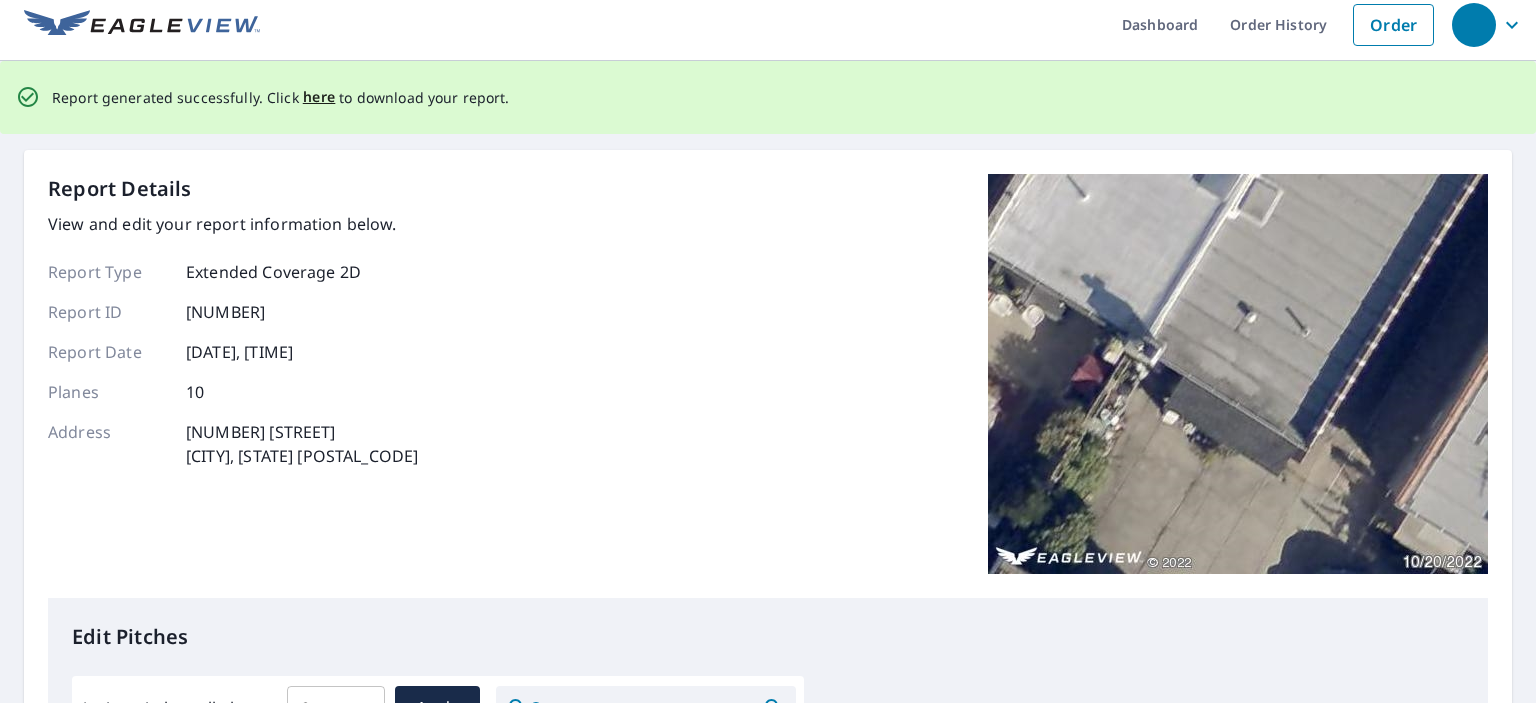 scroll, scrollTop: 0, scrollLeft: 0, axis: both 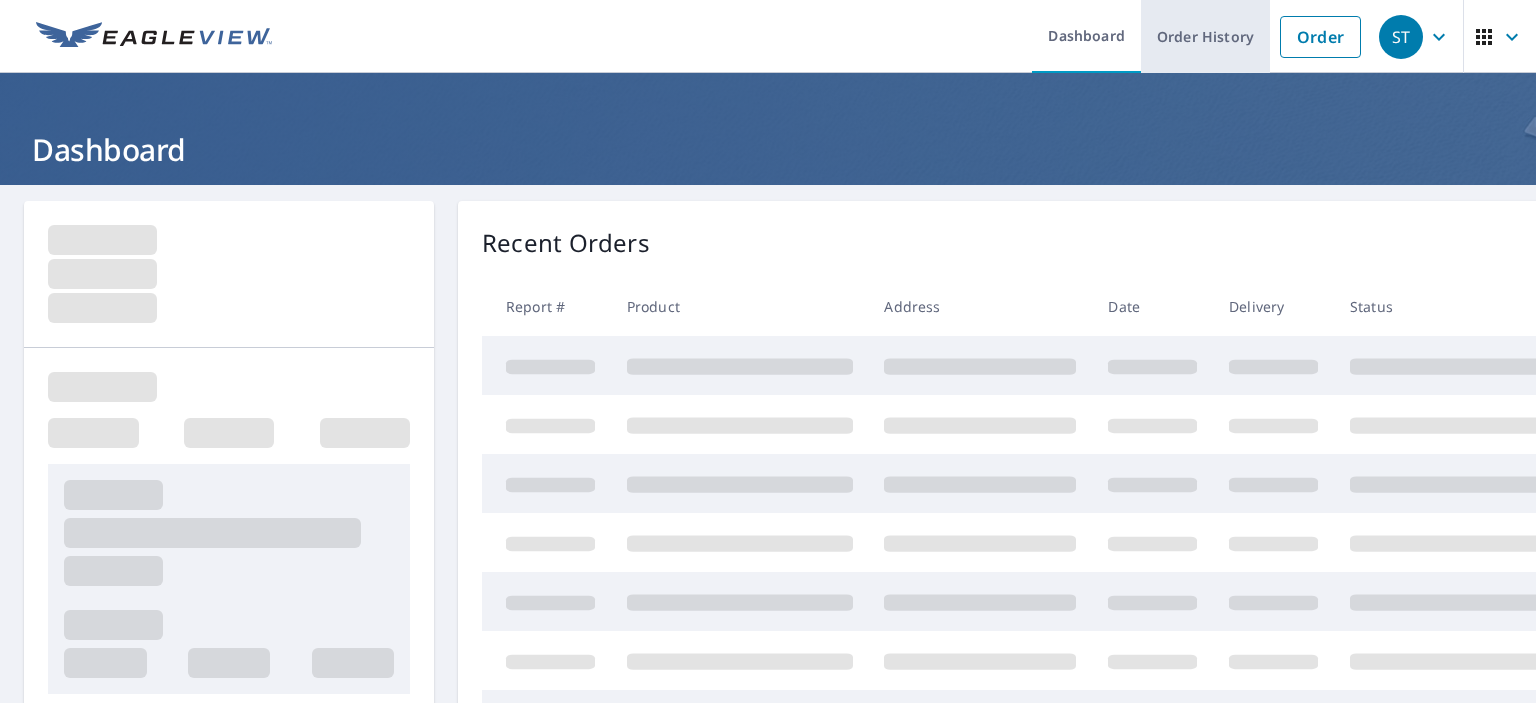 click on "Order History" at bounding box center [1205, 36] 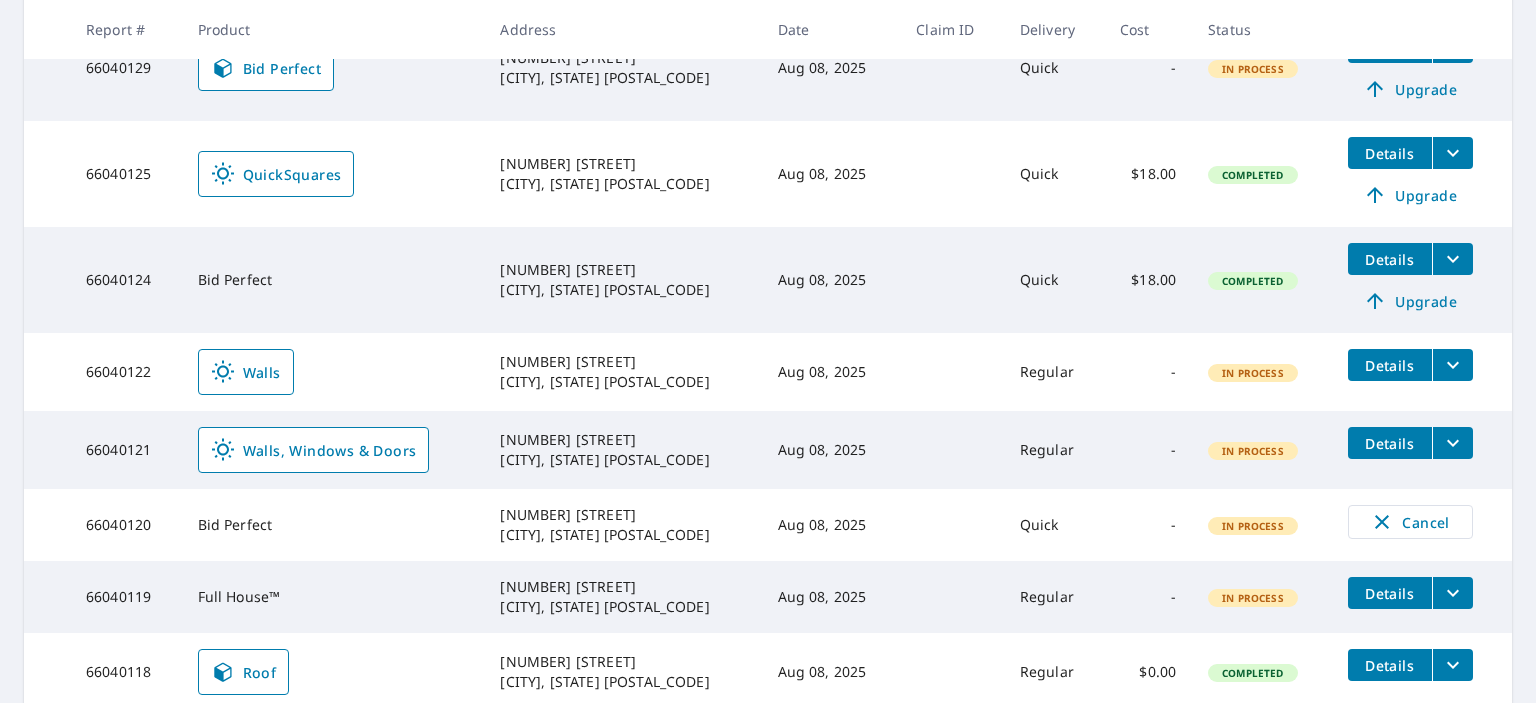 scroll, scrollTop: 795, scrollLeft: 0, axis: vertical 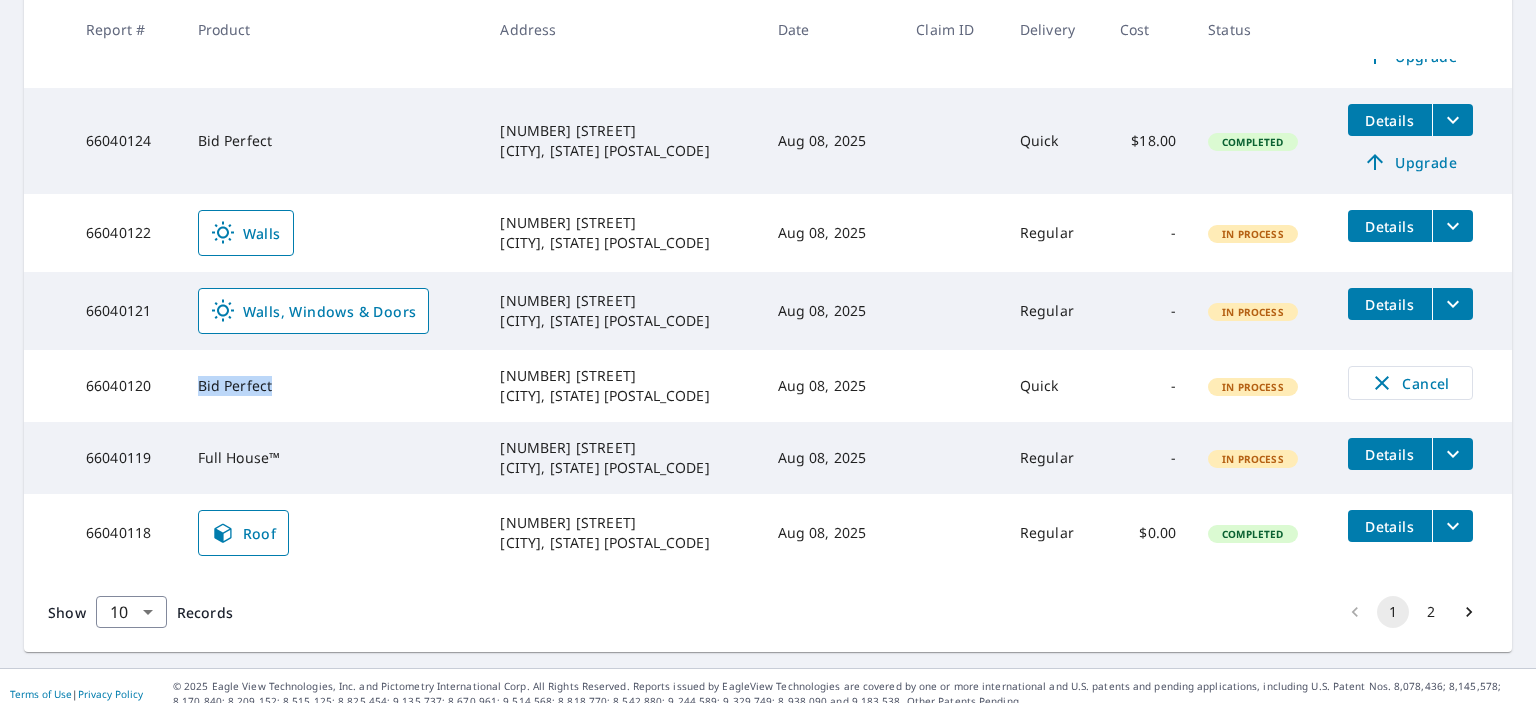 drag, startPoint x: 203, startPoint y: 369, endPoint x: 369, endPoint y: 381, distance: 166.43317 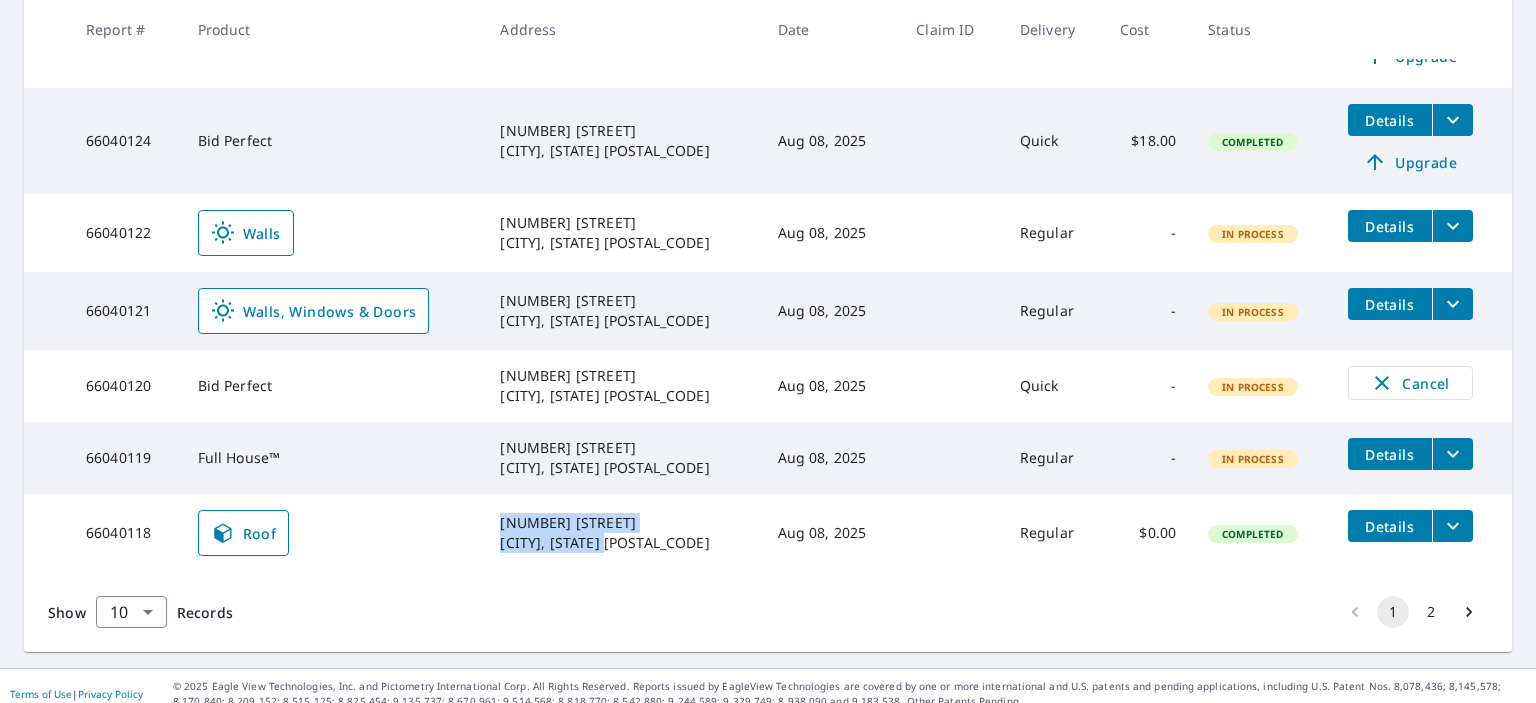drag, startPoint x: 656, startPoint y: 523, endPoint x: 509, endPoint y: 511, distance: 147.48898 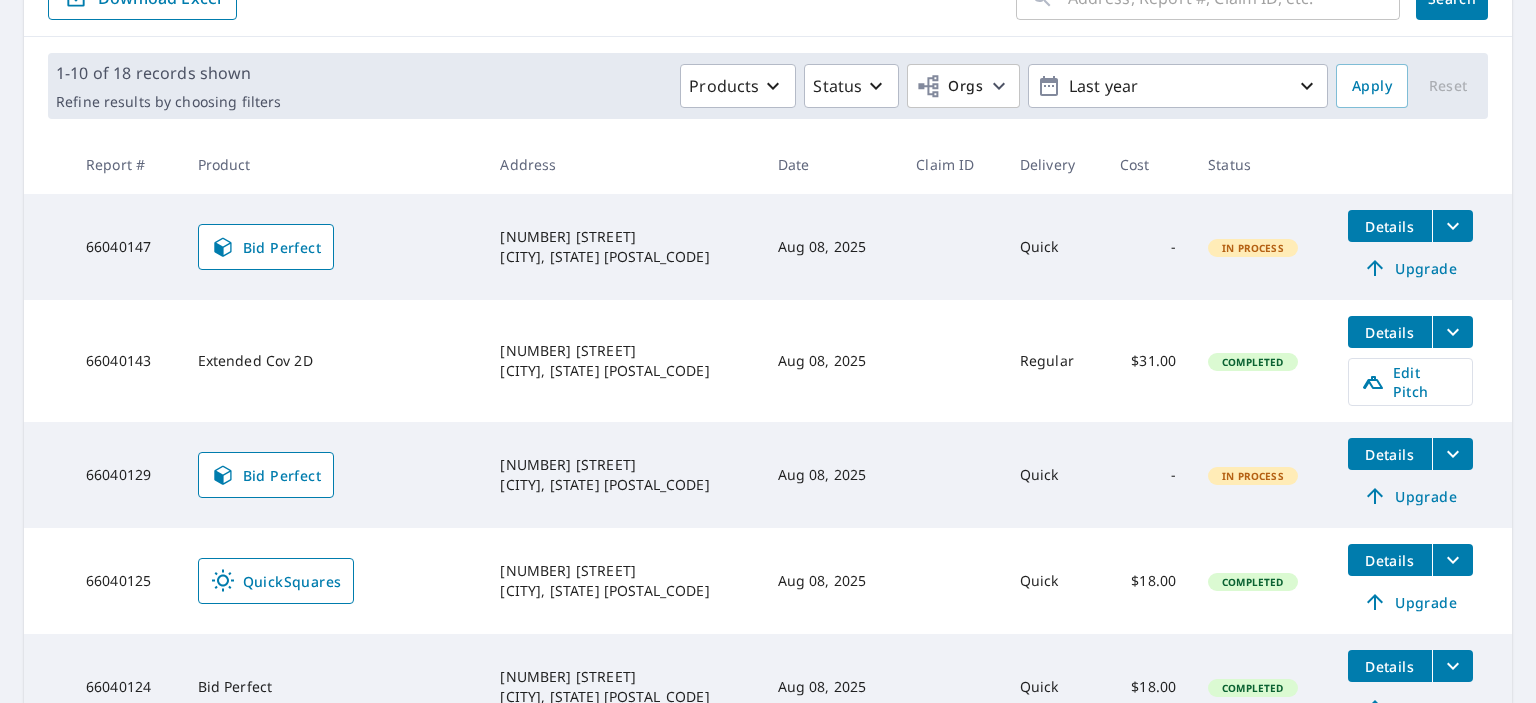 scroll, scrollTop: 0, scrollLeft: 0, axis: both 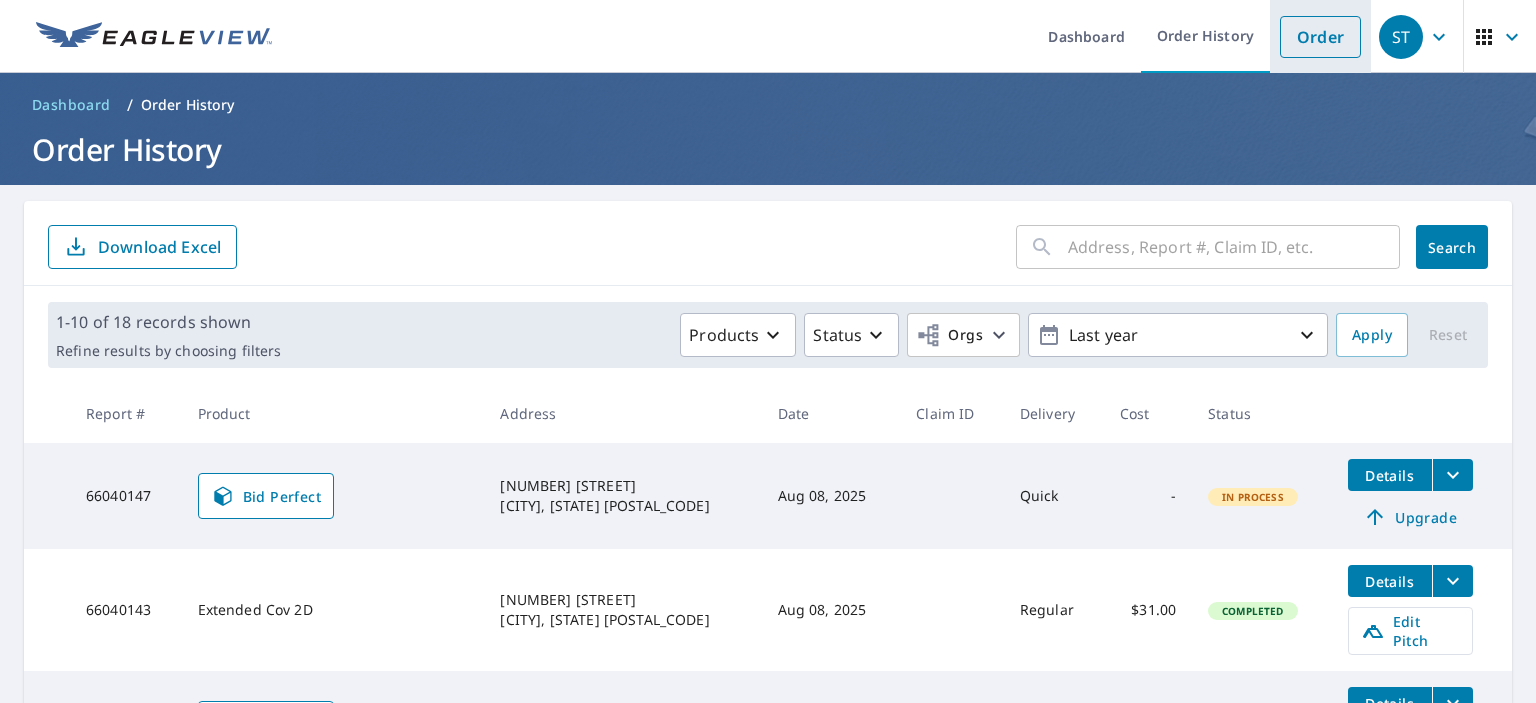 click on "Order" at bounding box center (1320, 37) 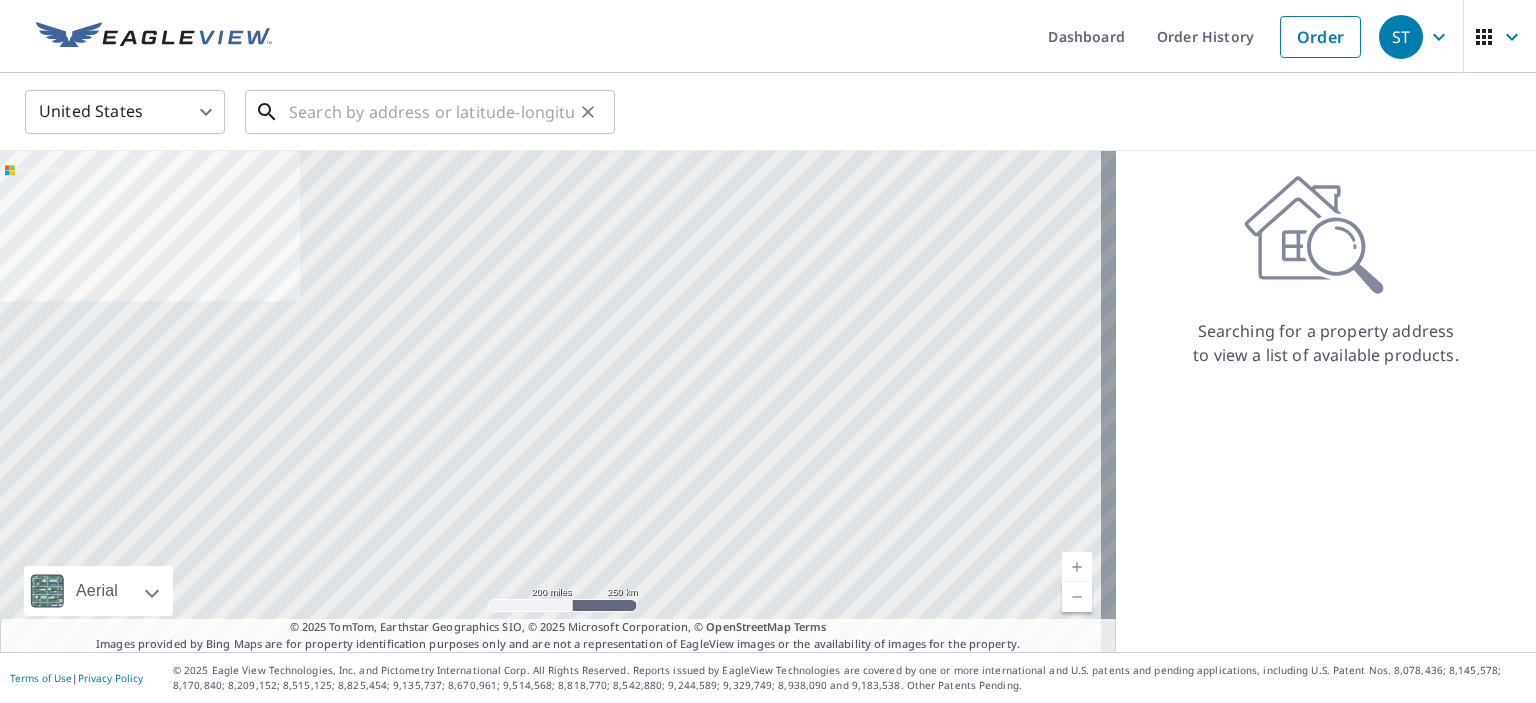 click at bounding box center (431, 112) 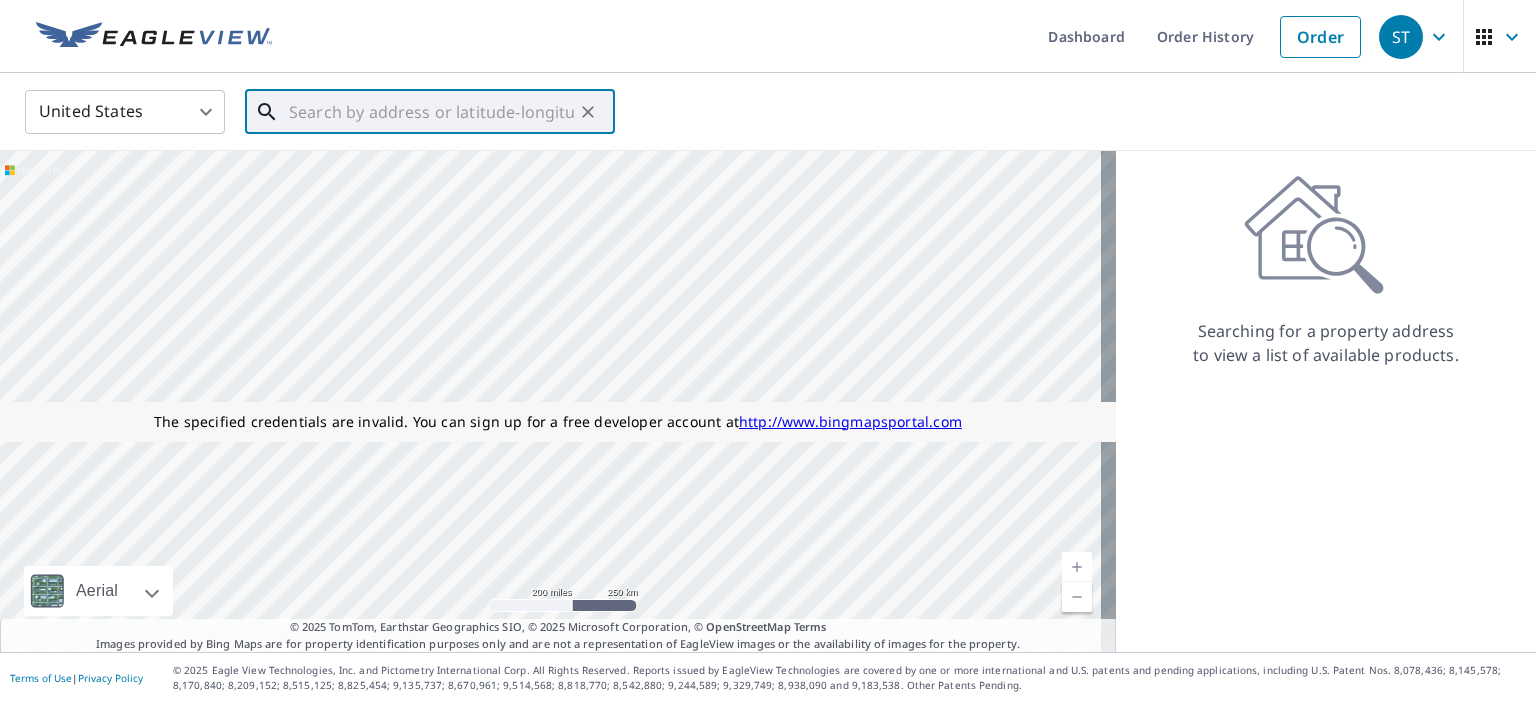 paste on "[NUMBER] [STREET] [CITY], [STATE] [POSTAL_CODE]" 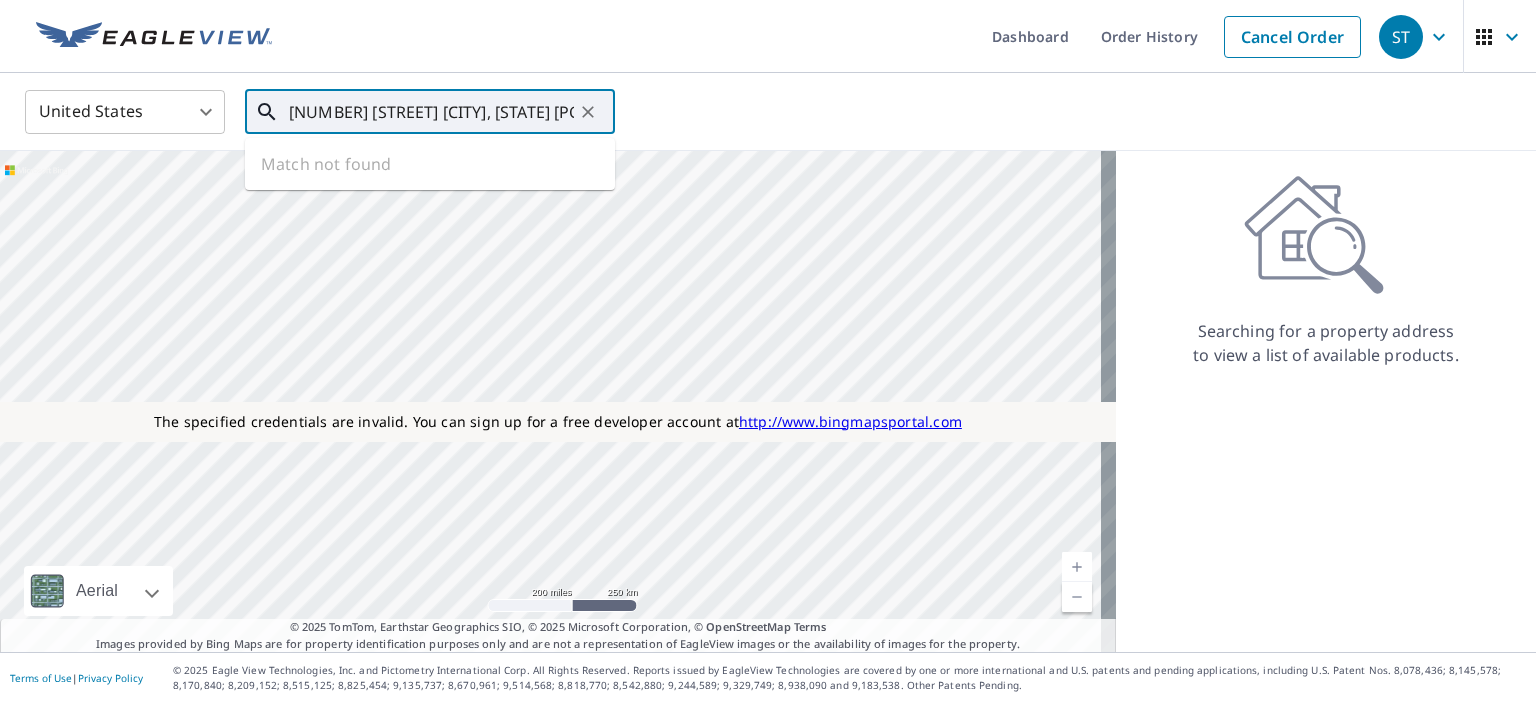 type on "[NUMBER] [STREET] [CITY], [STATE] [POSTAL_CODE]" 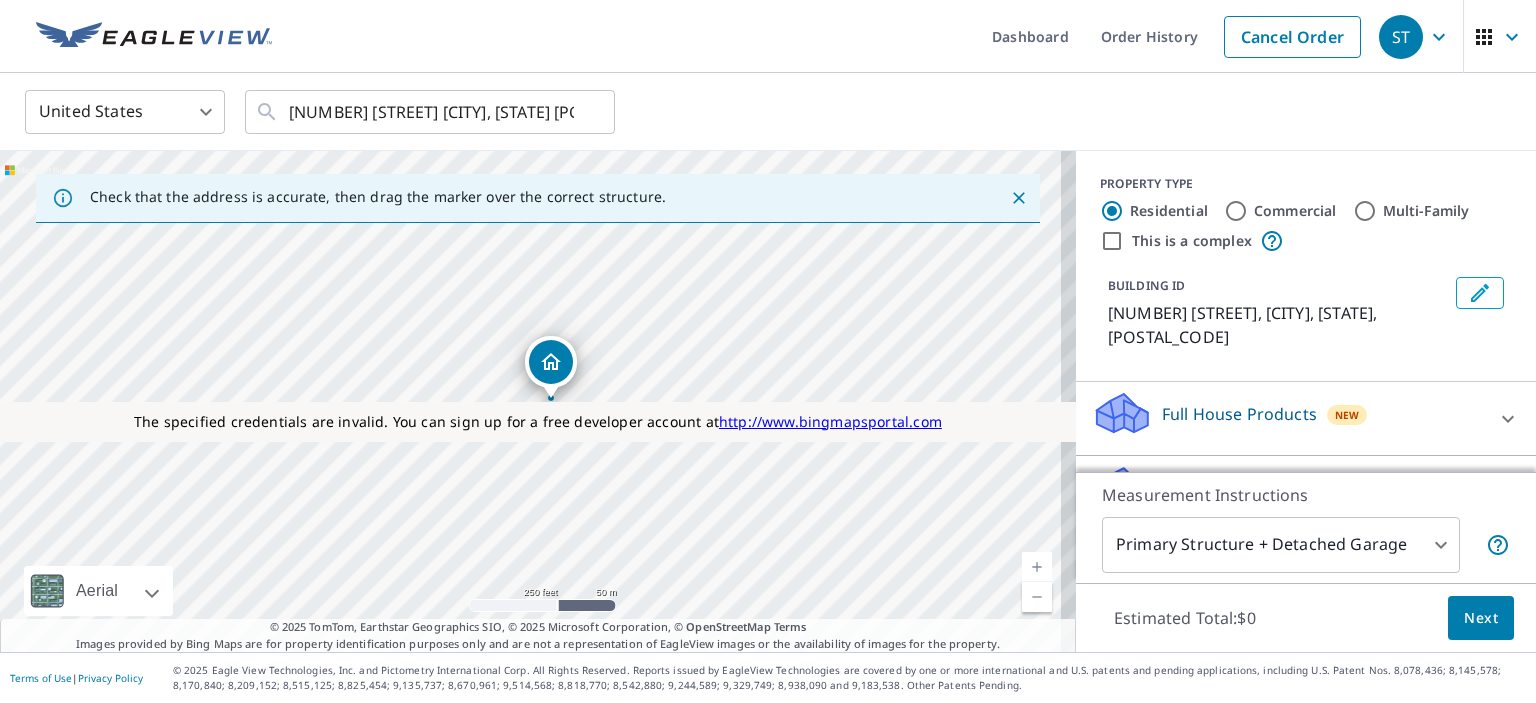 scroll, scrollTop: 106, scrollLeft: 0, axis: vertical 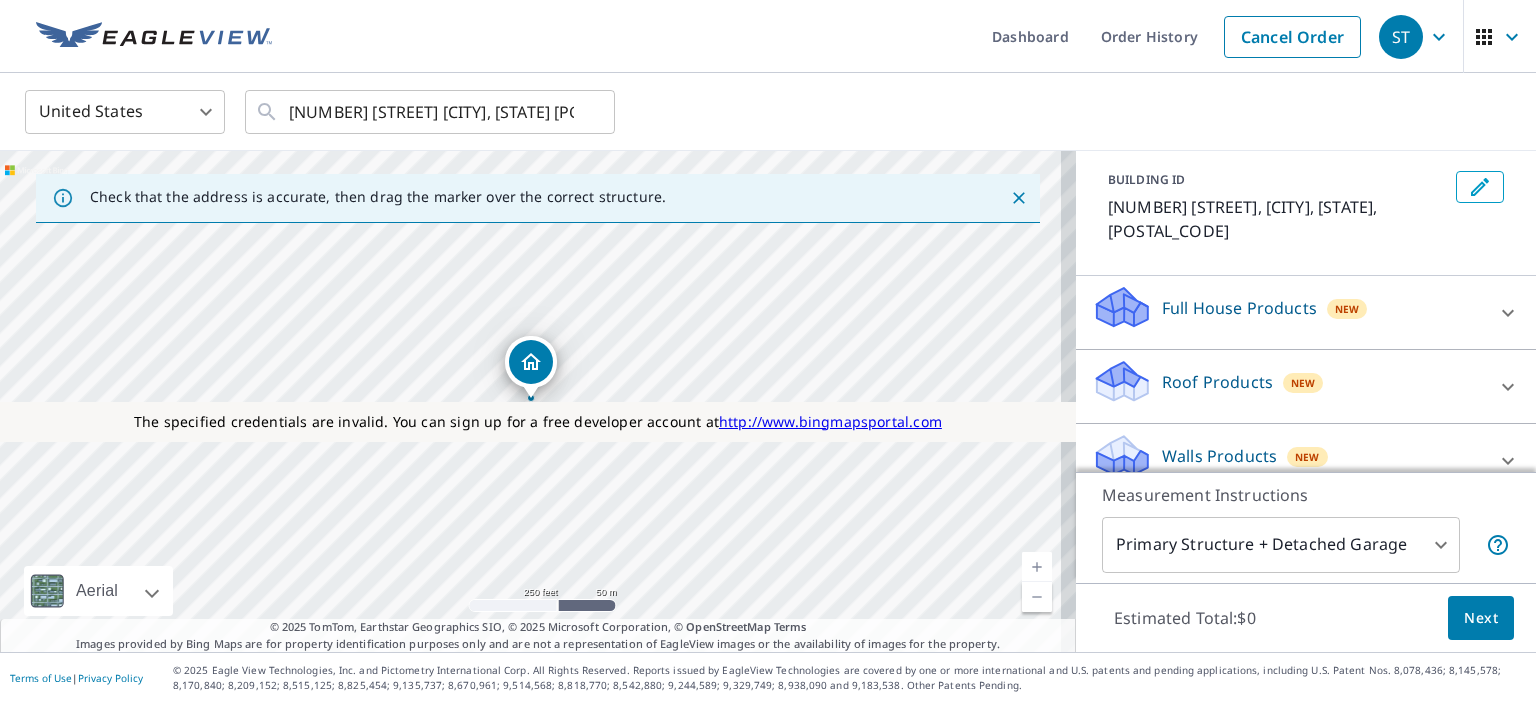 click on "Roof Products" at bounding box center (1217, 382) 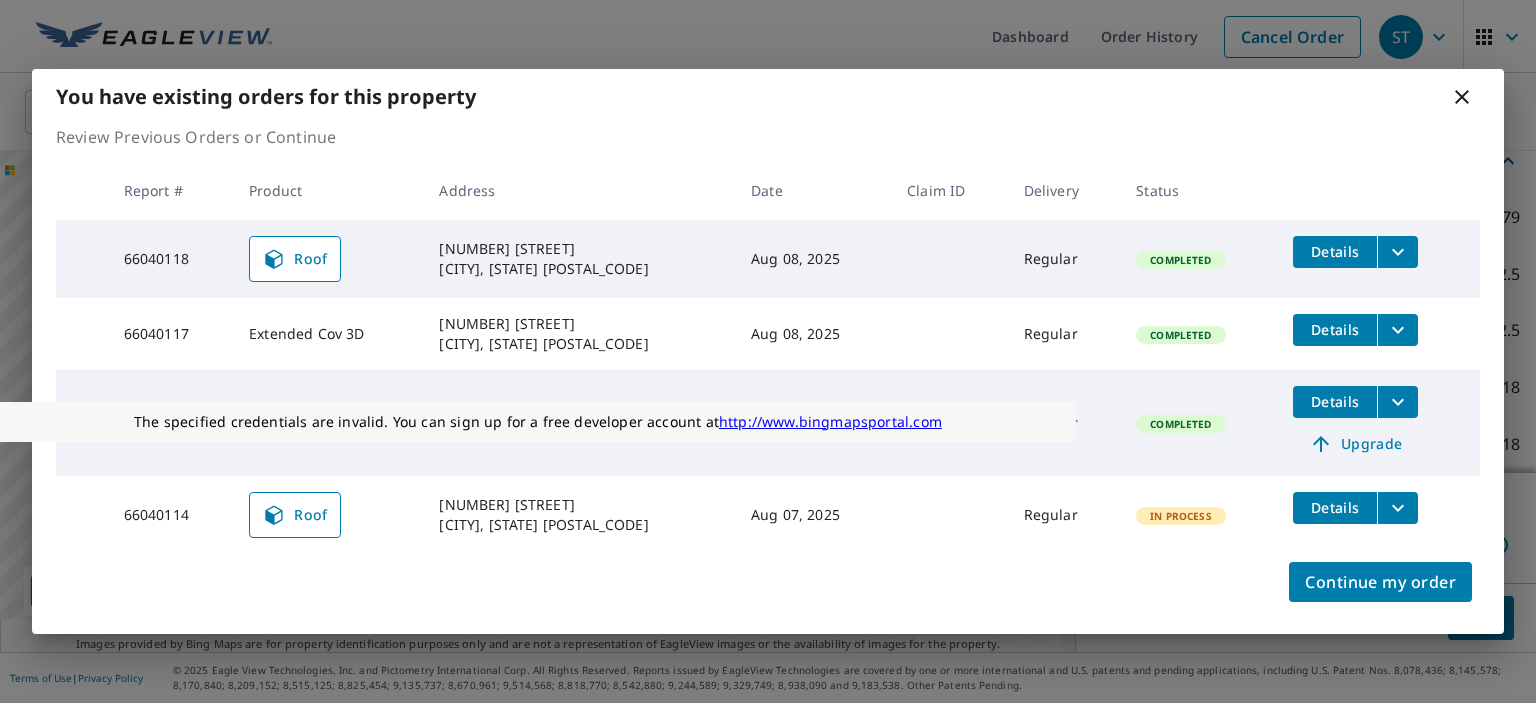 scroll, scrollTop: 338, scrollLeft: 0, axis: vertical 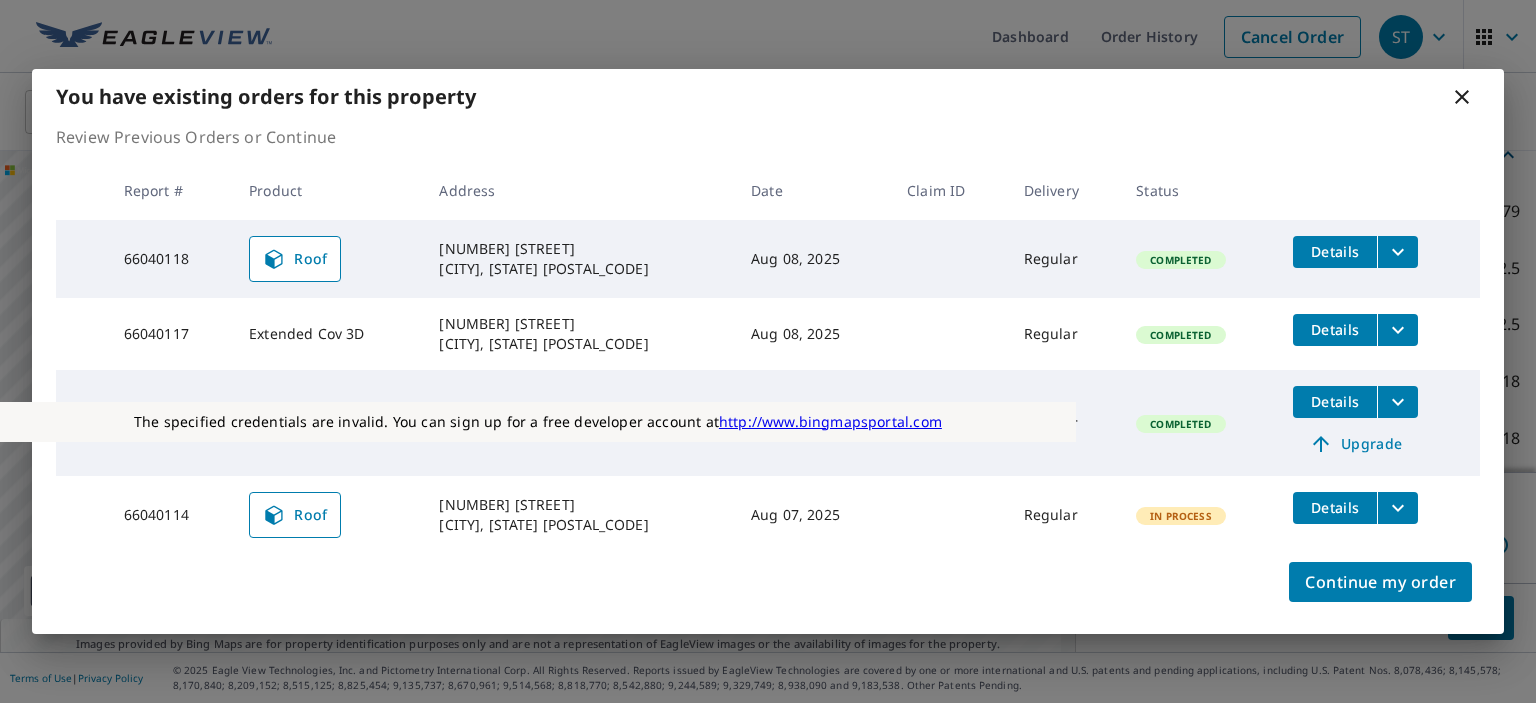 click 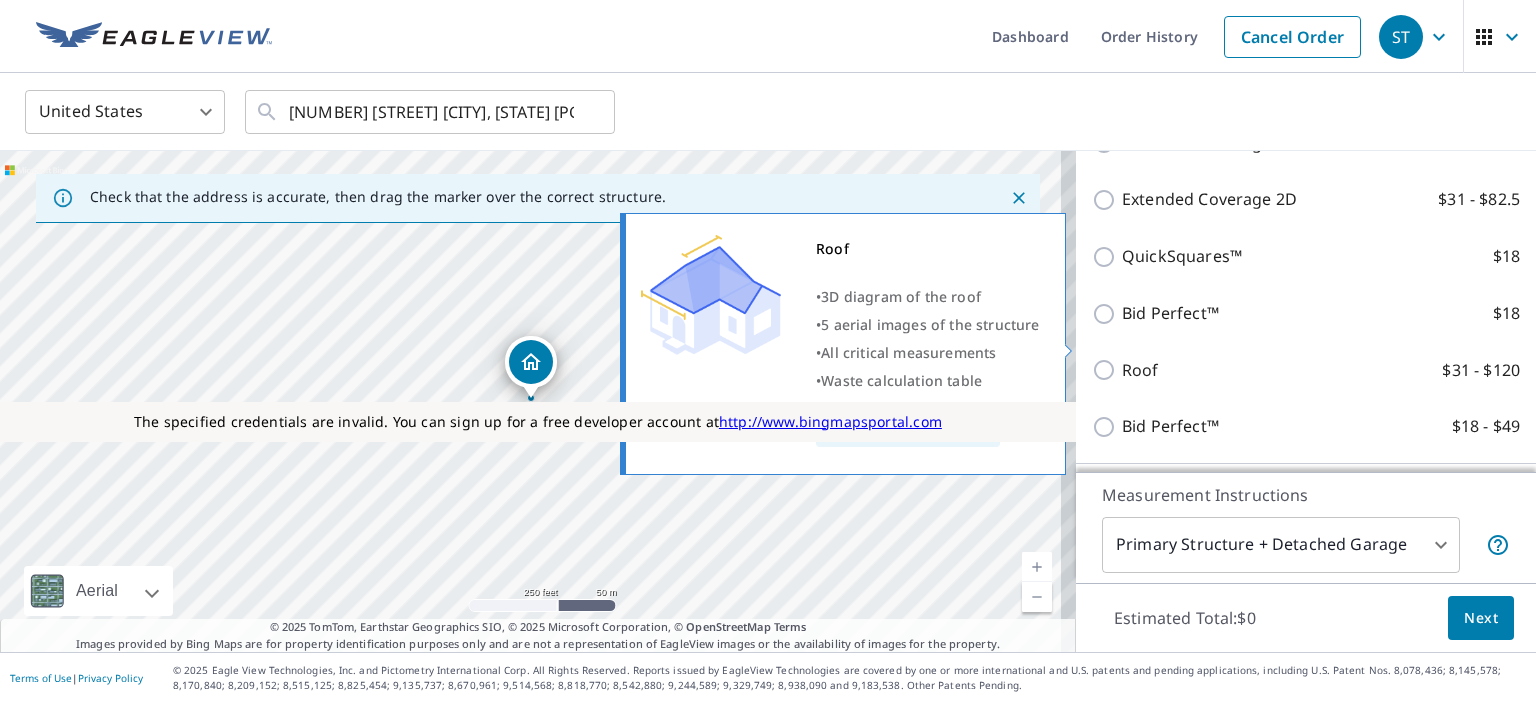 click on "Roof" at bounding box center [1140, 370] 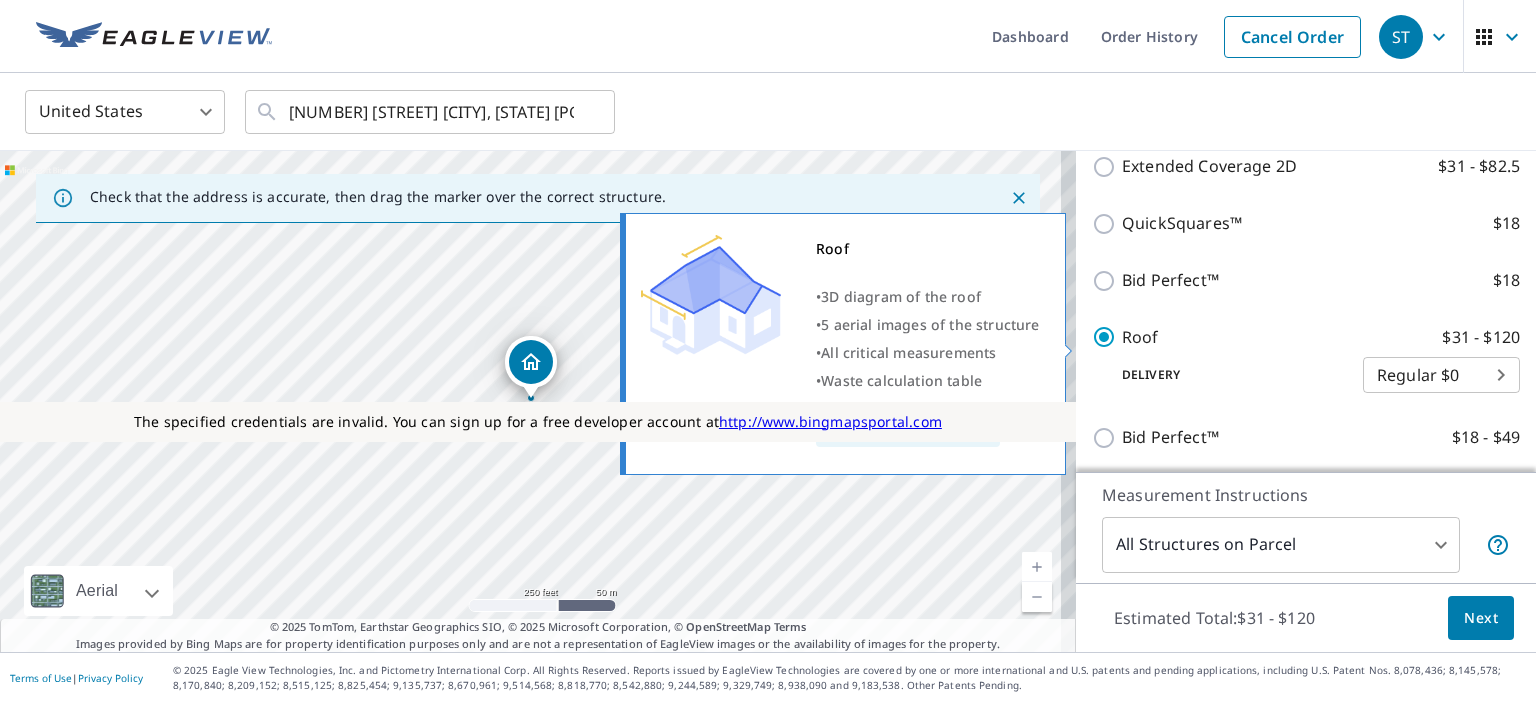scroll, scrollTop: 430, scrollLeft: 0, axis: vertical 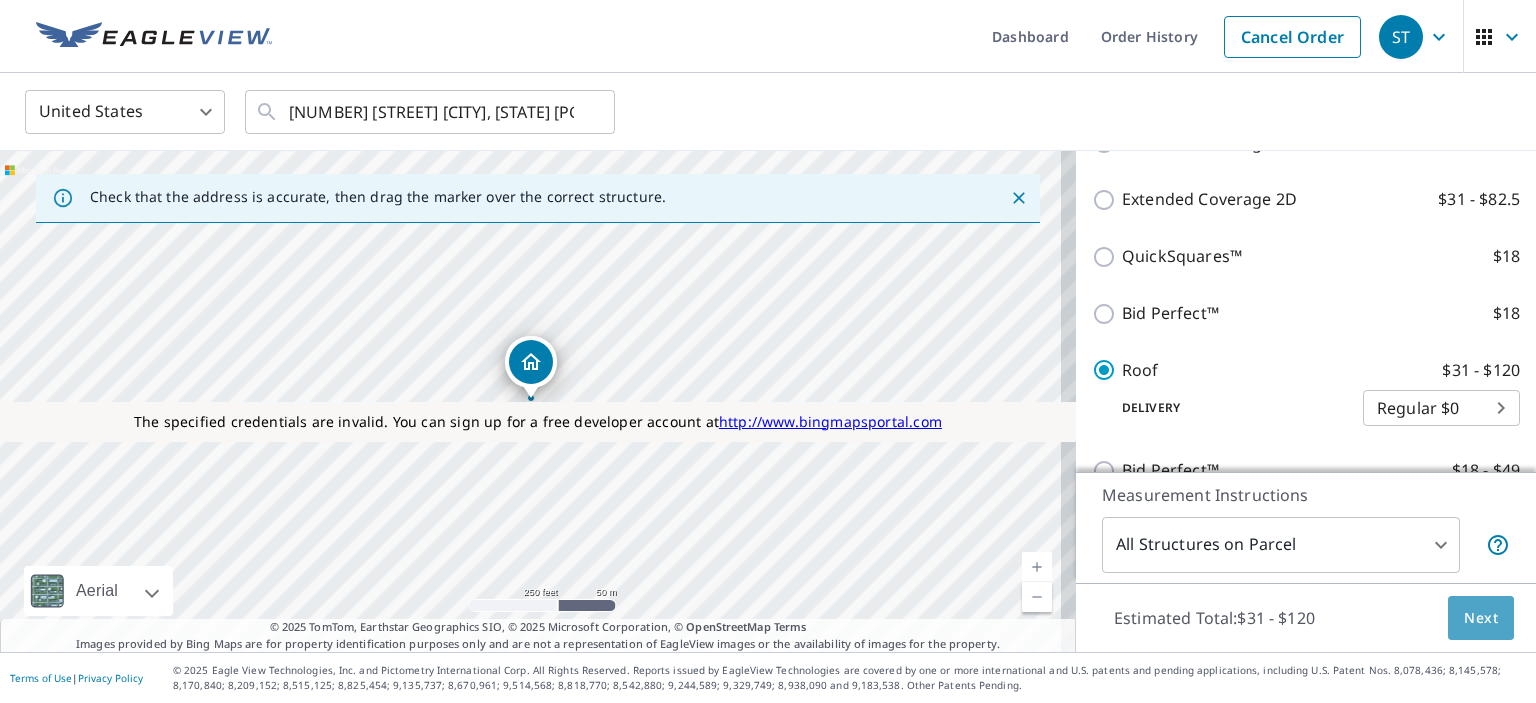 click on "Next" at bounding box center [1481, 618] 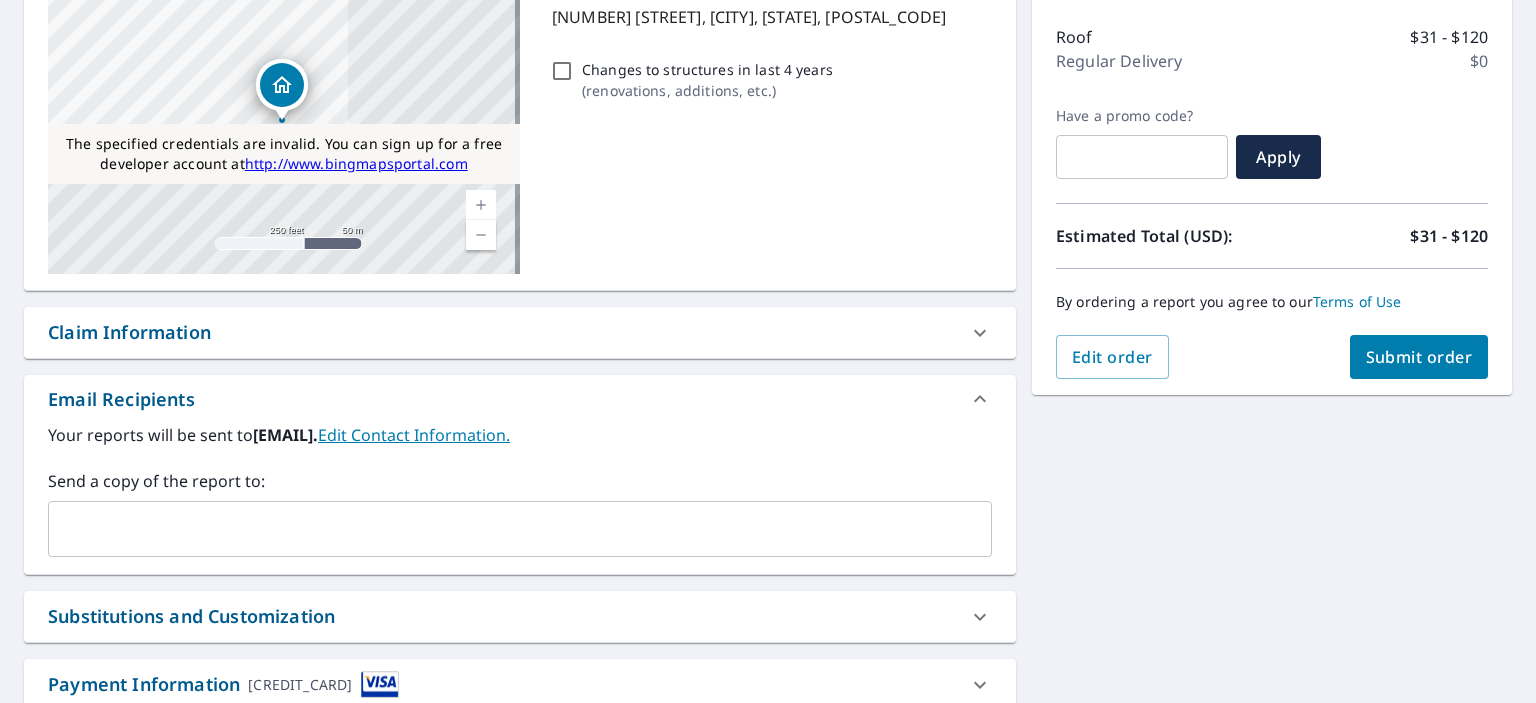 scroll, scrollTop: 244, scrollLeft: 0, axis: vertical 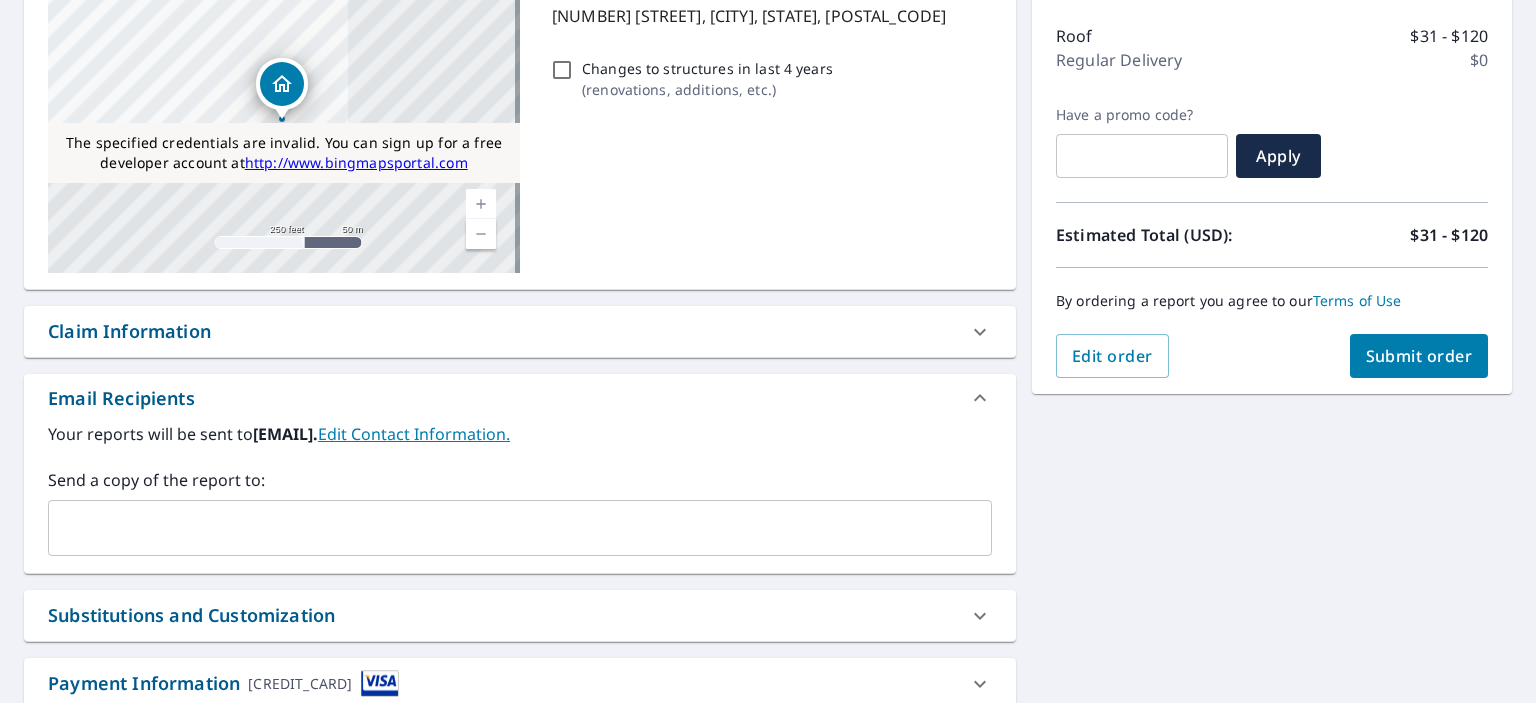 click on "Changes to structures in last 4 years ( renovations, additions, etc. )" at bounding box center [562, 70] 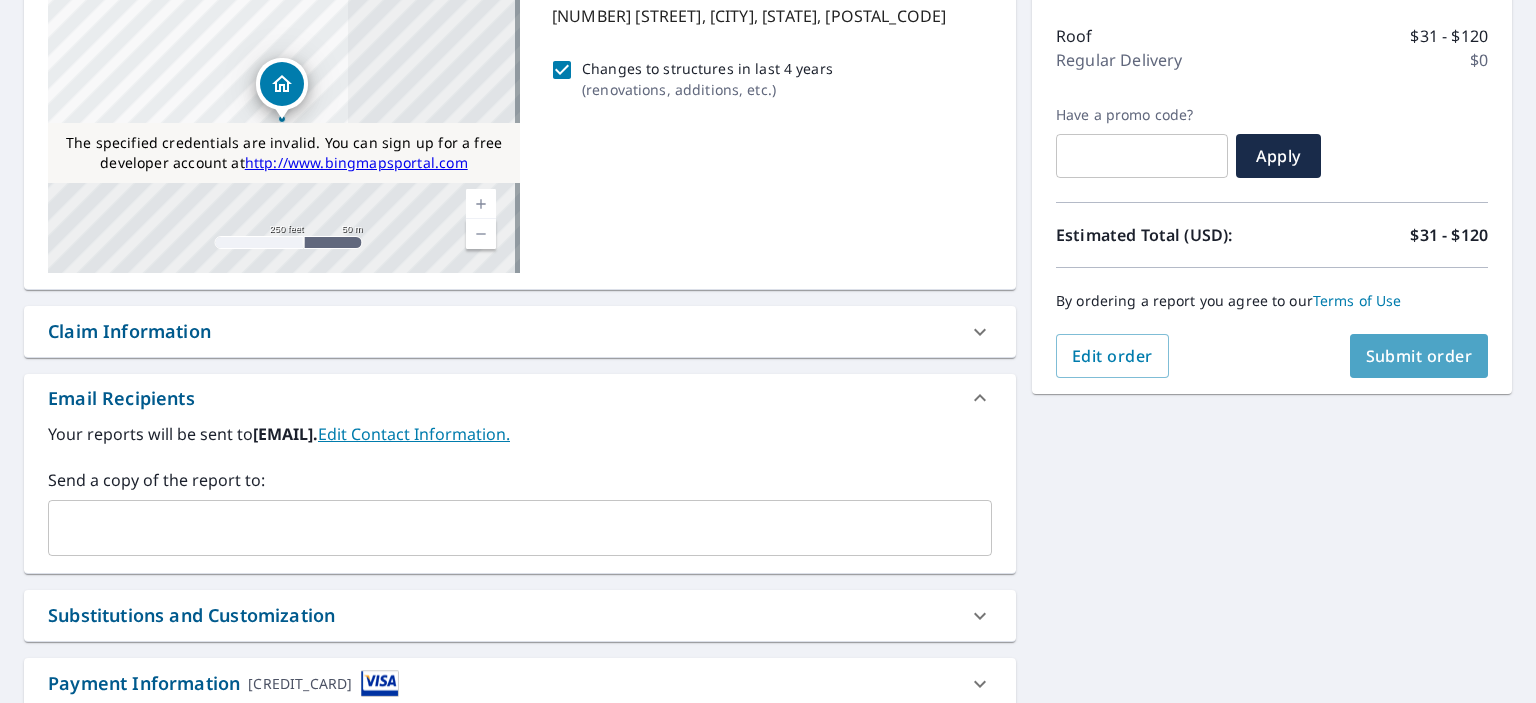 click on "Submit order" at bounding box center [1419, 356] 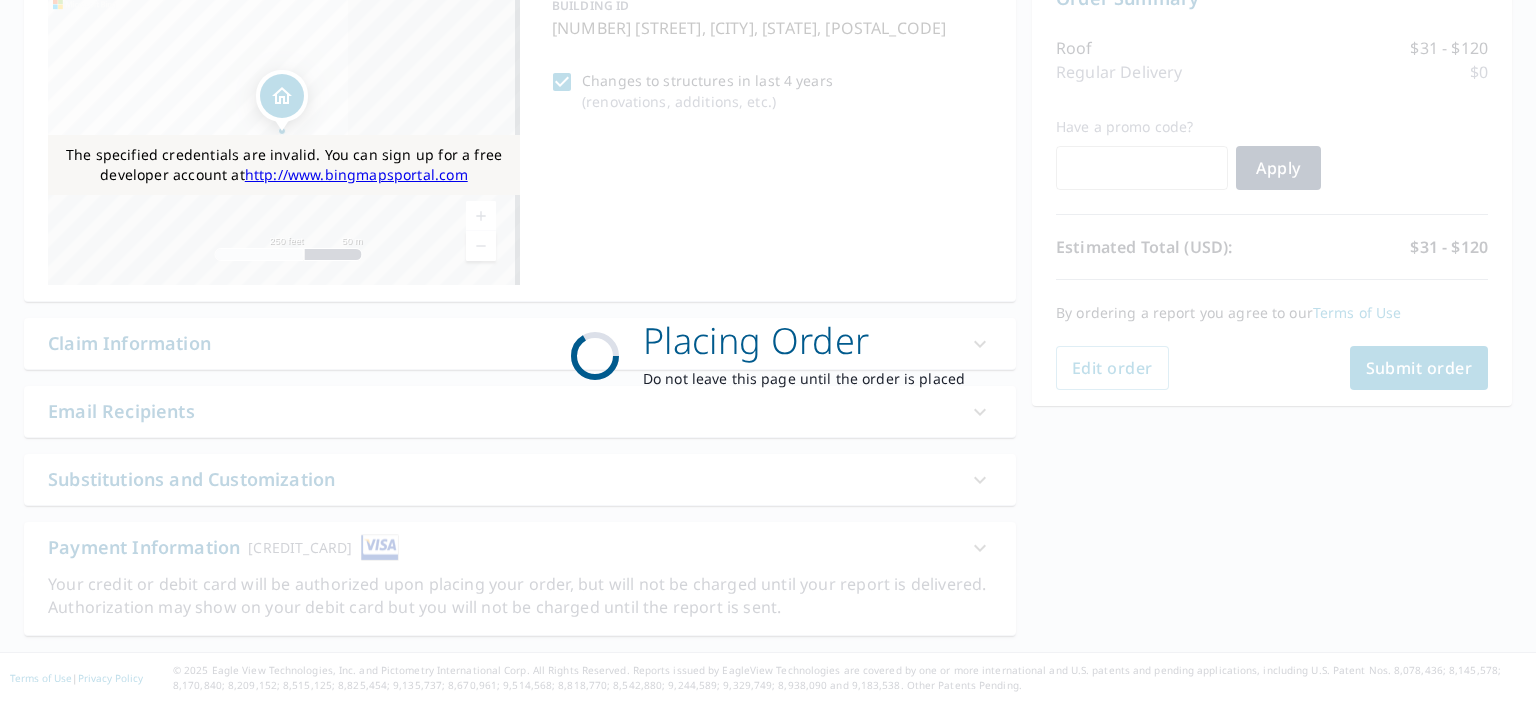 scroll, scrollTop: 230, scrollLeft: 0, axis: vertical 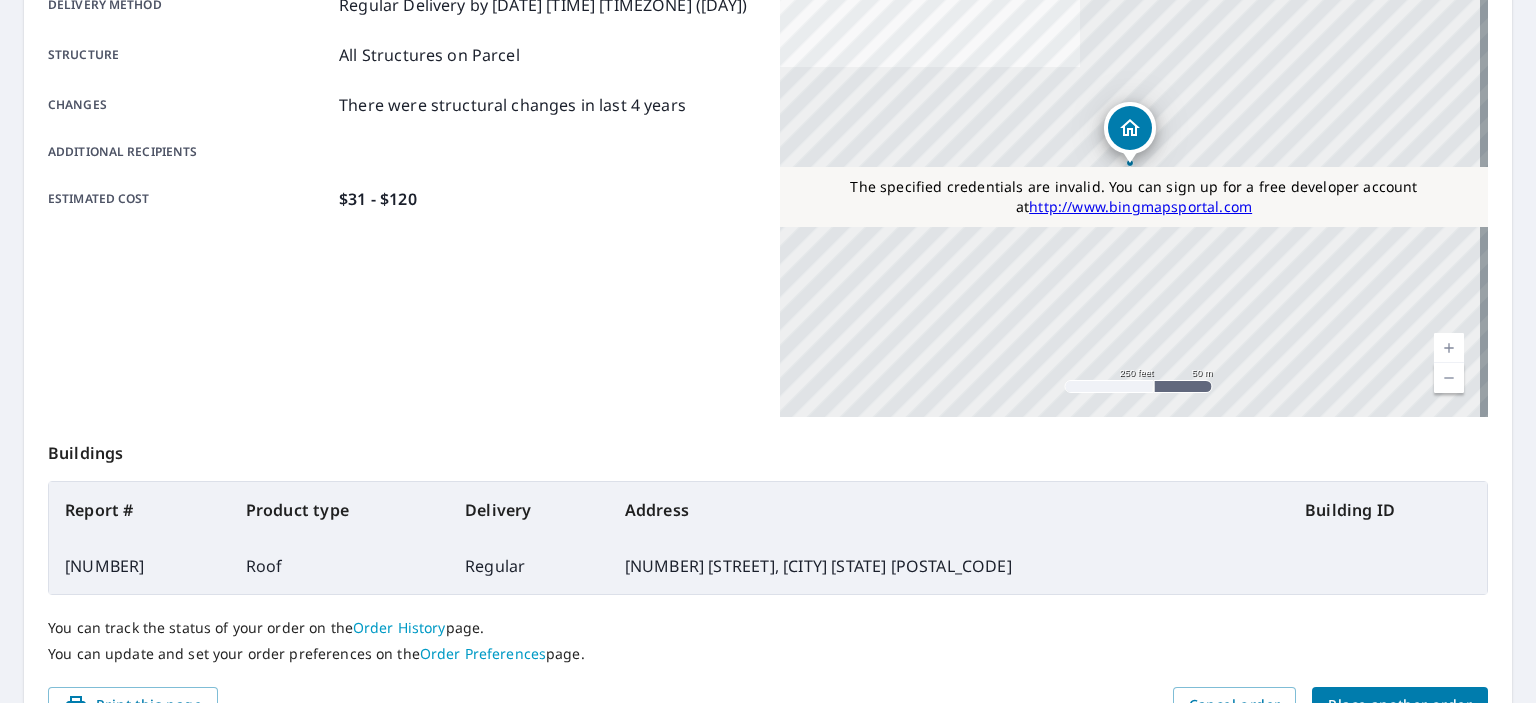 click on "[NUMBER]" at bounding box center [139, 566] 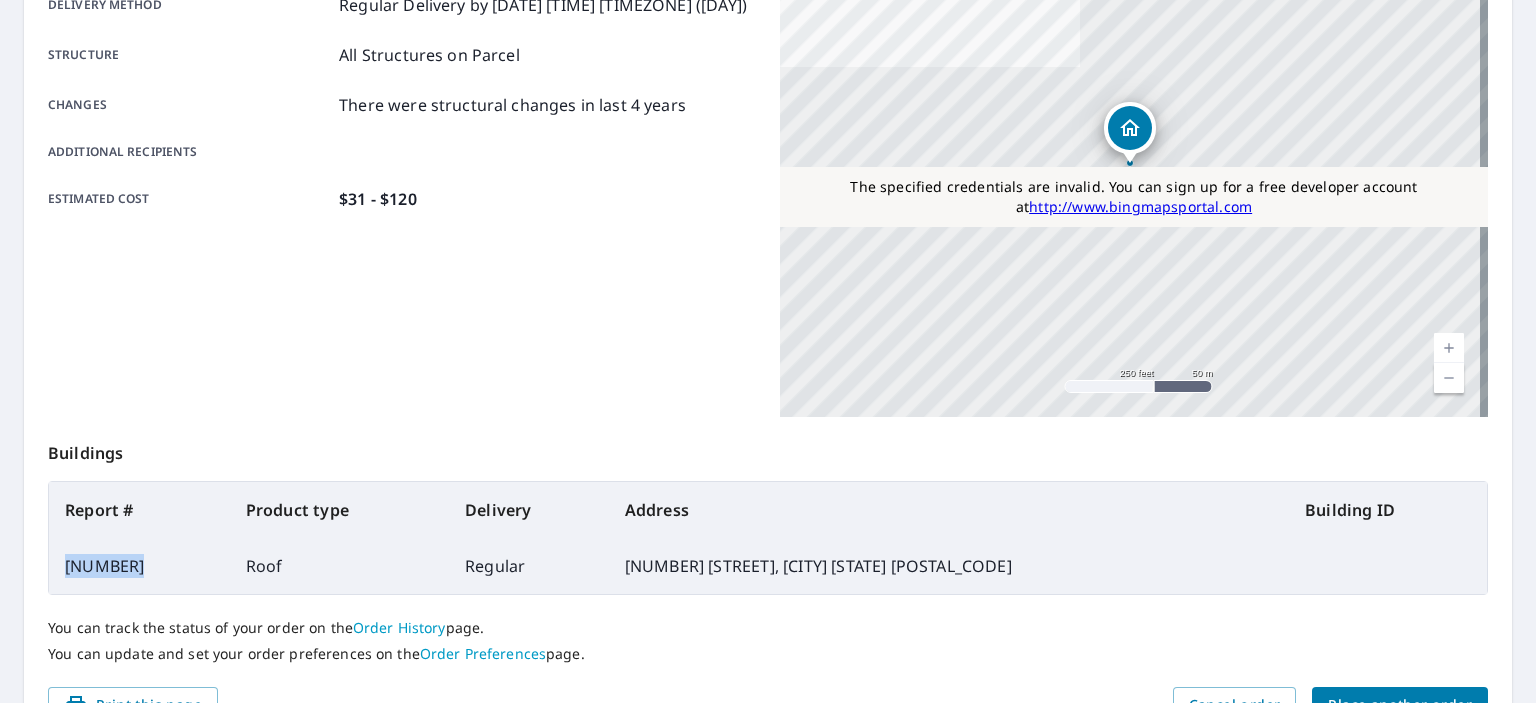click on "[NUMBER]" at bounding box center [139, 566] 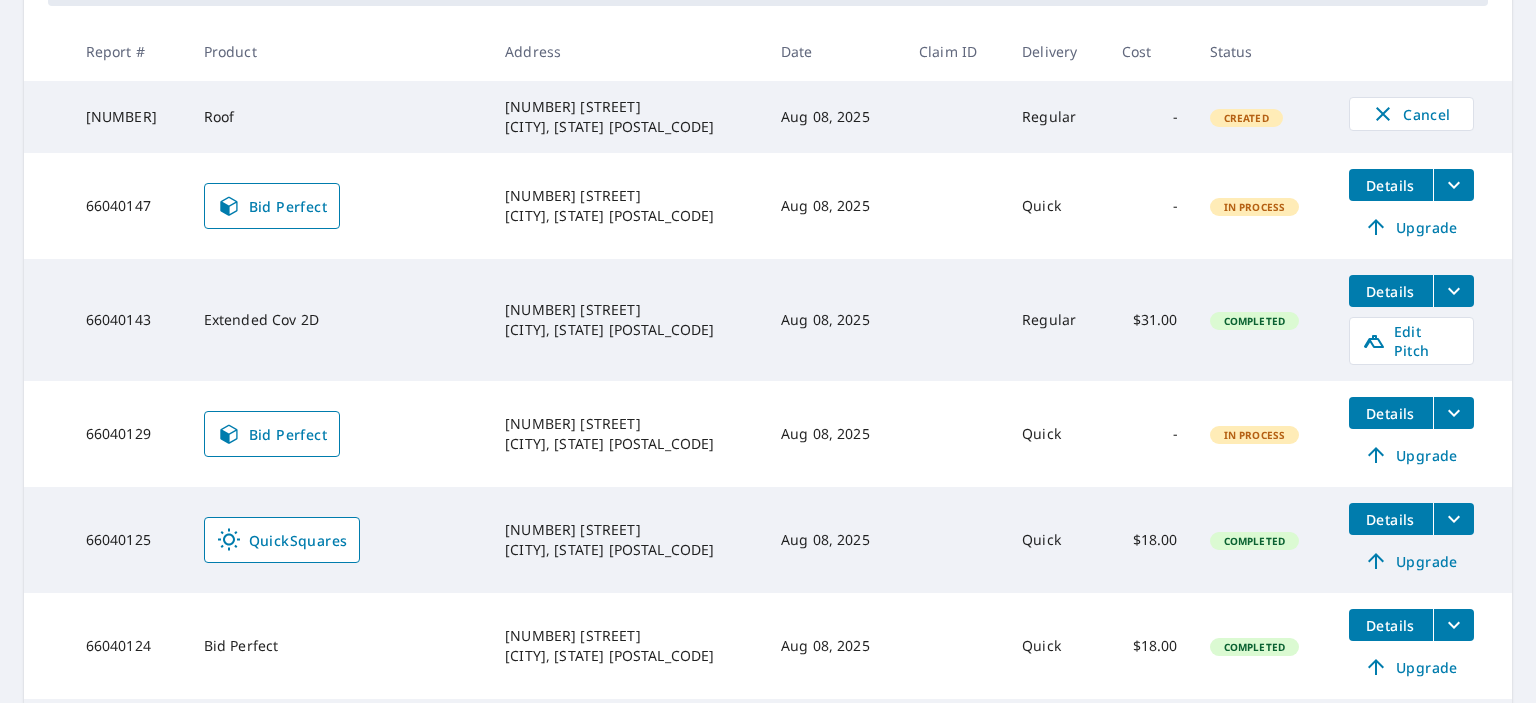scroll, scrollTop: 236, scrollLeft: 0, axis: vertical 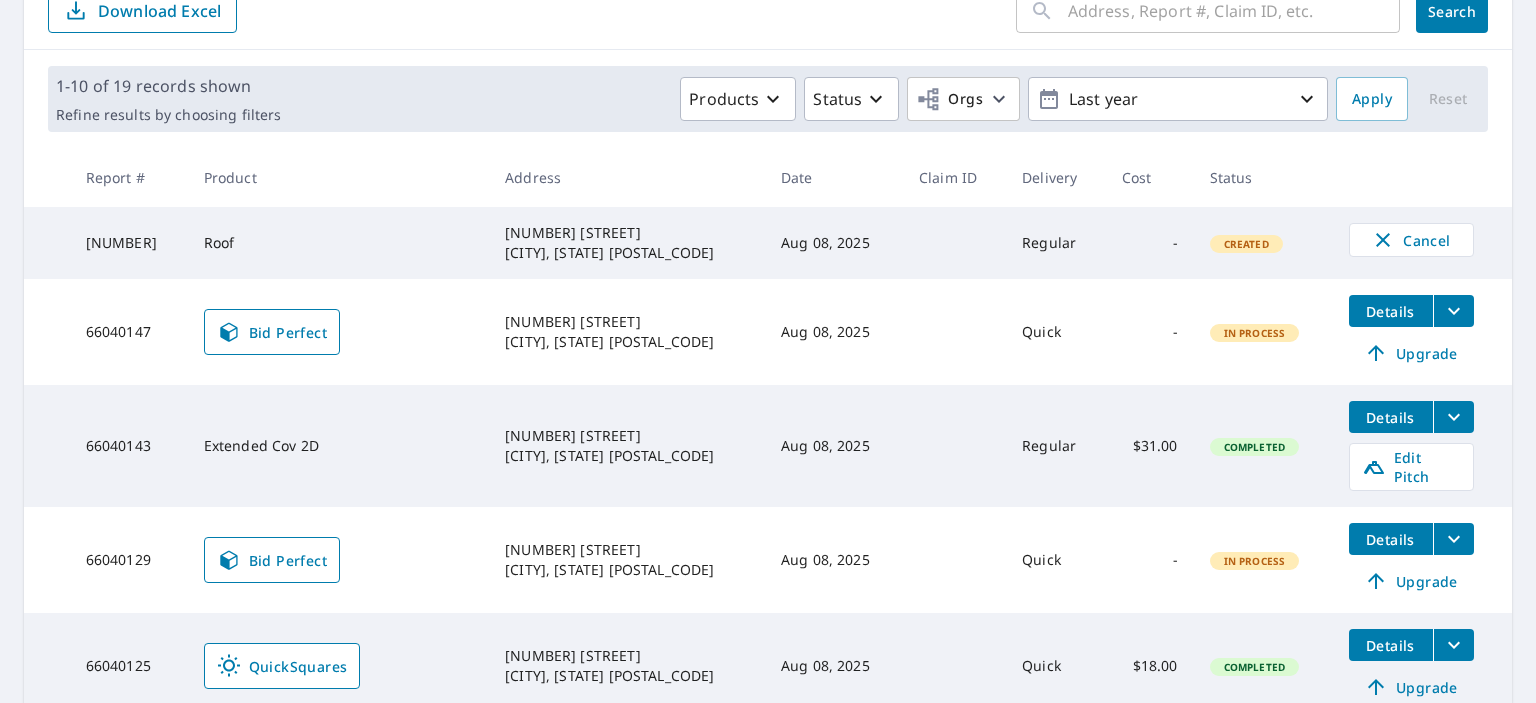click on "66040147" at bounding box center [129, 332] 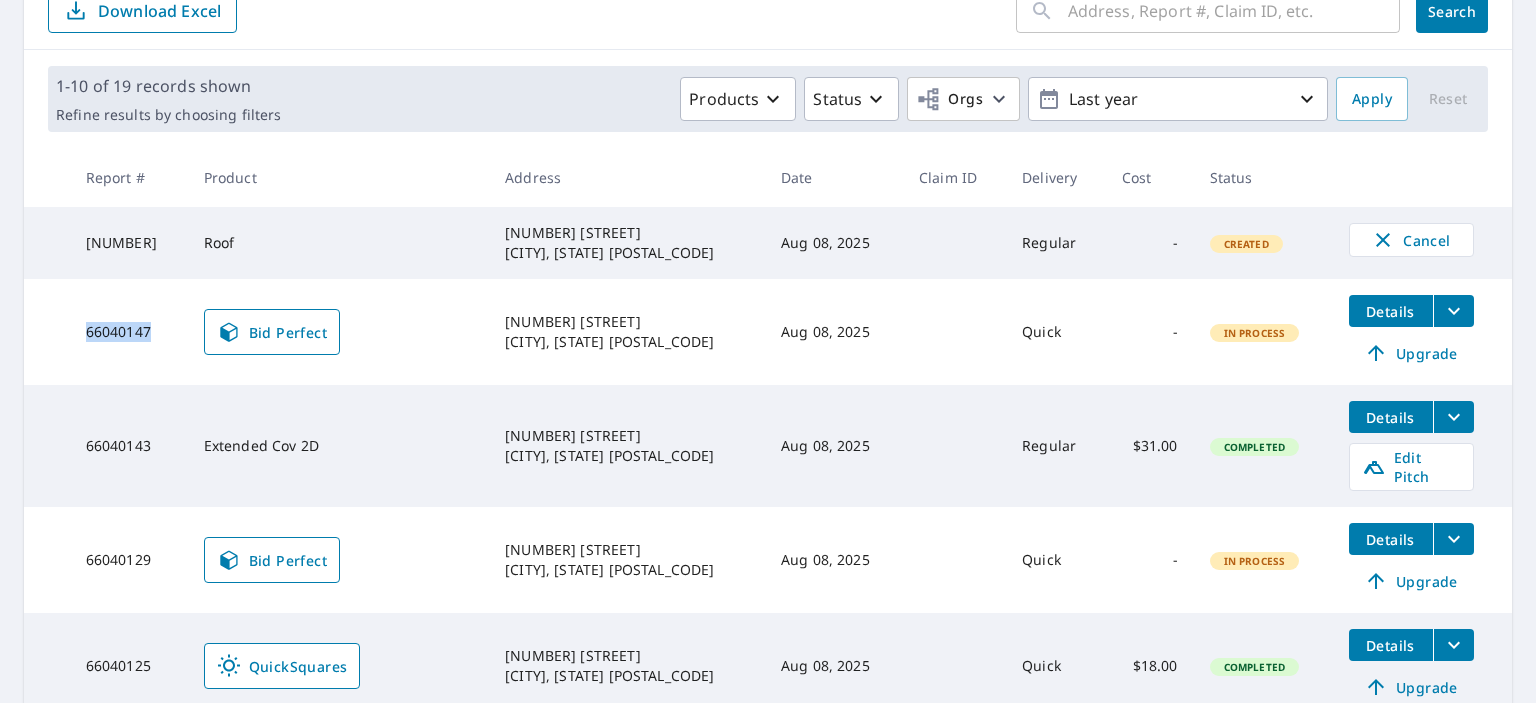 click on "66040147" at bounding box center (129, 332) 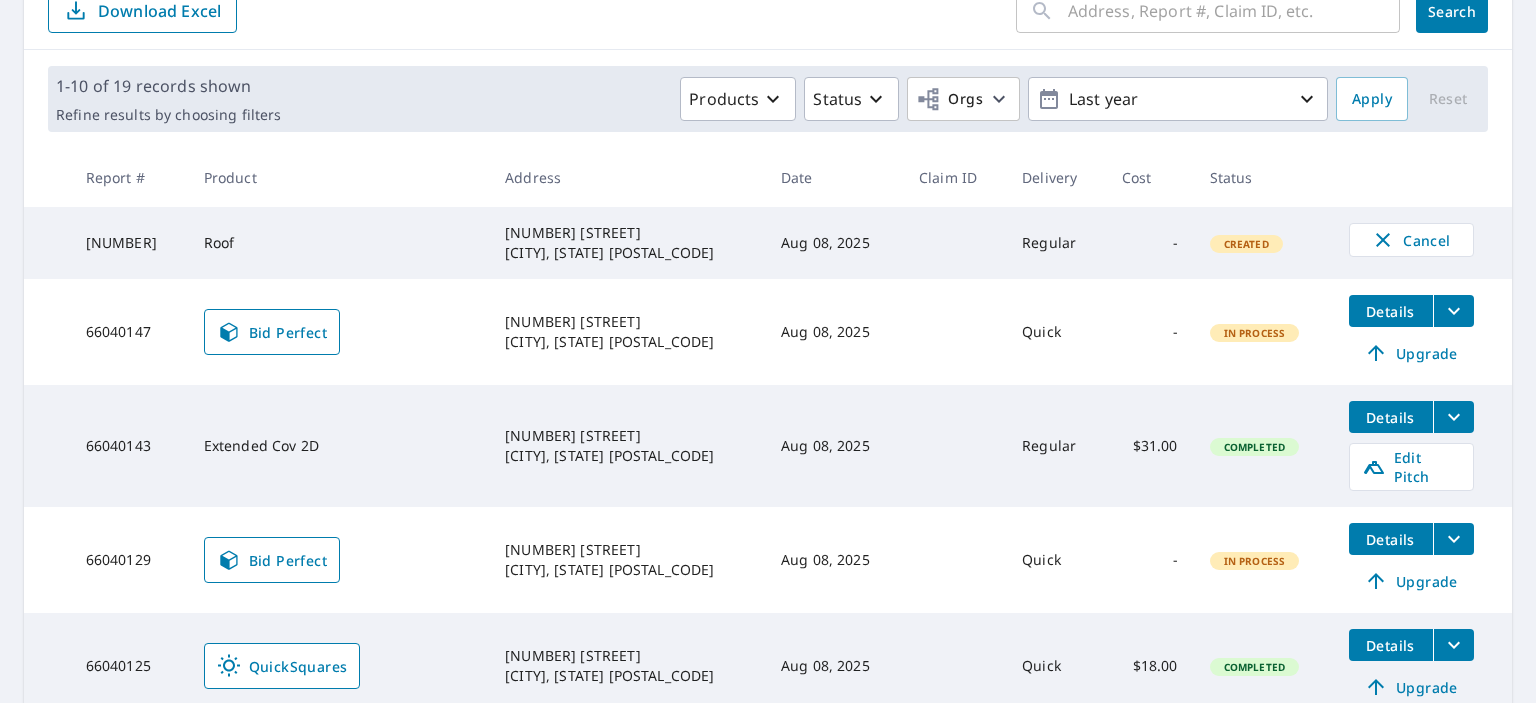 click on "66040129" at bounding box center [129, 560] 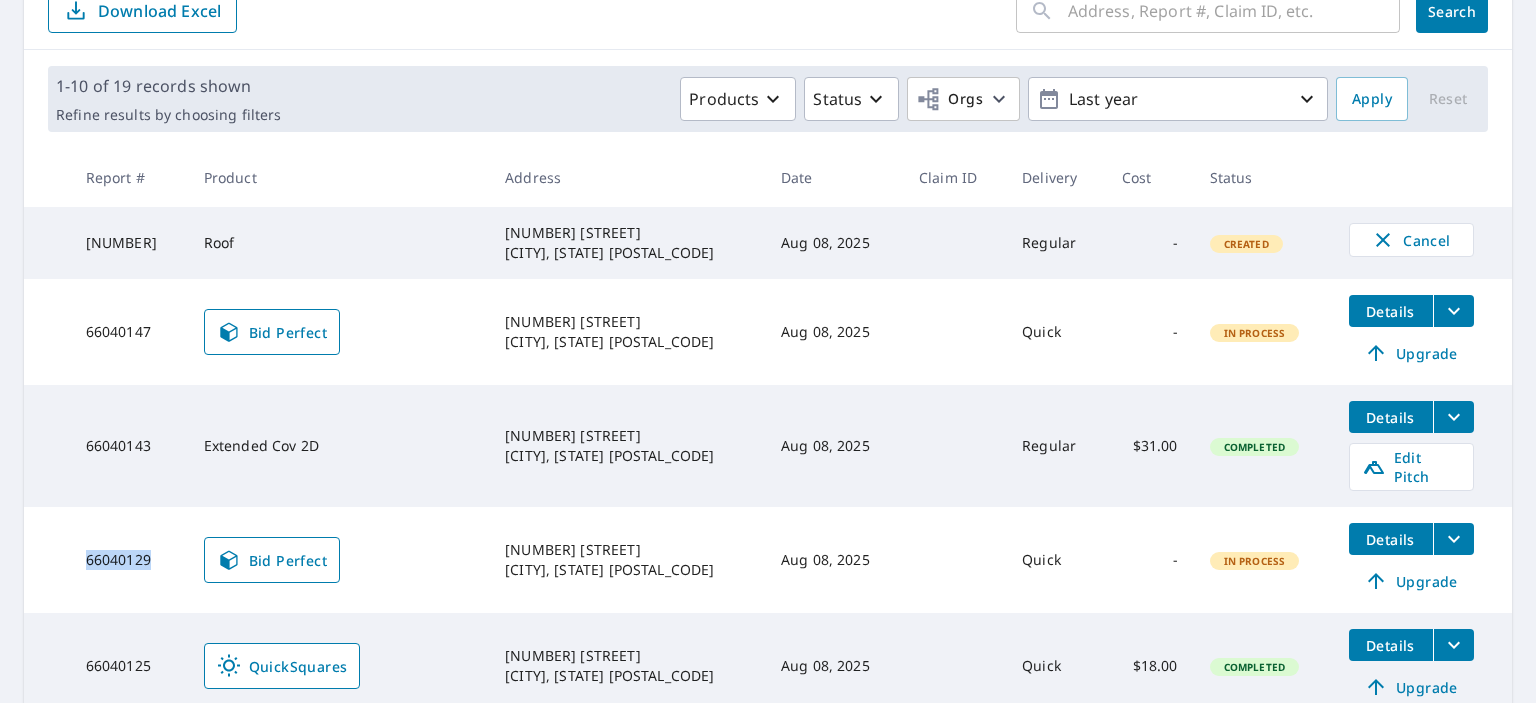 click on "66040129" at bounding box center [129, 560] 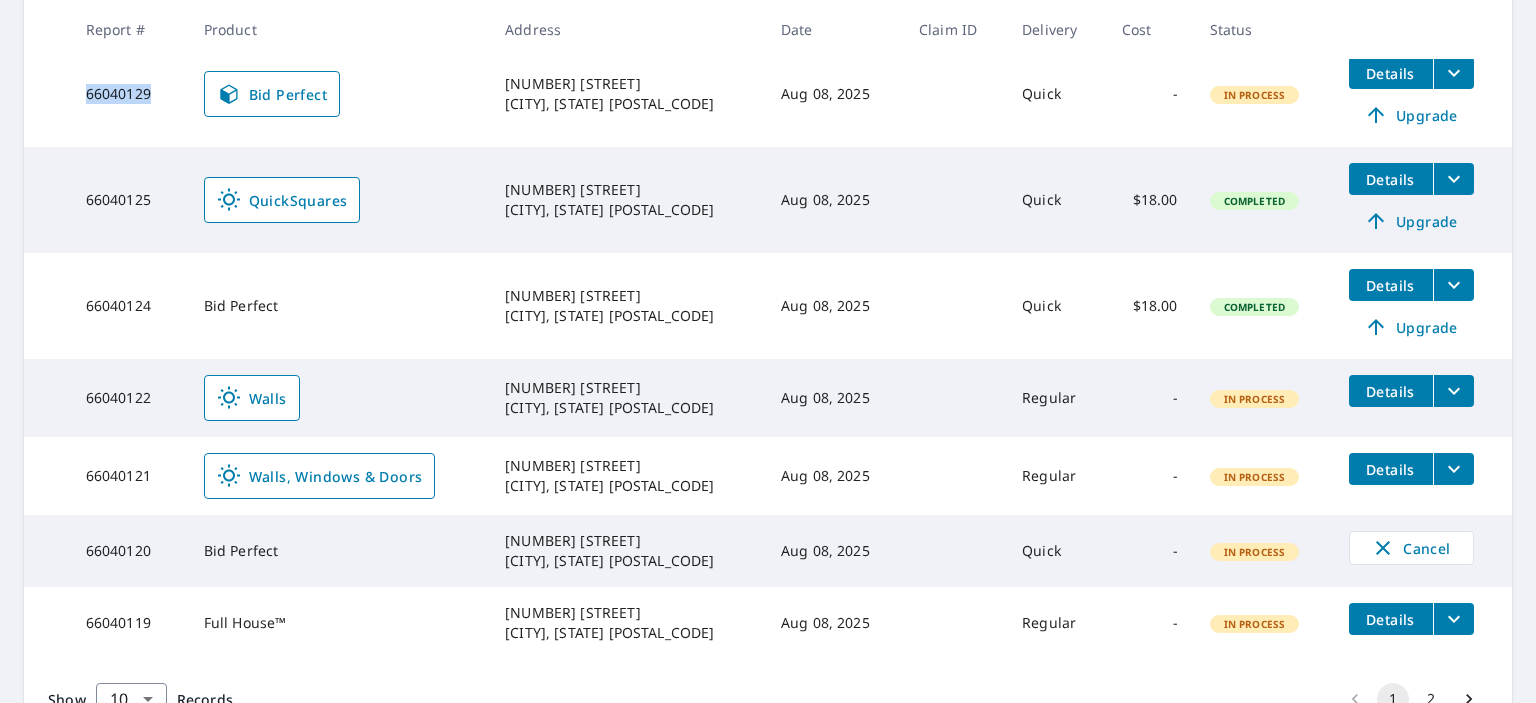 scroll, scrollTop: 716, scrollLeft: 0, axis: vertical 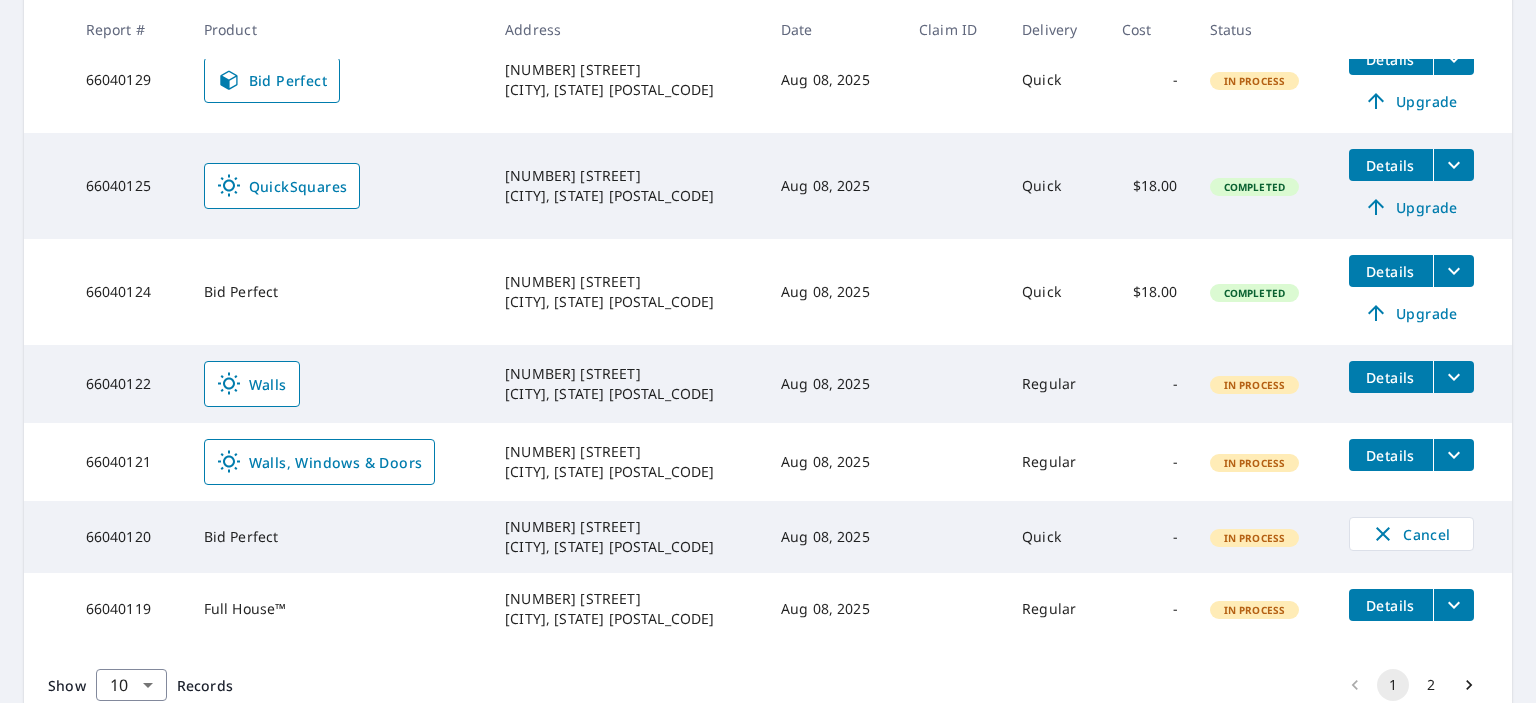 click on "66040120" at bounding box center [129, 537] 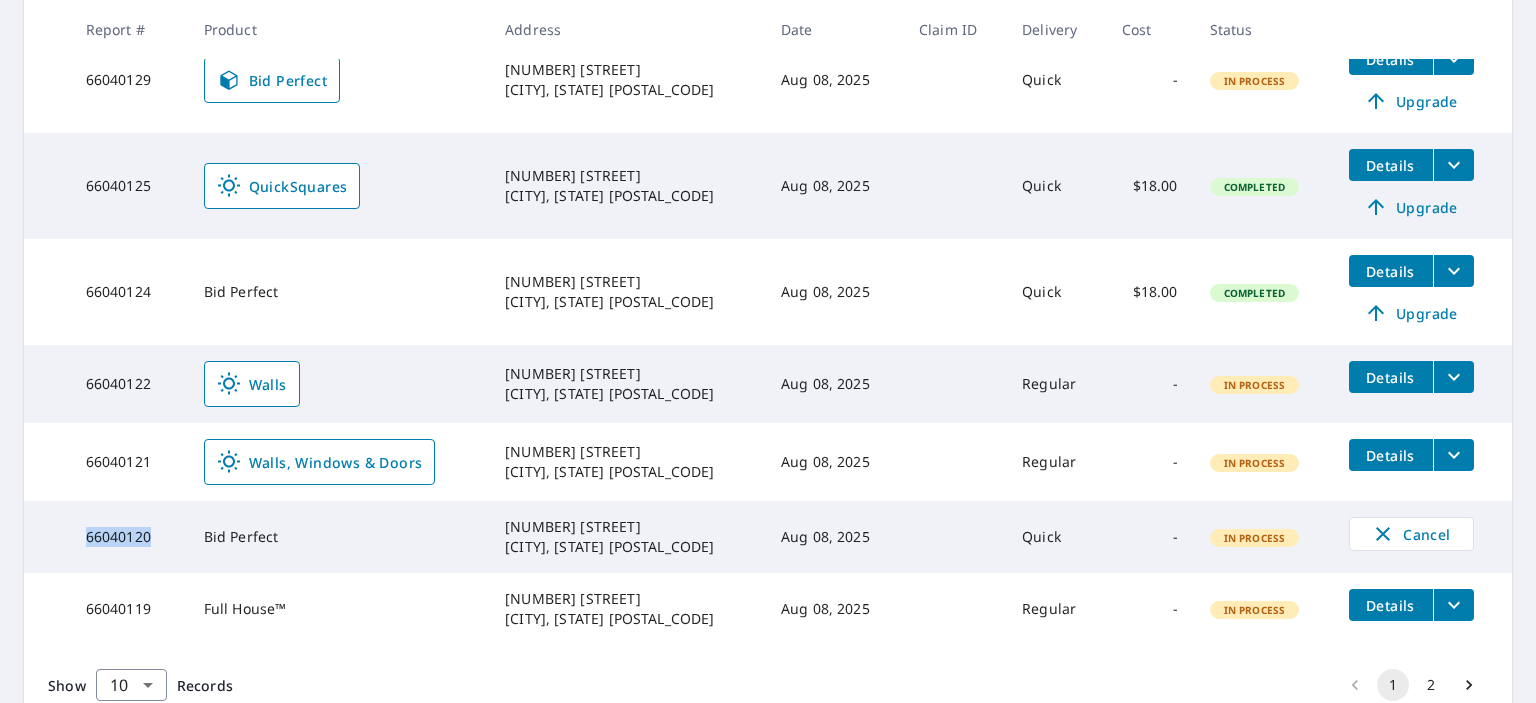 click on "66040120" at bounding box center (129, 537) 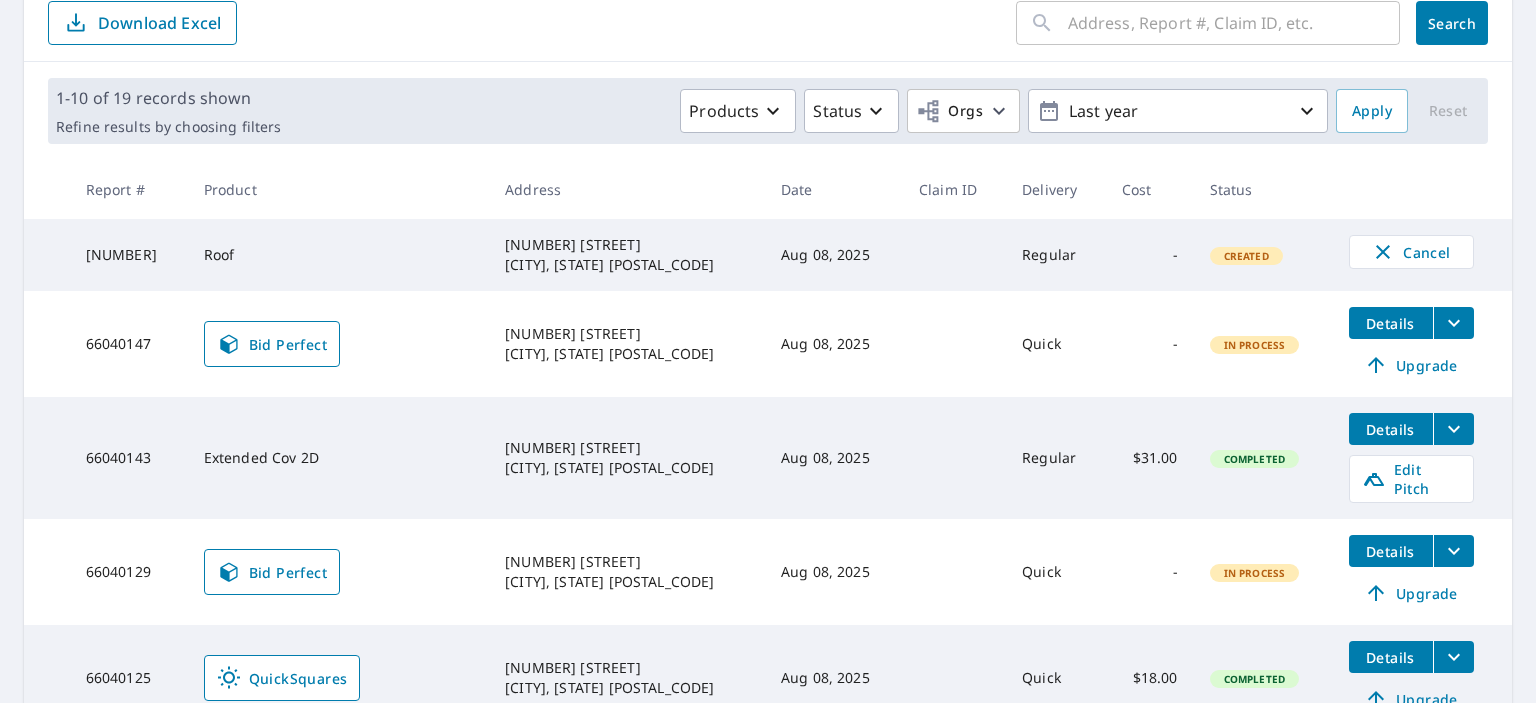 scroll, scrollTop: 224, scrollLeft: 0, axis: vertical 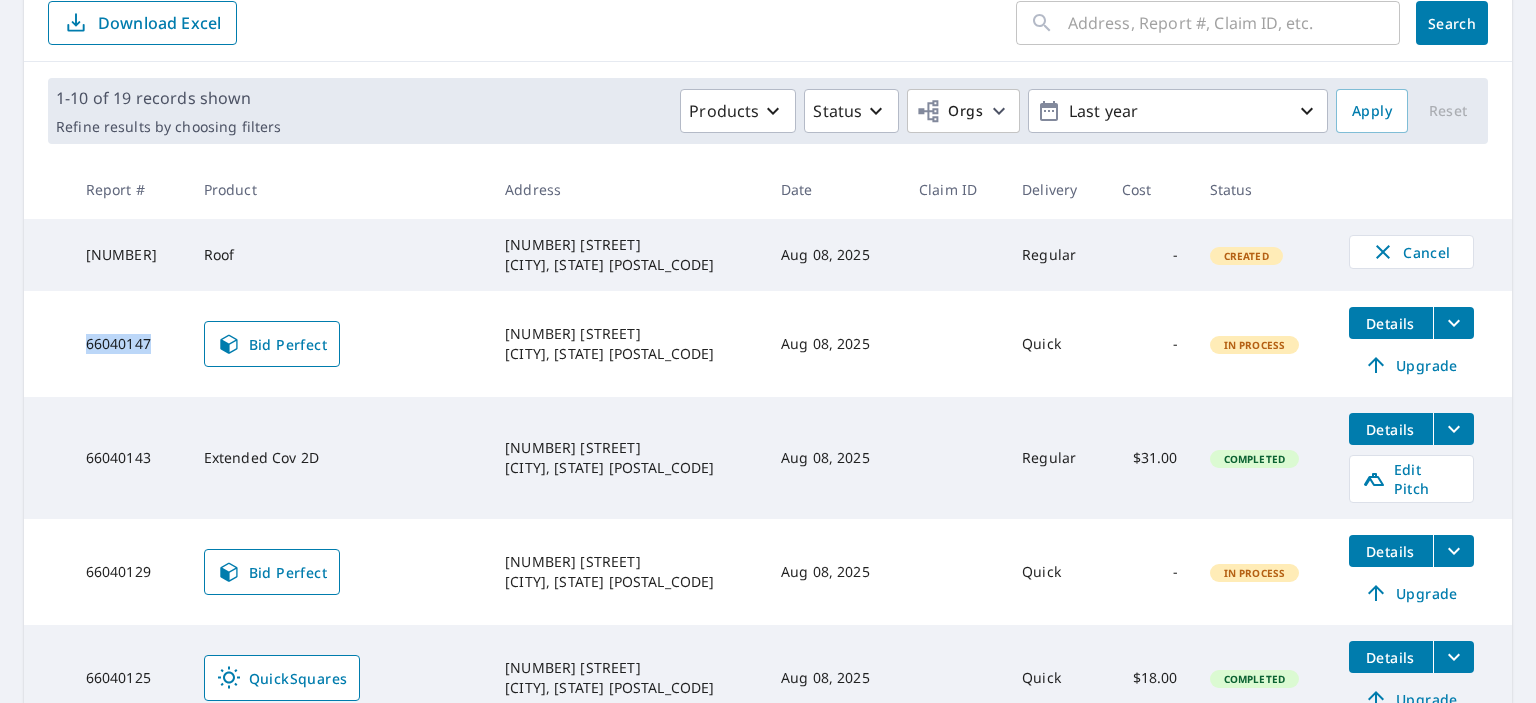click on "66040147" at bounding box center [129, 344] 